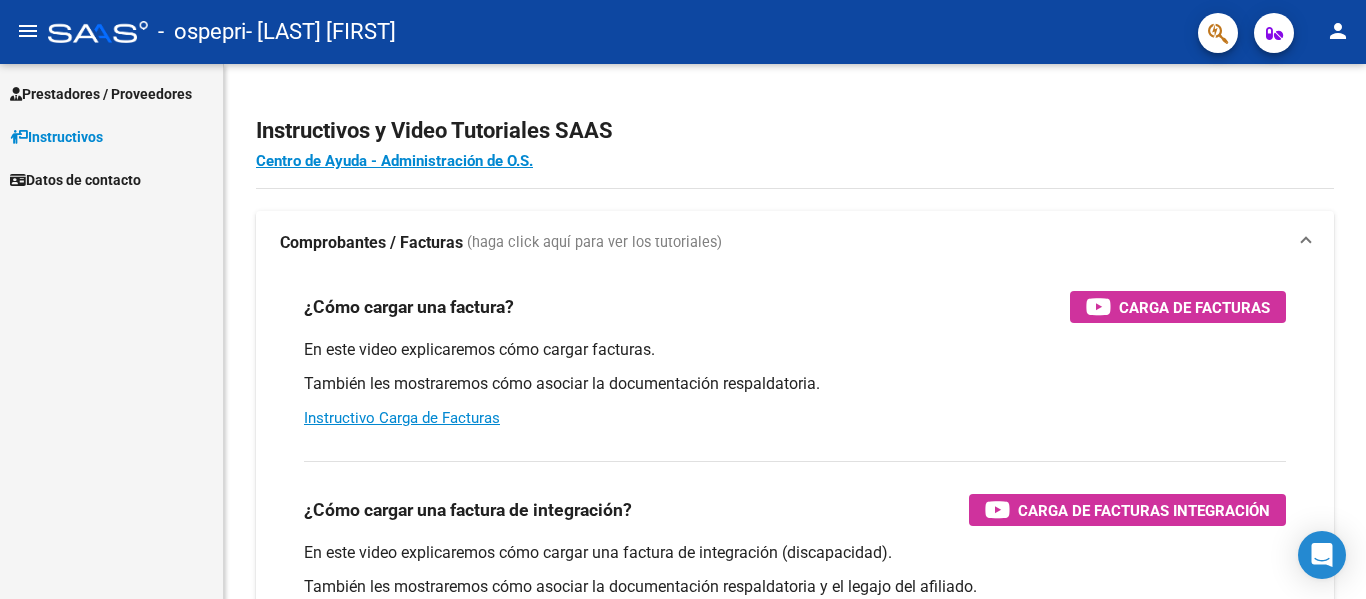 scroll, scrollTop: 0, scrollLeft: 0, axis: both 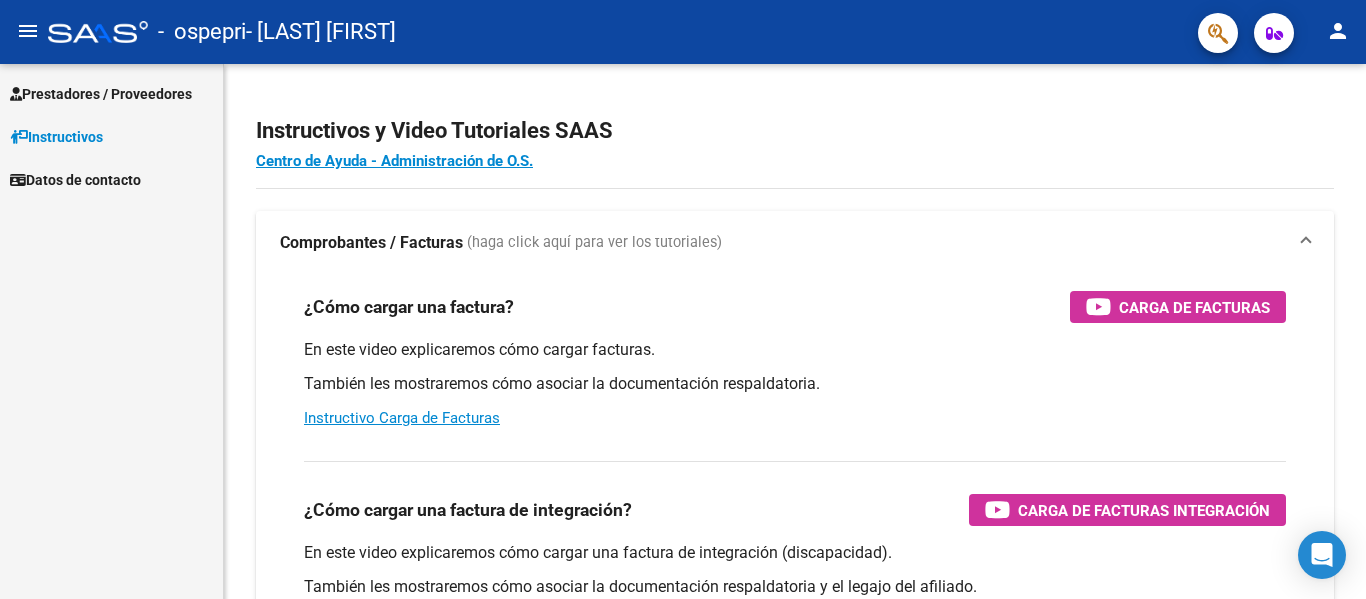 click on "Prestadores / Proveedores" at bounding box center (101, 94) 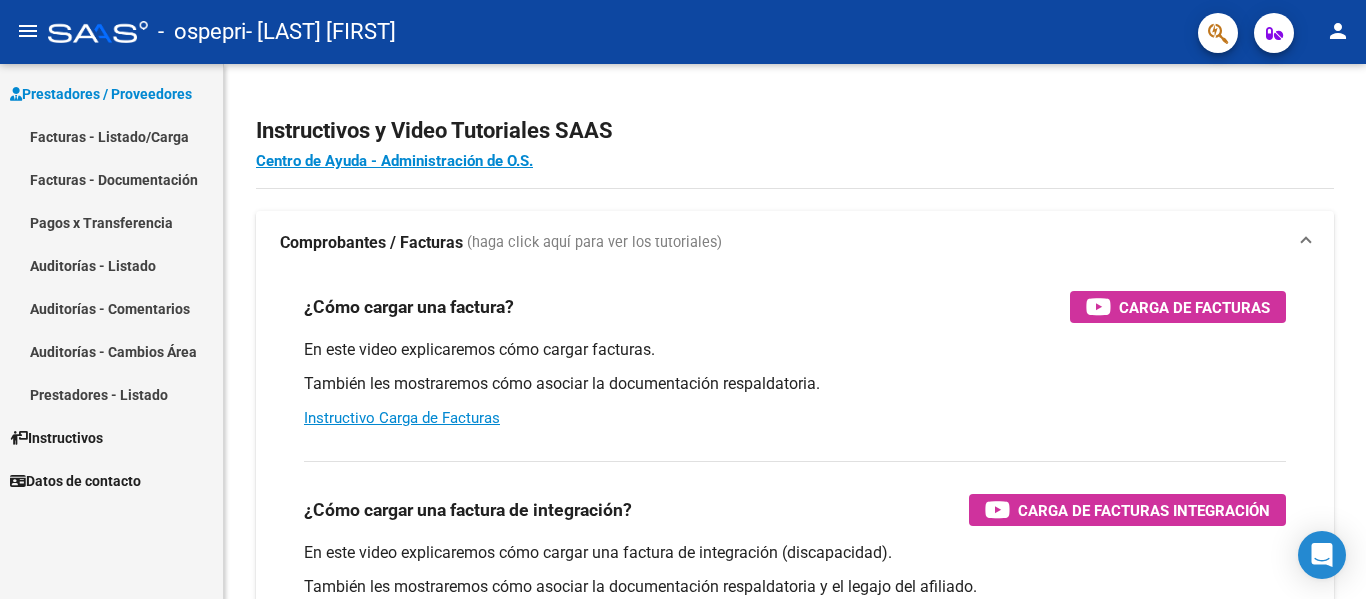 click on "Facturas - Listado/Carga" at bounding box center [111, 136] 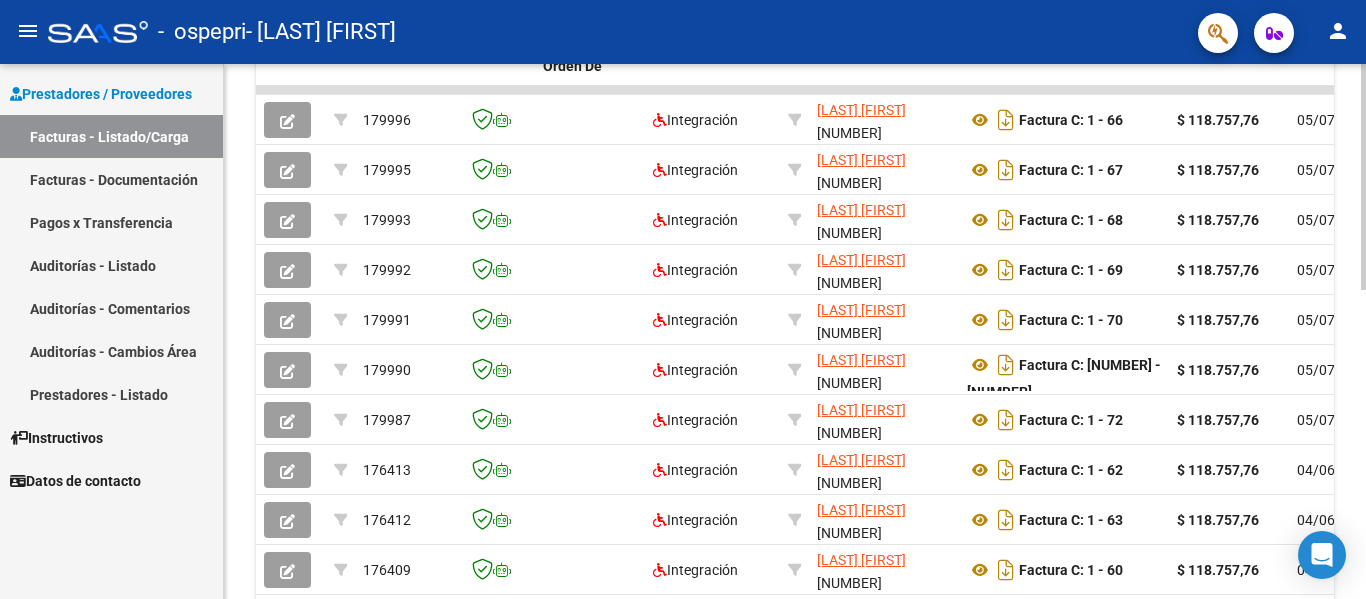 scroll, scrollTop: 700, scrollLeft: 0, axis: vertical 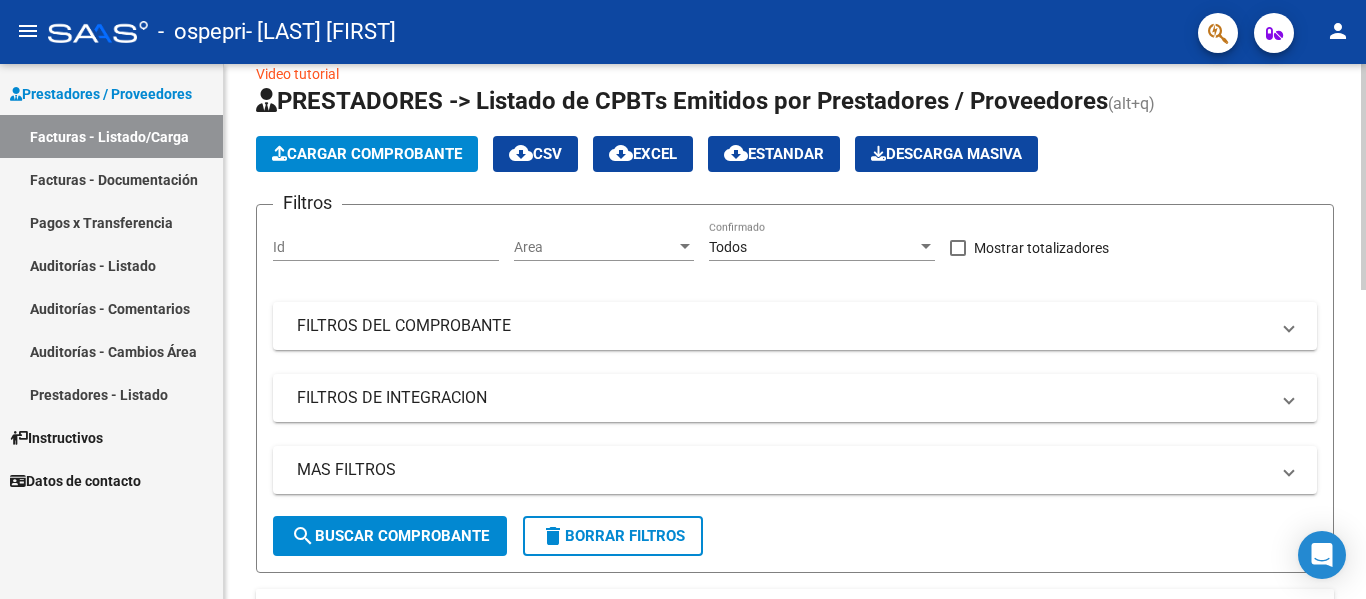 click on "Cargar Comprobante" 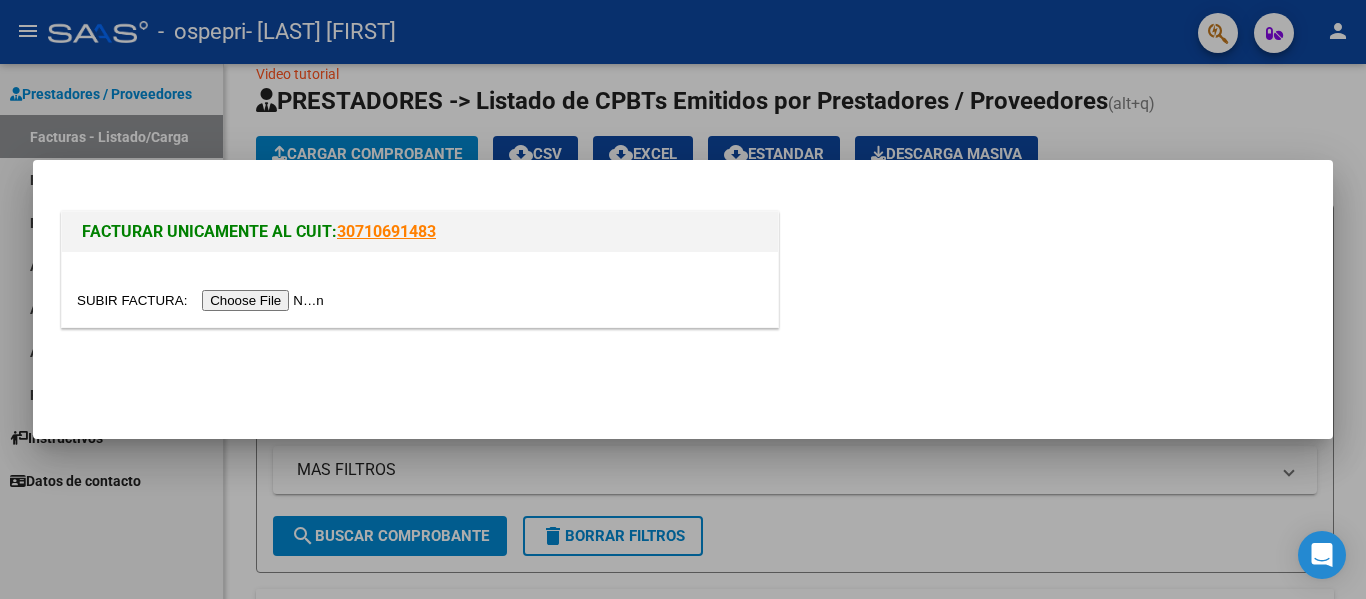 click at bounding box center (203, 300) 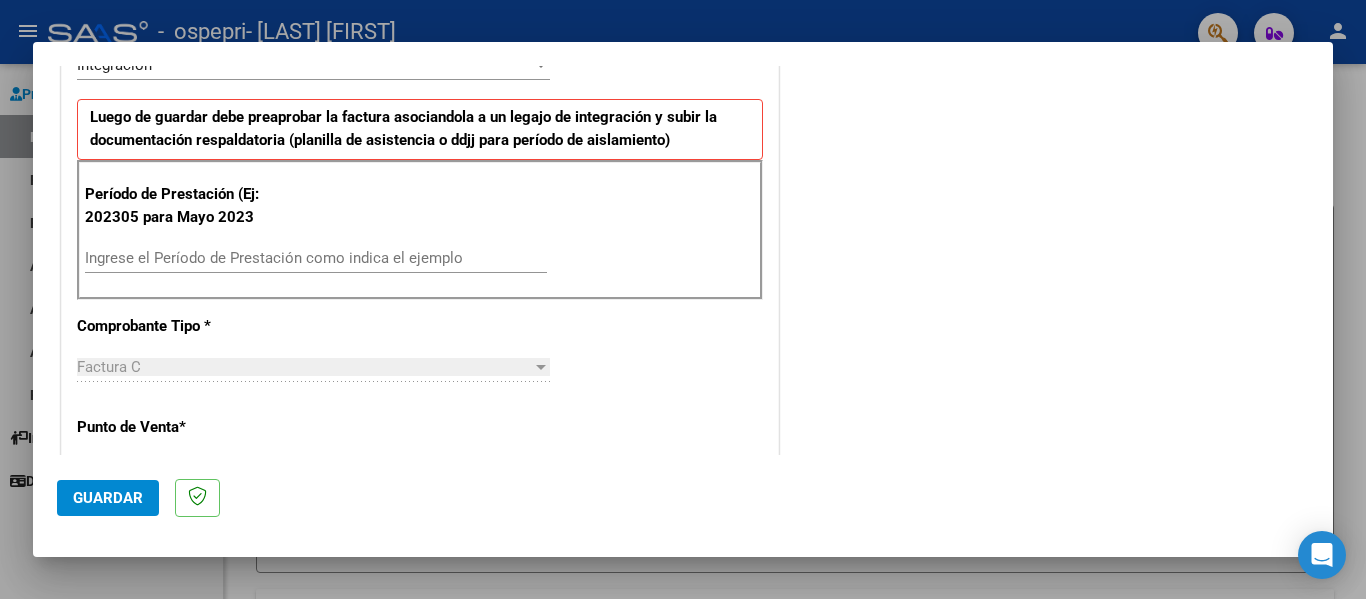 scroll, scrollTop: 500, scrollLeft: 0, axis: vertical 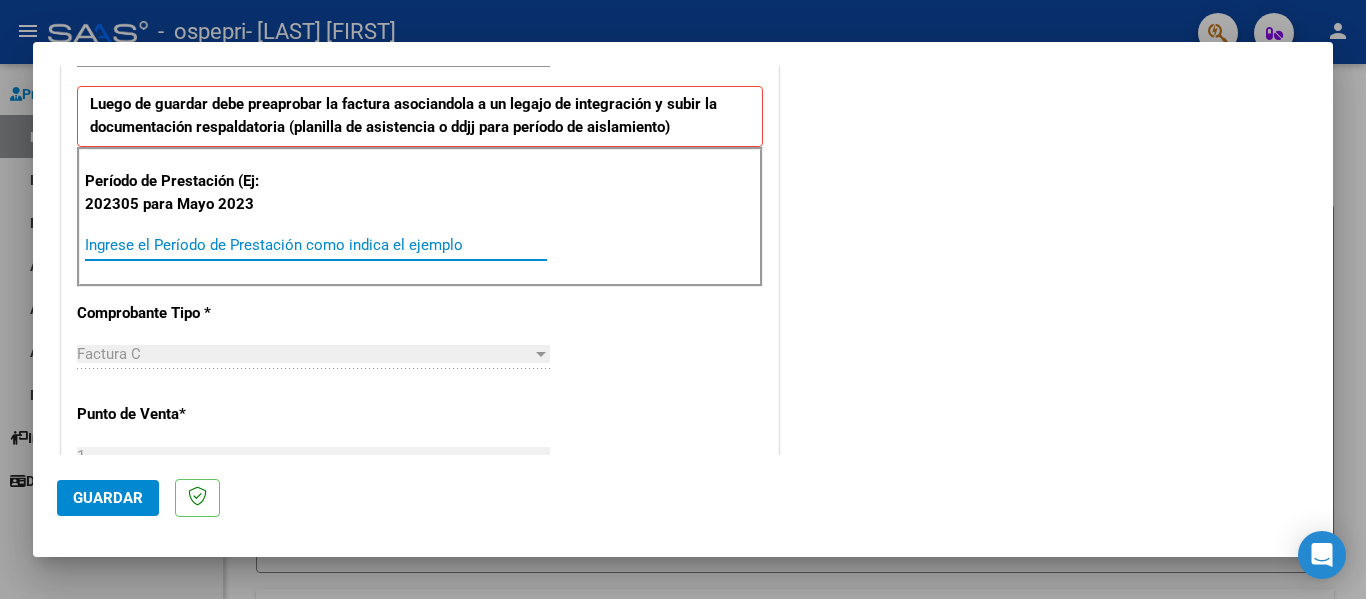 click on "Ingrese el Período de Prestación como indica el ejemplo" at bounding box center [316, 245] 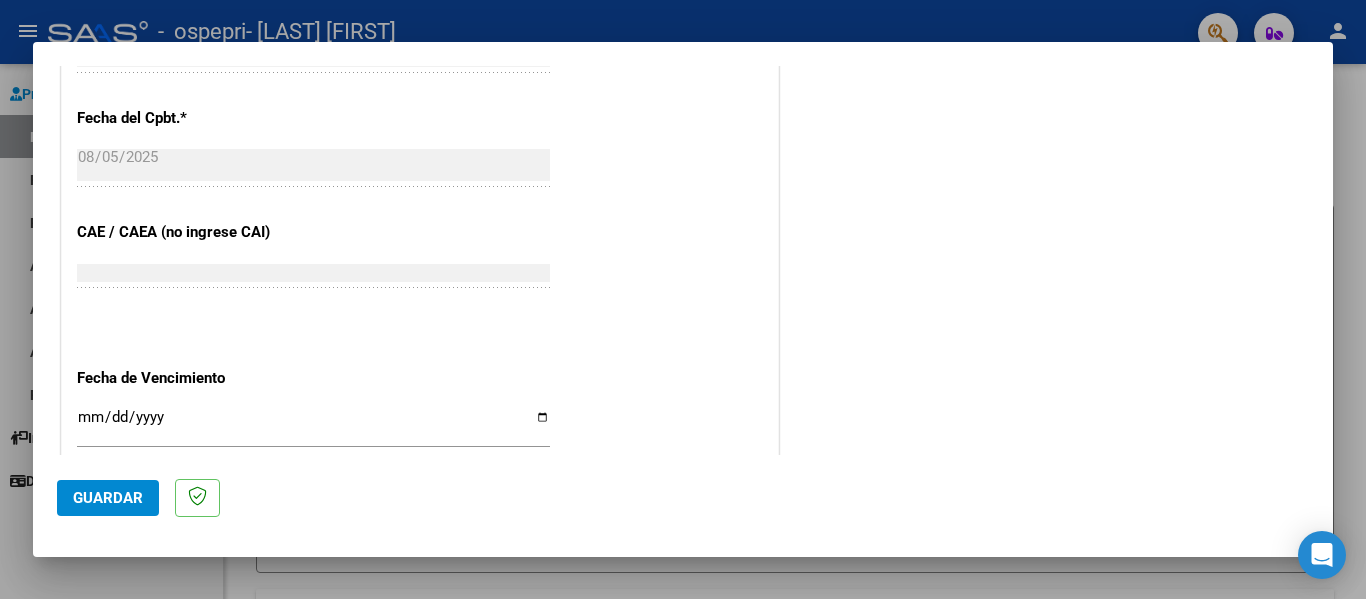 scroll, scrollTop: 1333, scrollLeft: 0, axis: vertical 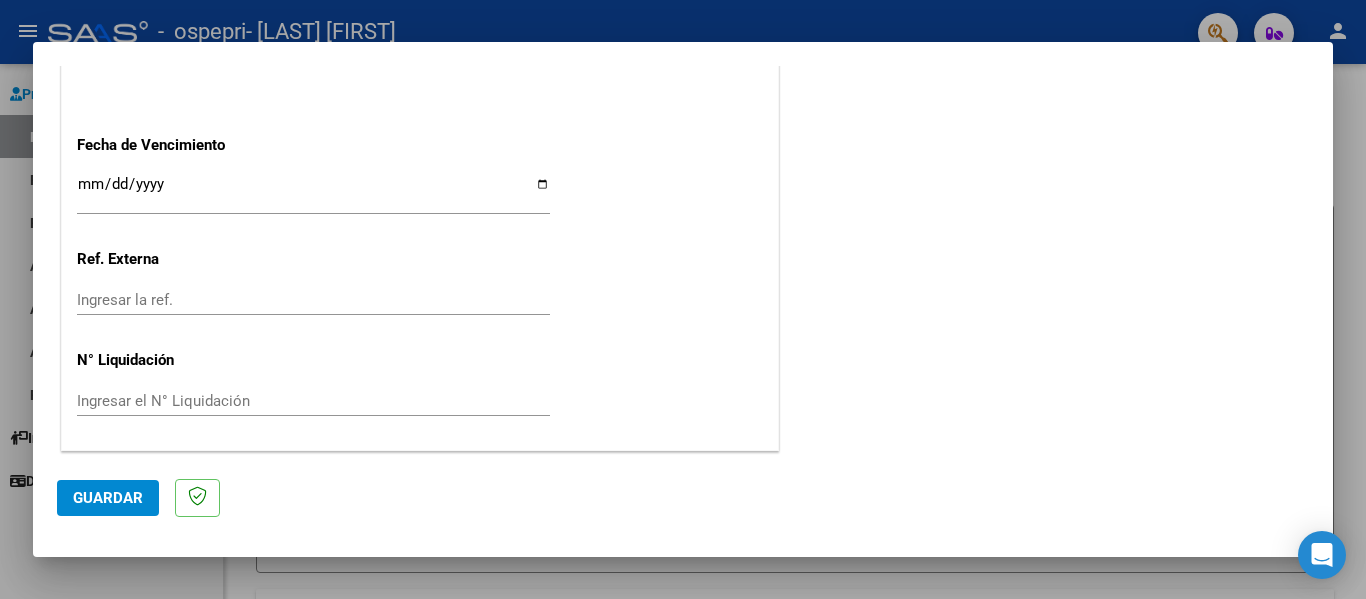 type on "202507" 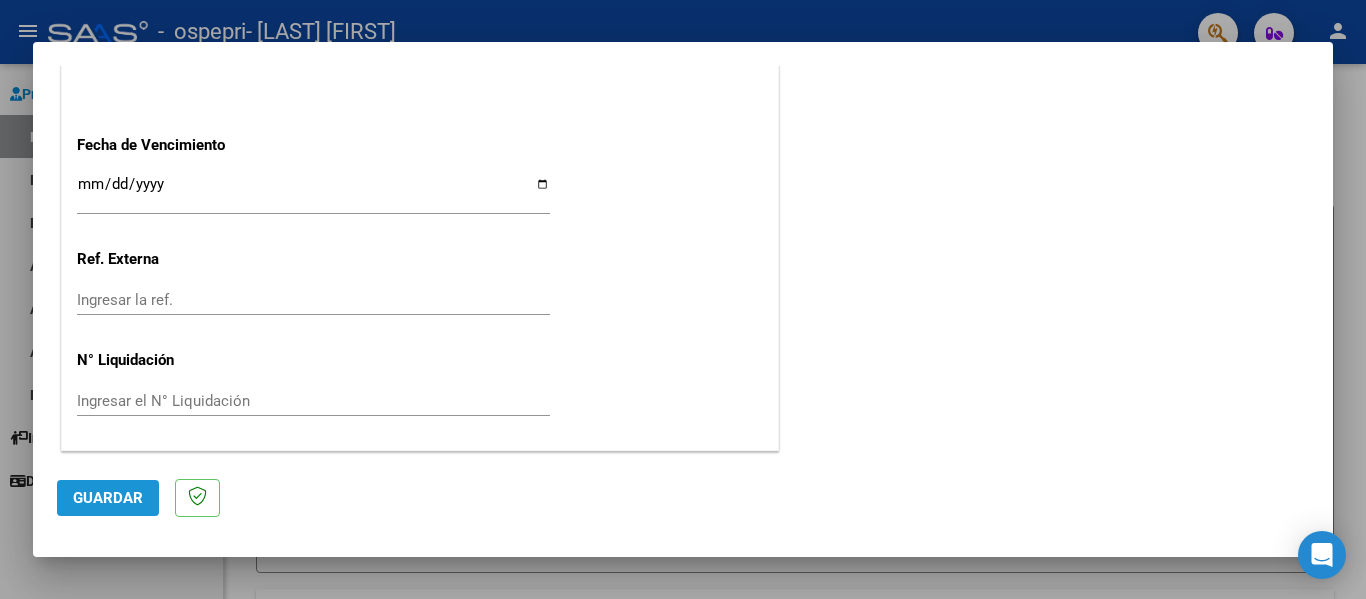 click on "Guardar" 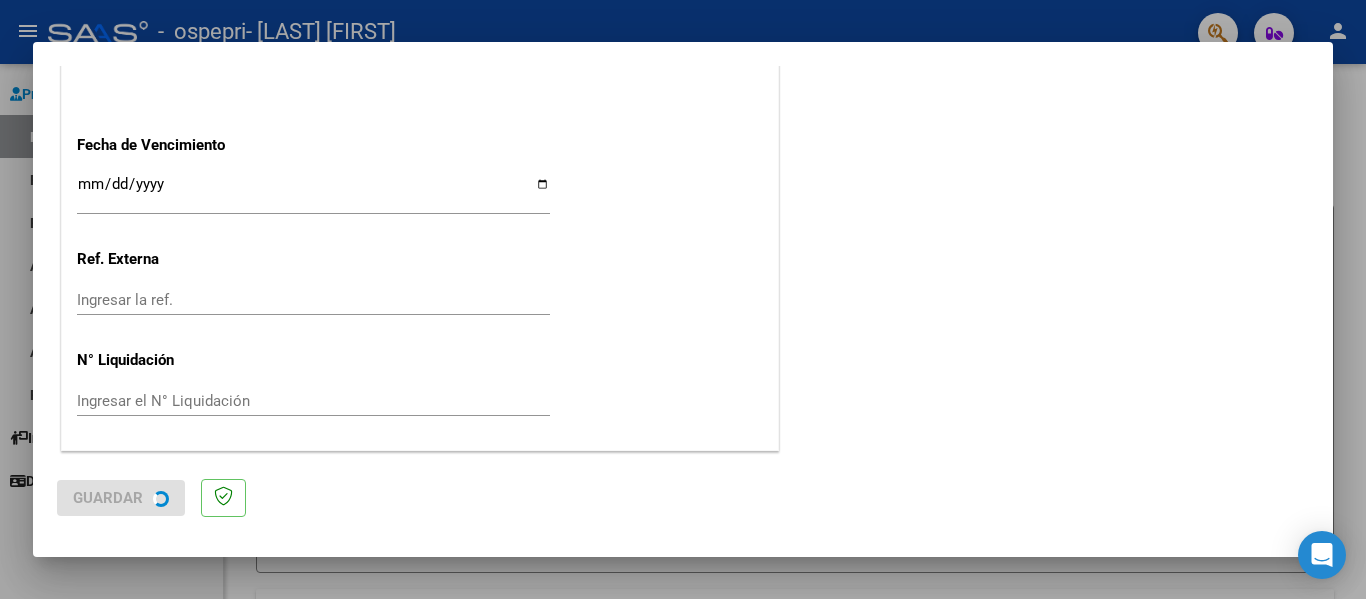 scroll, scrollTop: 0, scrollLeft: 0, axis: both 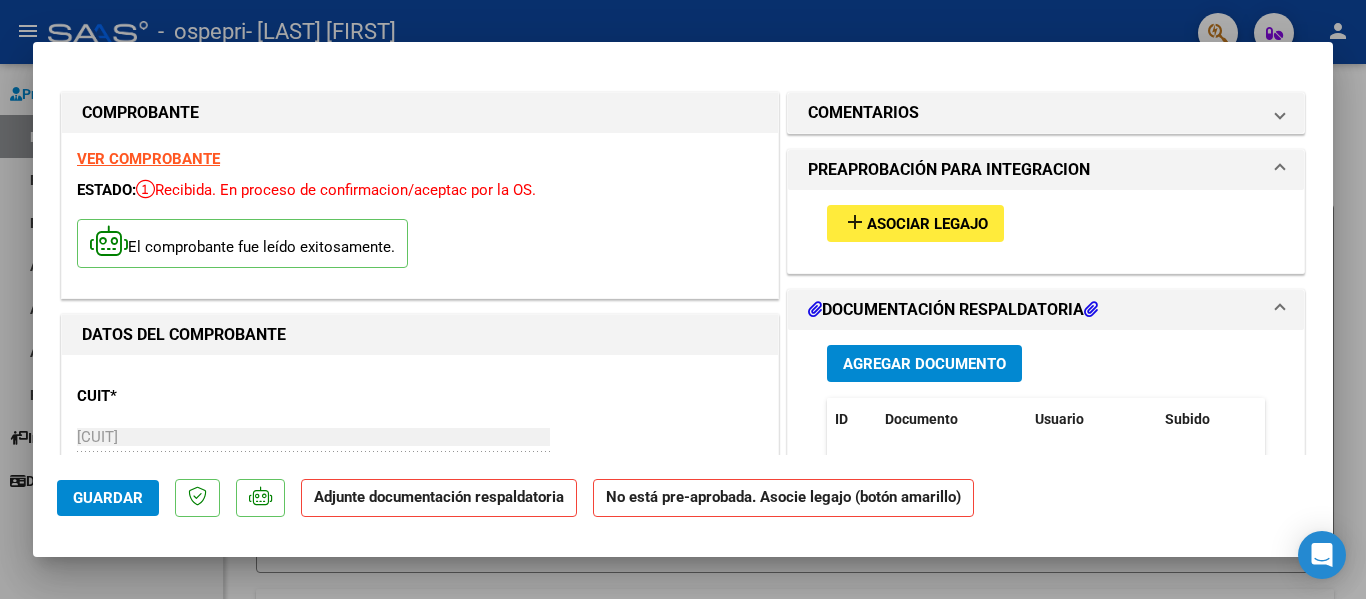 click on "Asociar Legajo" at bounding box center (927, 224) 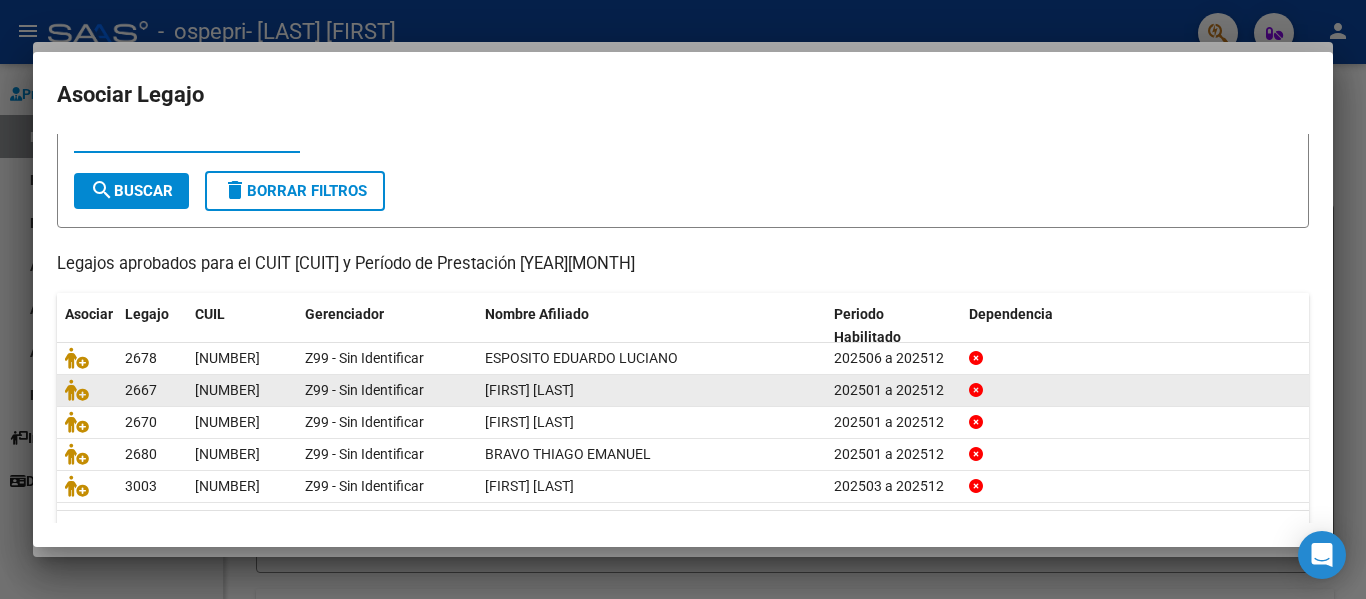 scroll, scrollTop: 100, scrollLeft: 0, axis: vertical 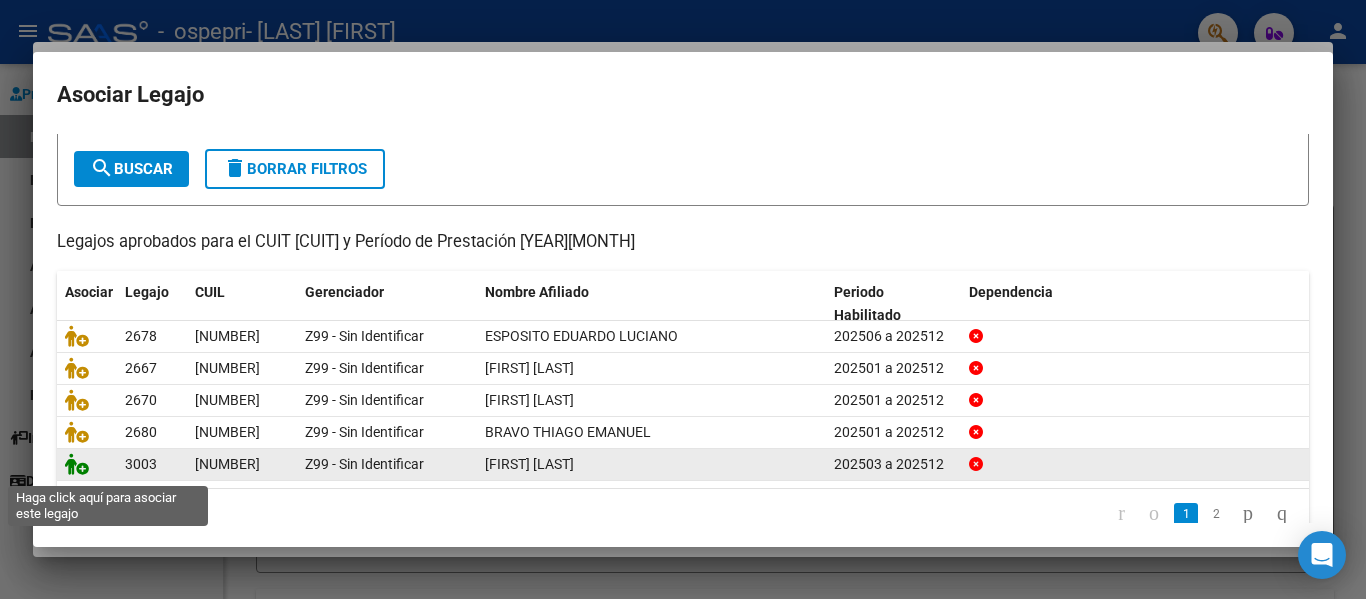 click 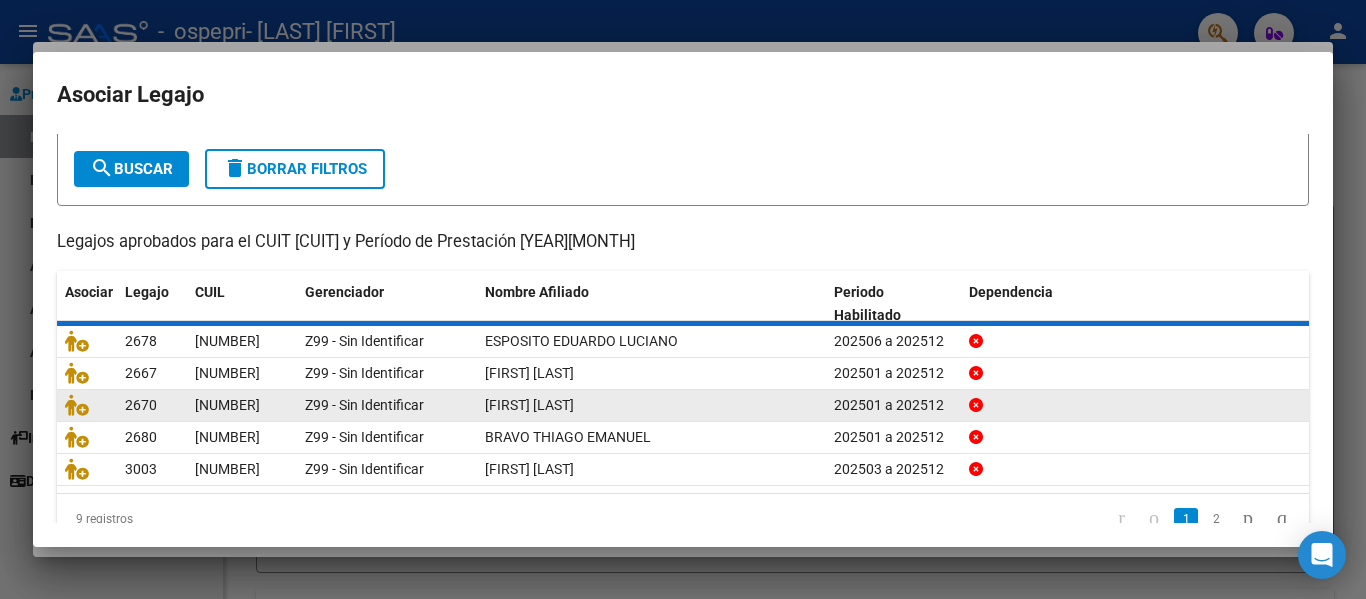 scroll, scrollTop: 0, scrollLeft: 0, axis: both 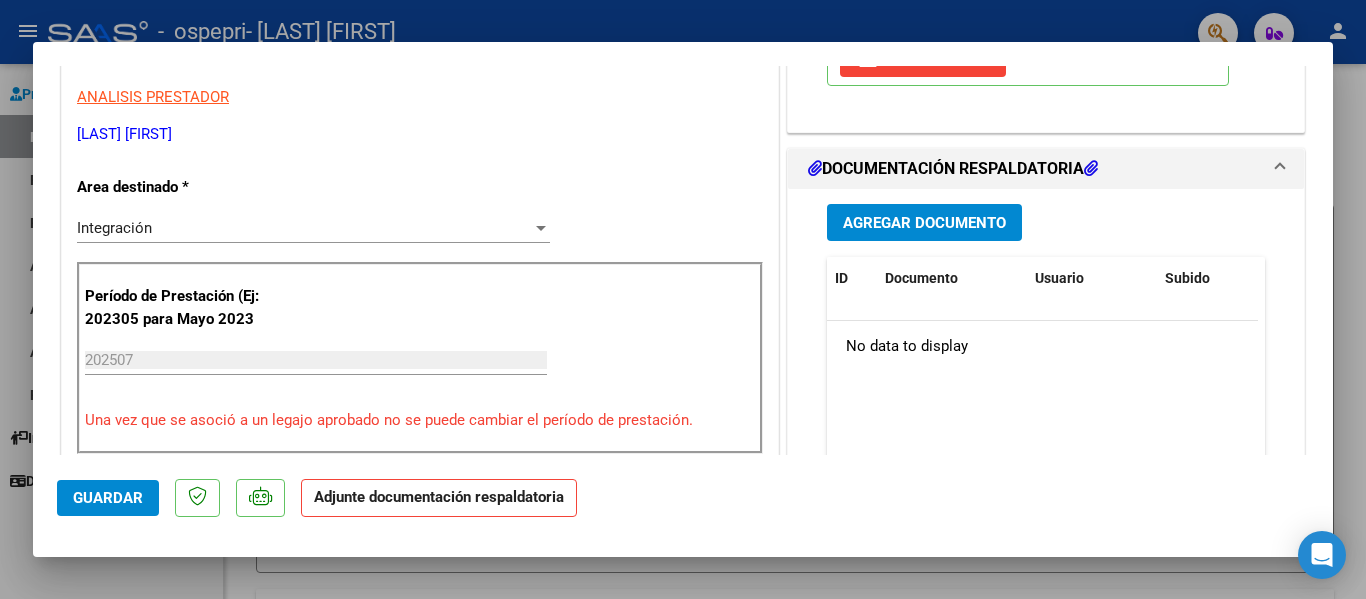 click on "Agregar Documento" at bounding box center [924, 223] 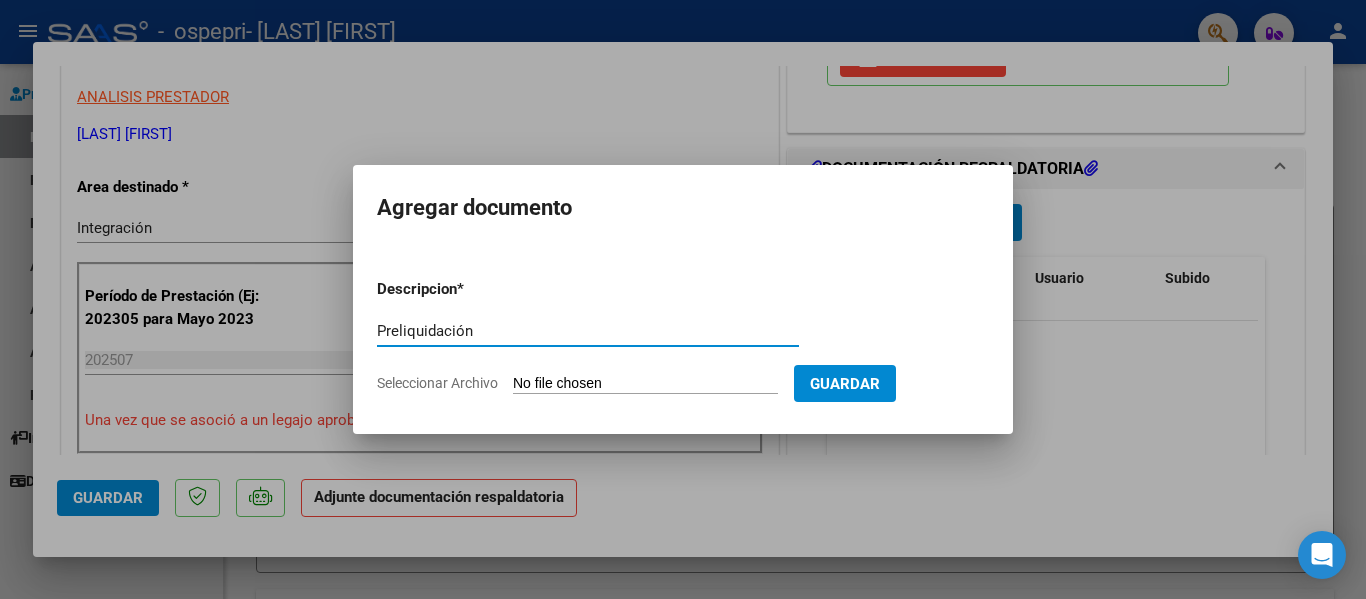type on "Preliquidación" 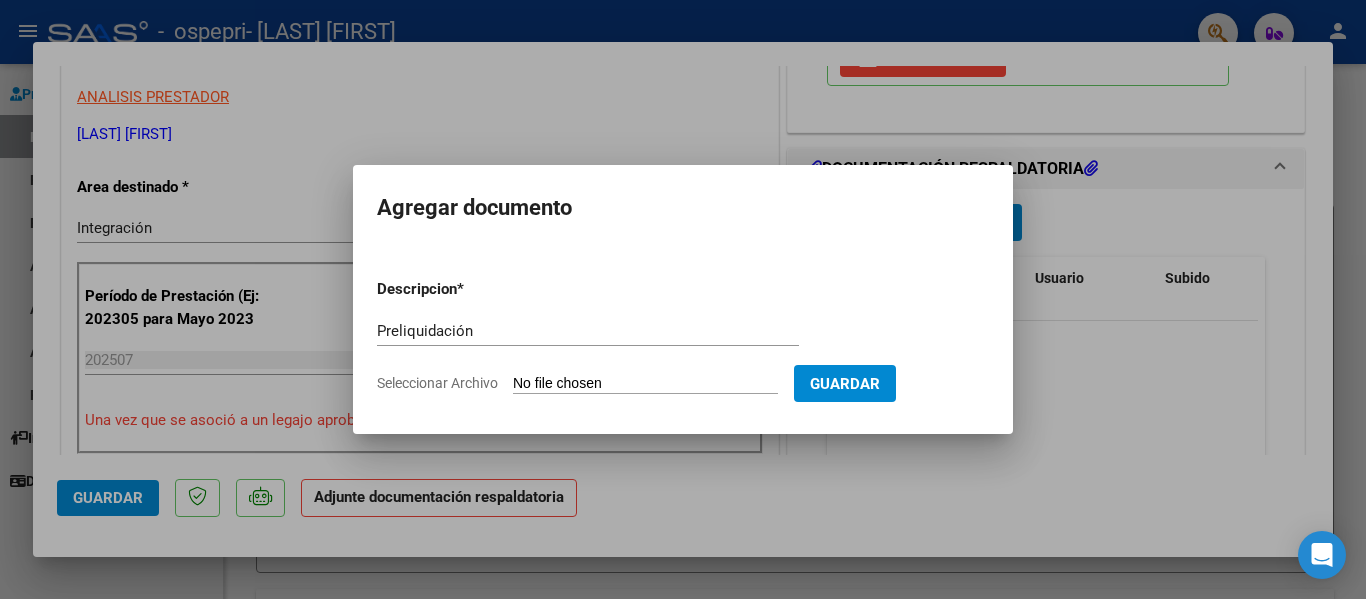 click on "Seleccionar Archivo" at bounding box center [645, 384] 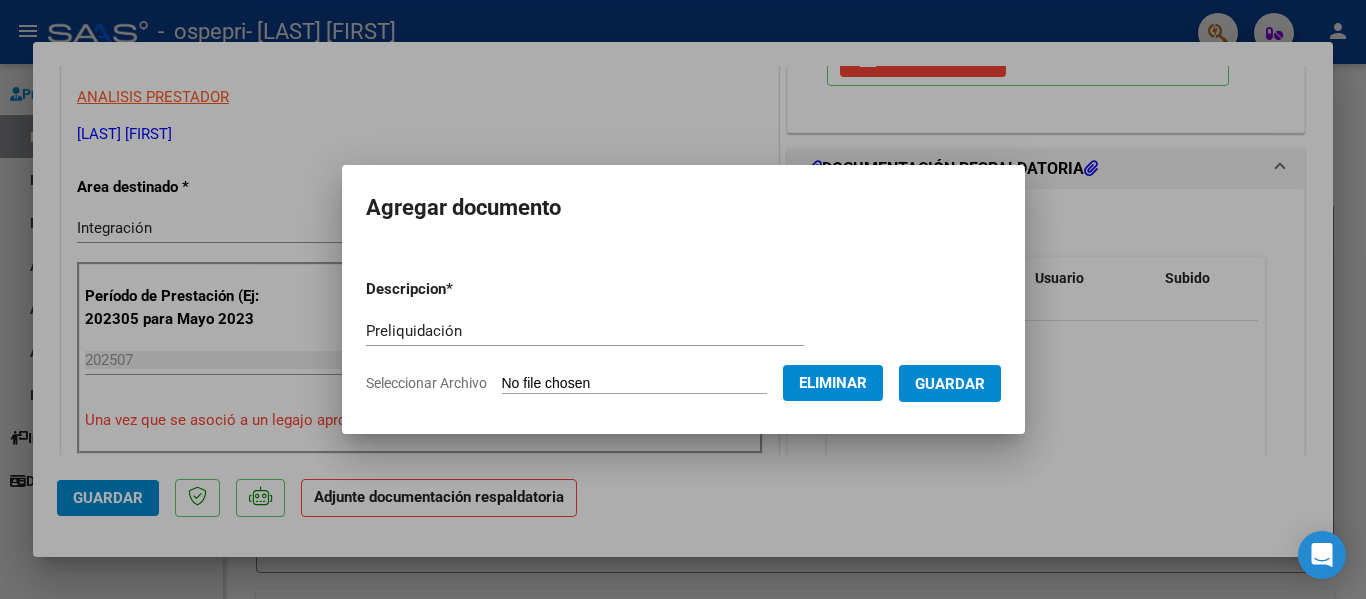 click on "Guardar" at bounding box center [950, 384] 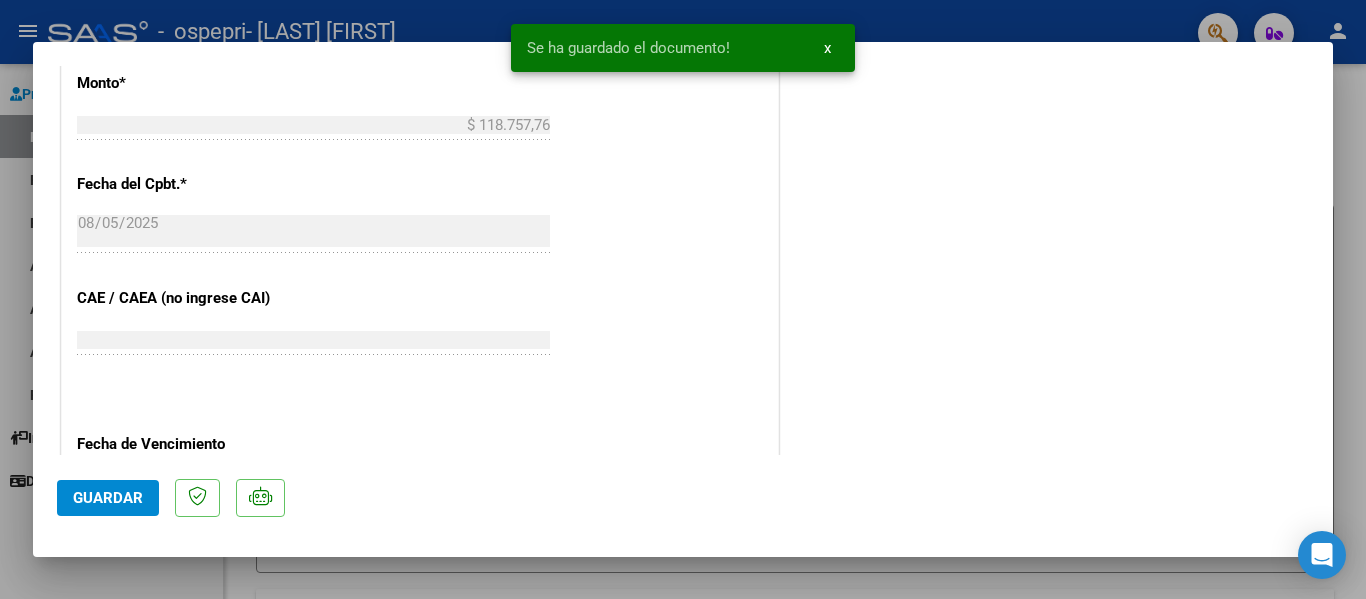 scroll, scrollTop: 1200, scrollLeft: 0, axis: vertical 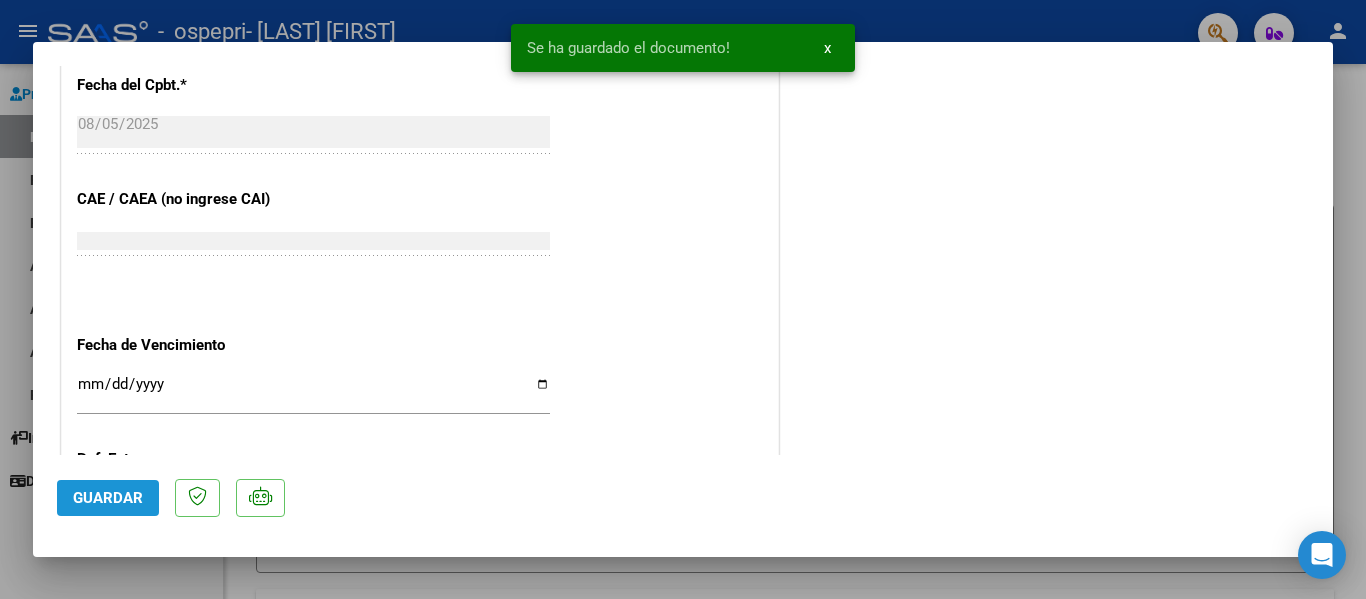 click on "Guardar" 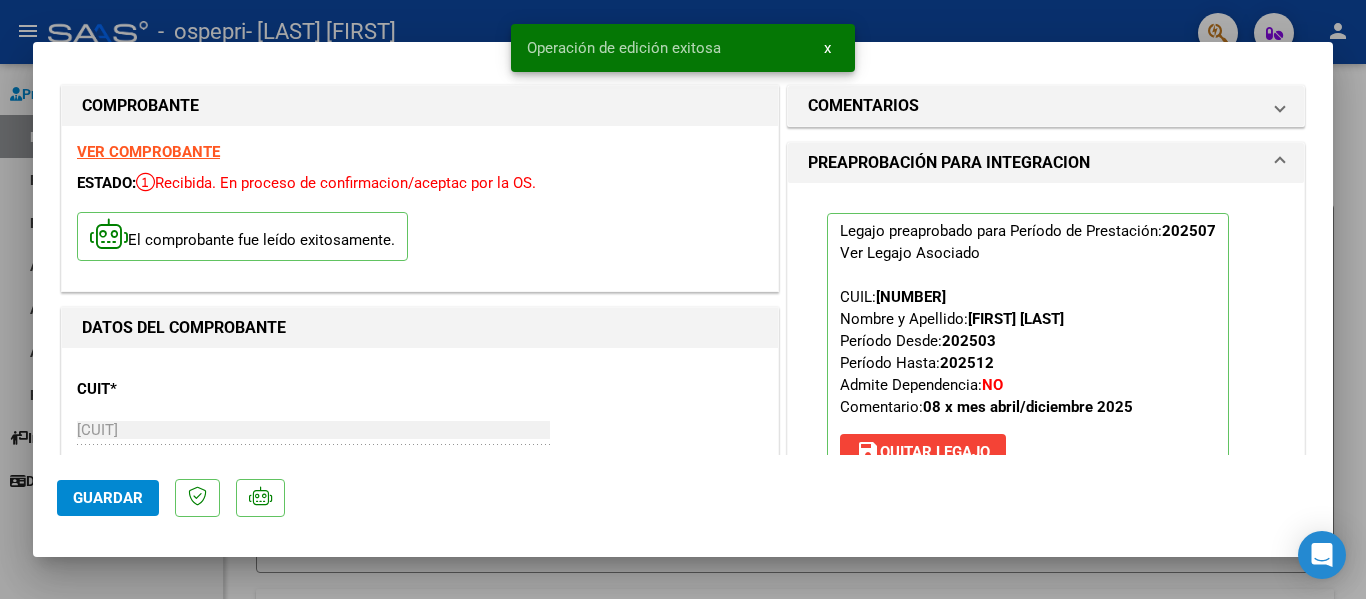 scroll, scrollTop: 0, scrollLeft: 0, axis: both 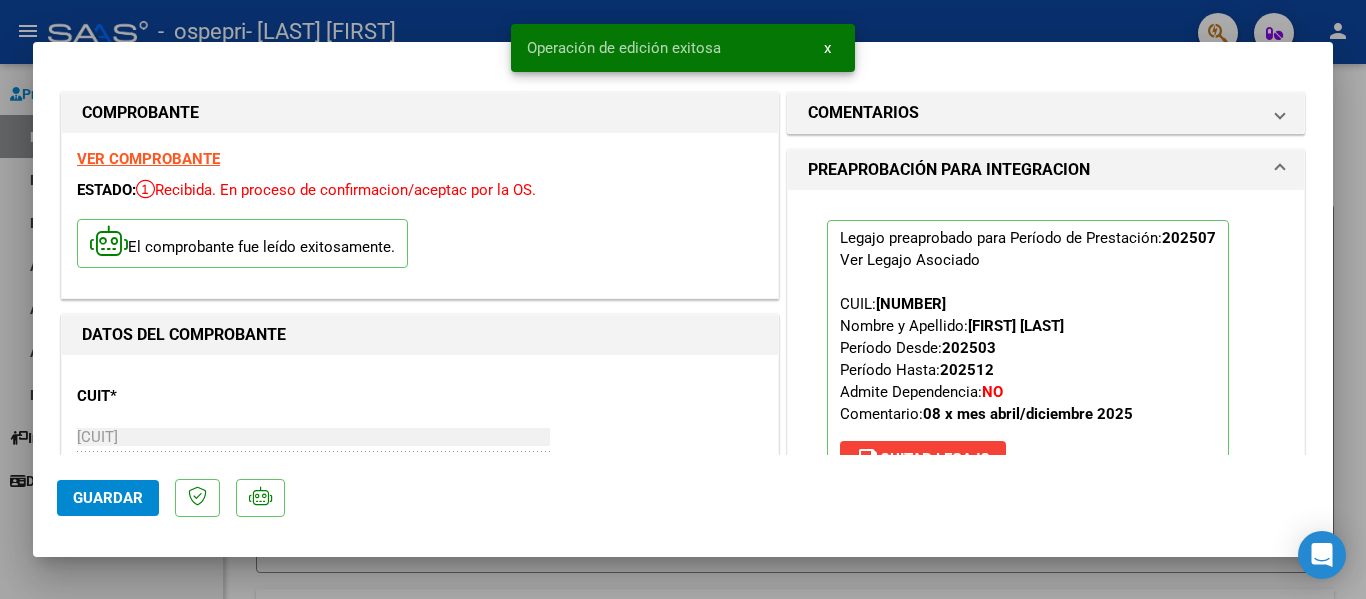 type 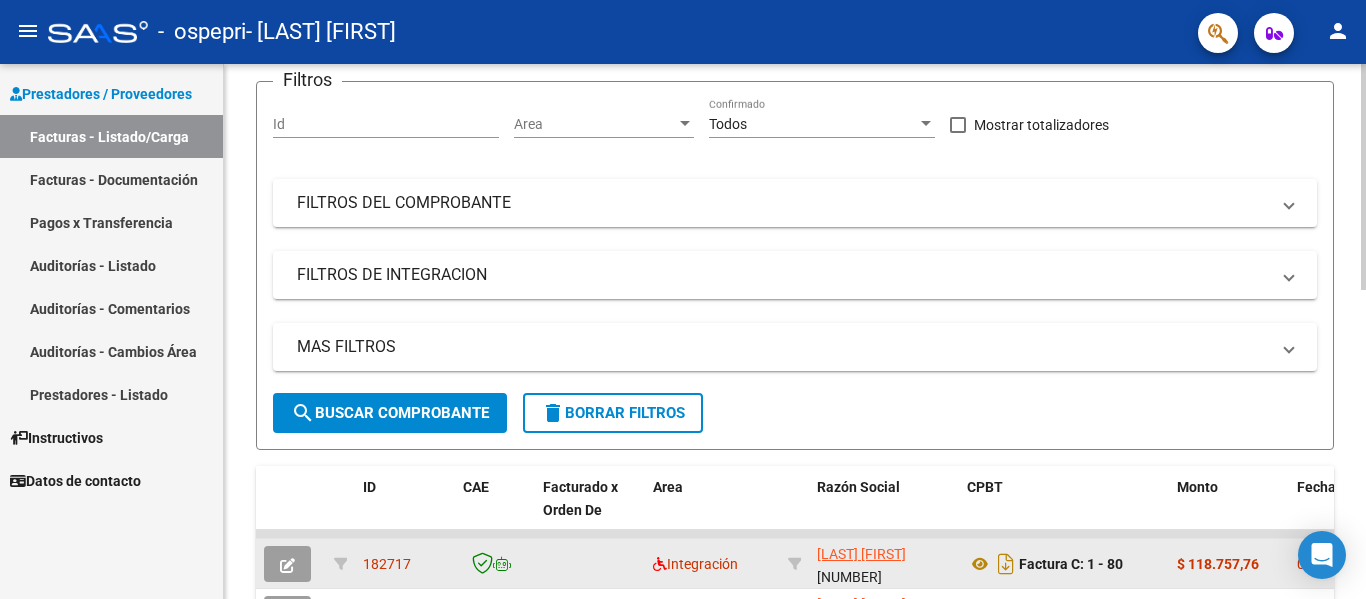 scroll, scrollTop: 133, scrollLeft: 0, axis: vertical 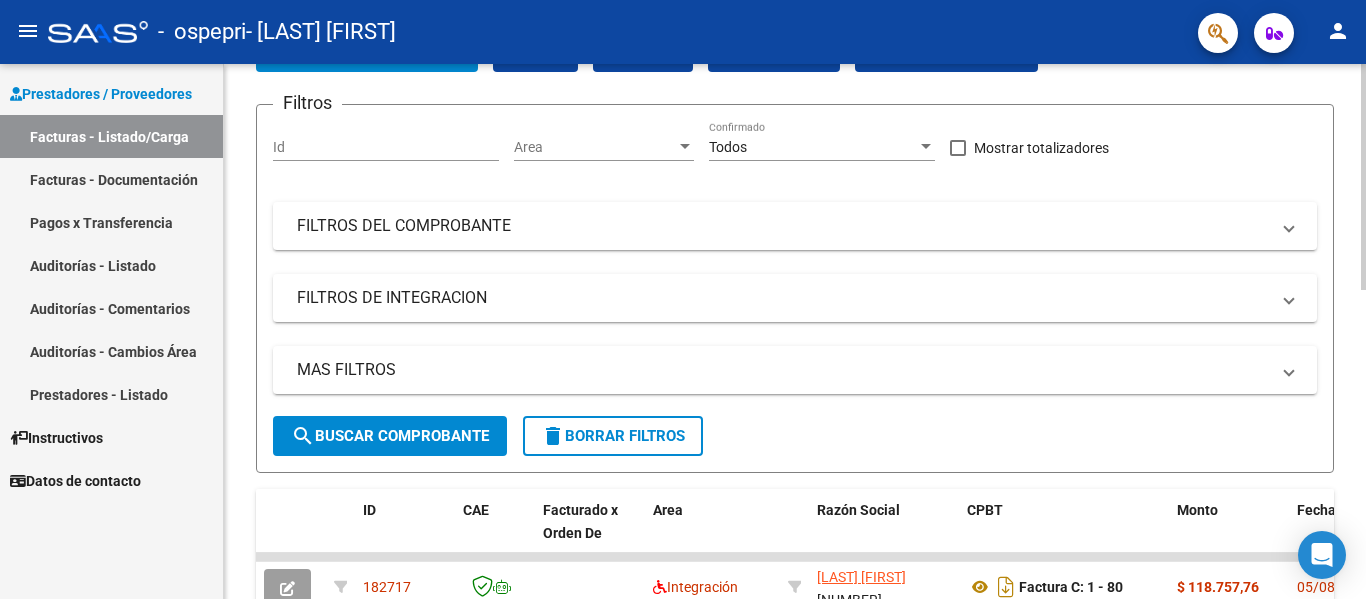 click on "search  Buscar Comprobante" 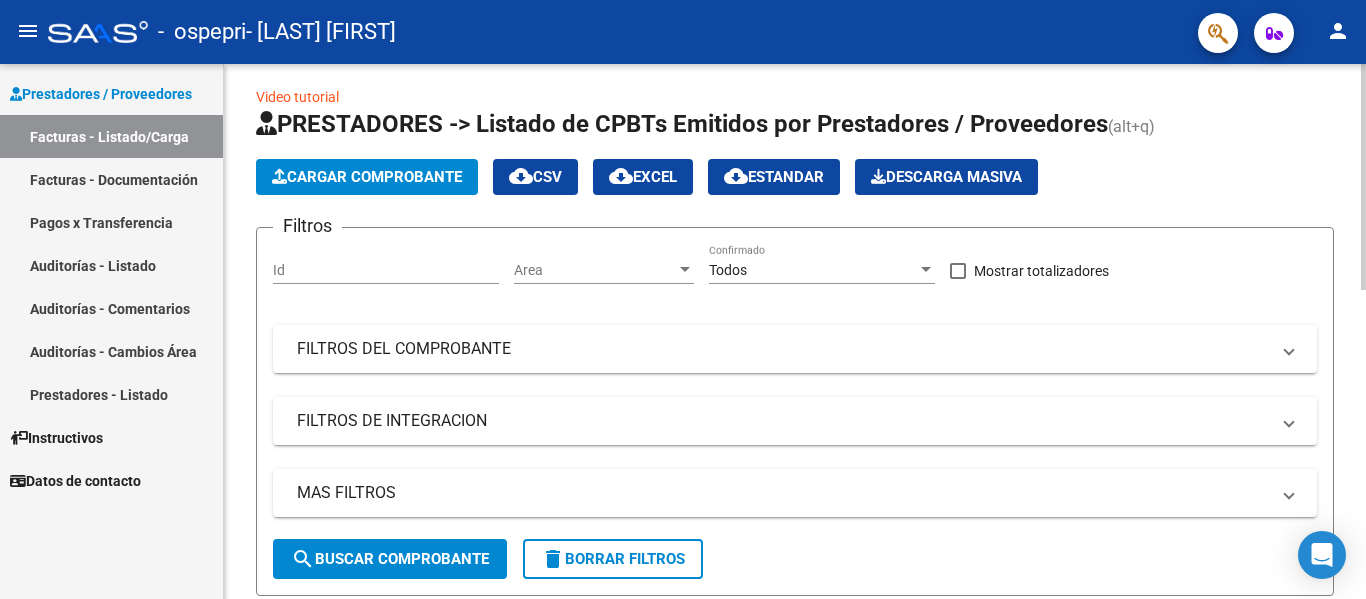 scroll, scrollTop: 0, scrollLeft: 0, axis: both 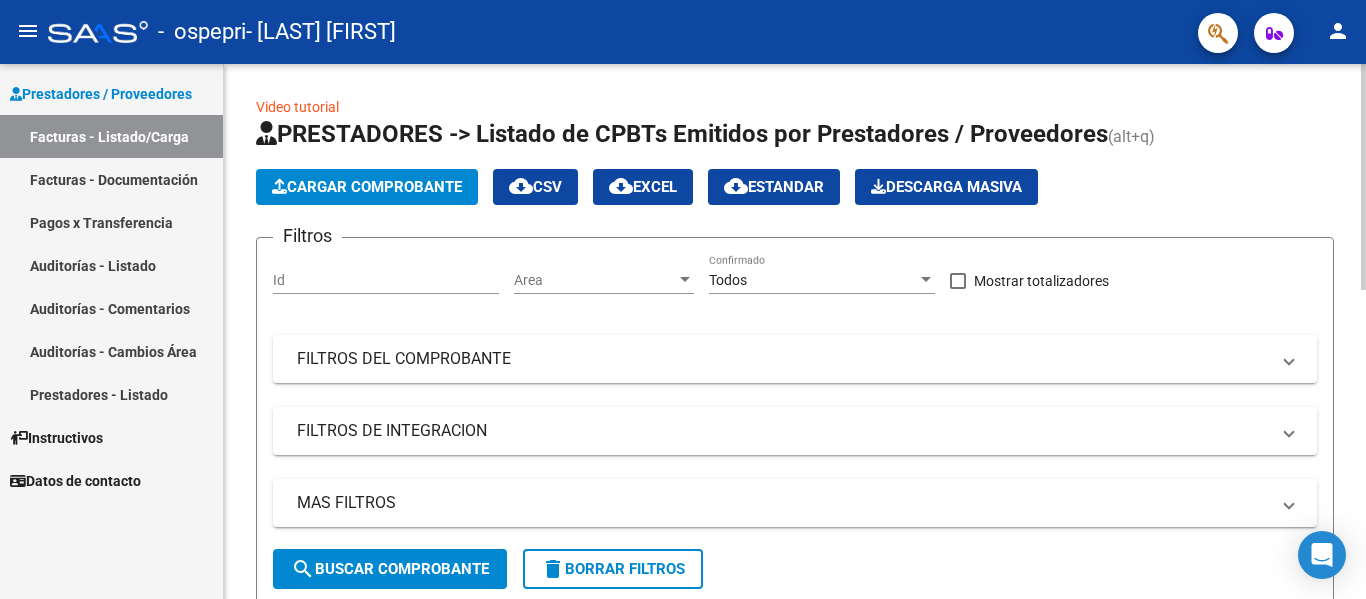 click on "Cargar Comprobante" 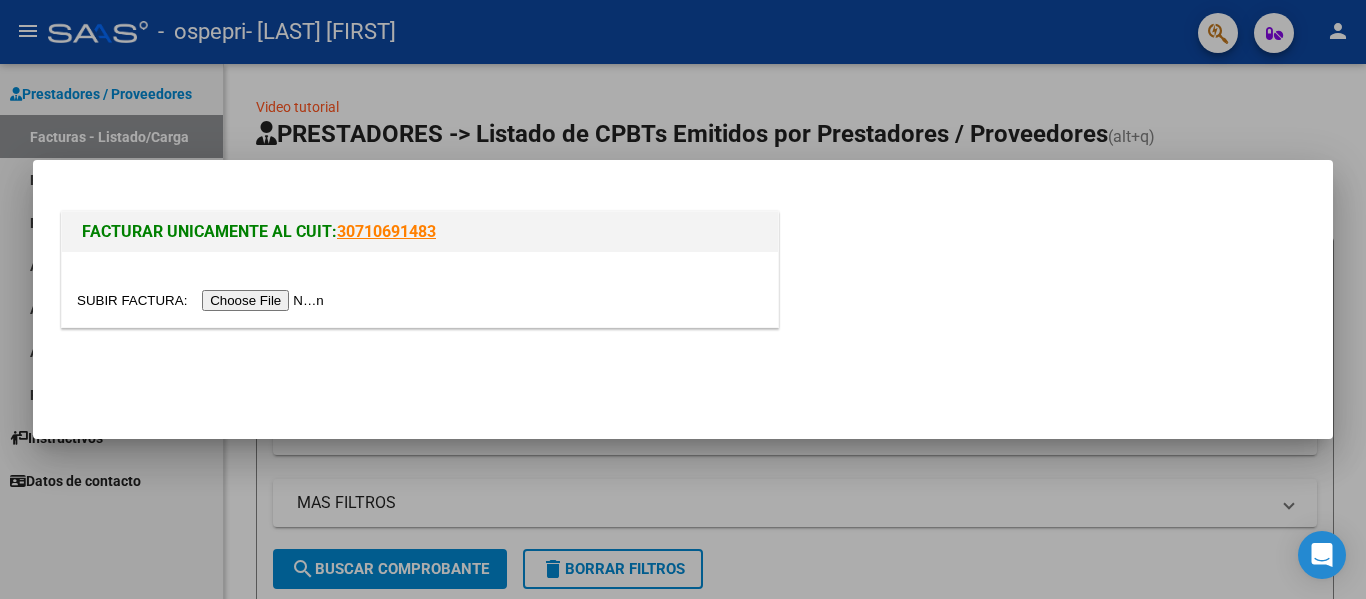 click at bounding box center [203, 300] 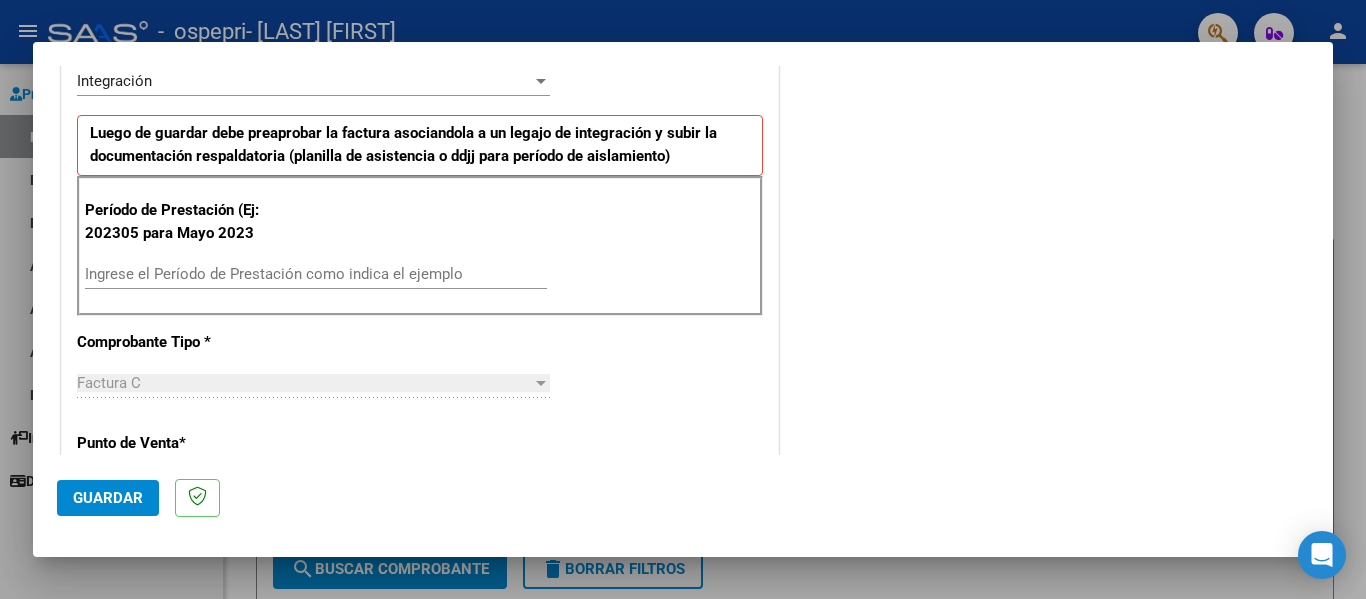 scroll, scrollTop: 500, scrollLeft: 0, axis: vertical 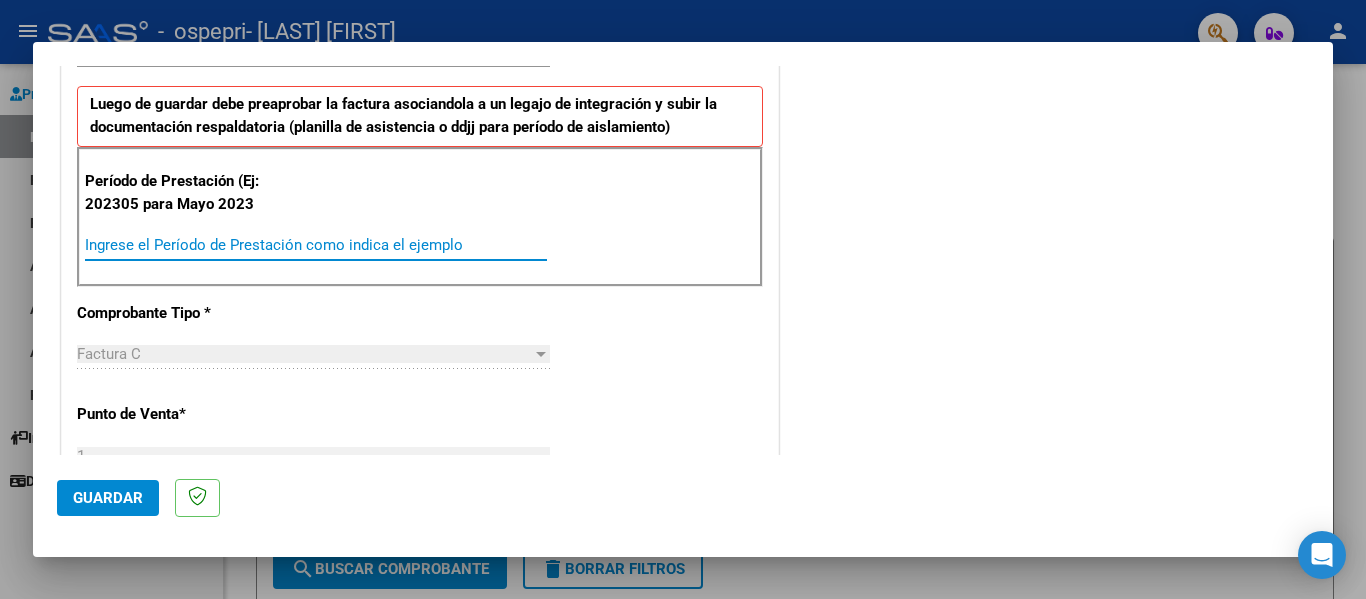 click on "Ingrese el Período de Prestación como indica el ejemplo" at bounding box center [316, 245] 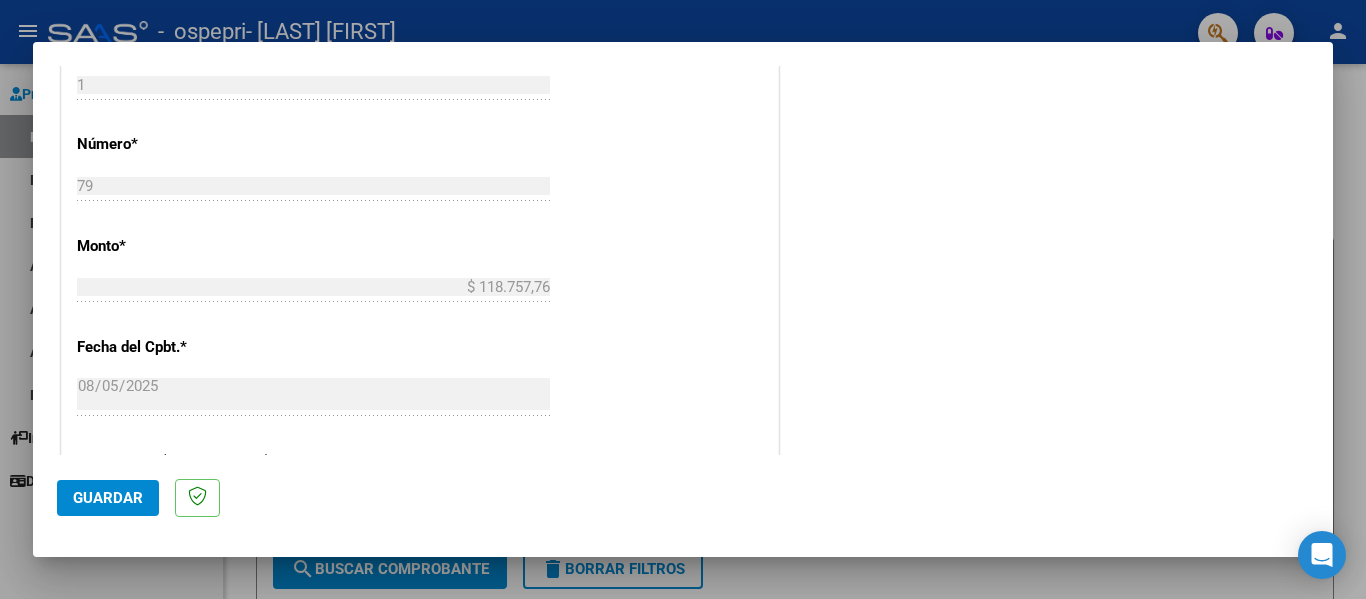 scroll, scrollTop: 1000, scrollLeft: 0, axis: vertical 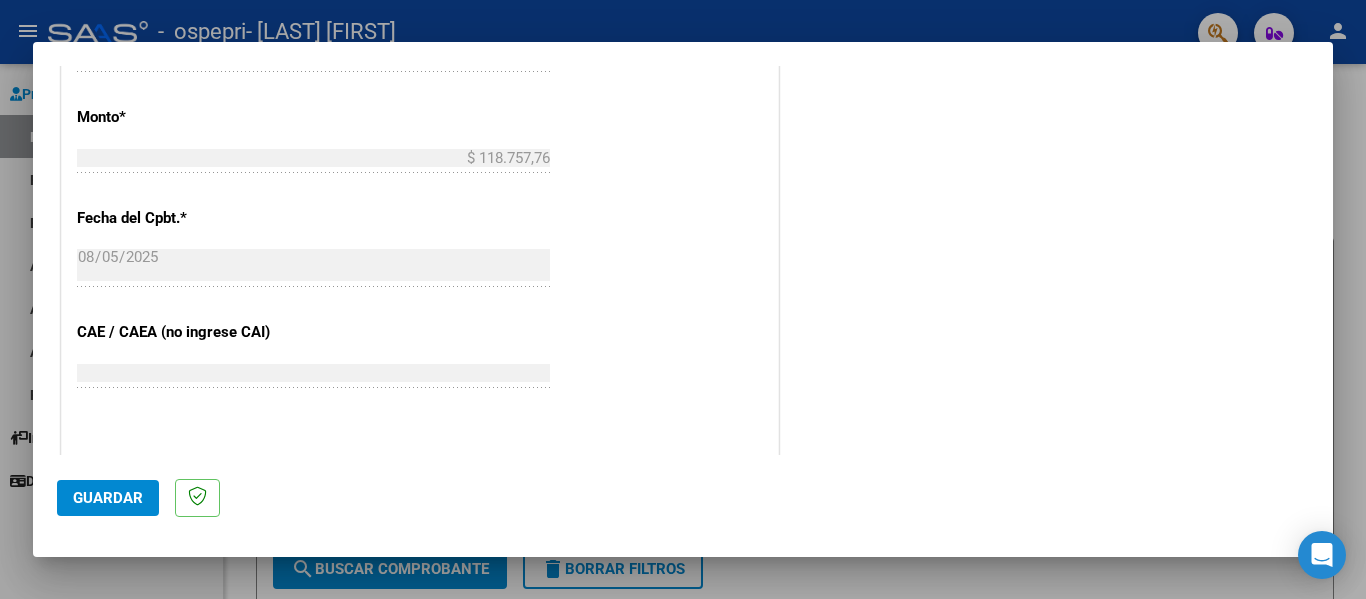 type on "202507" 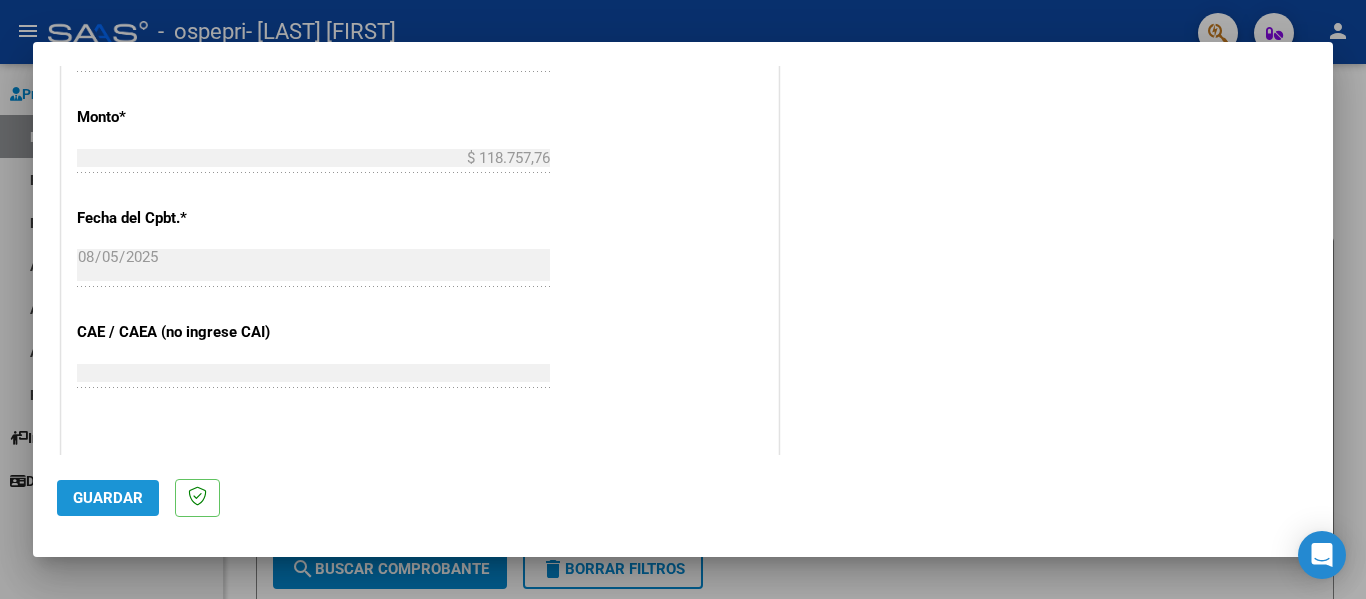 click on "Guardar" 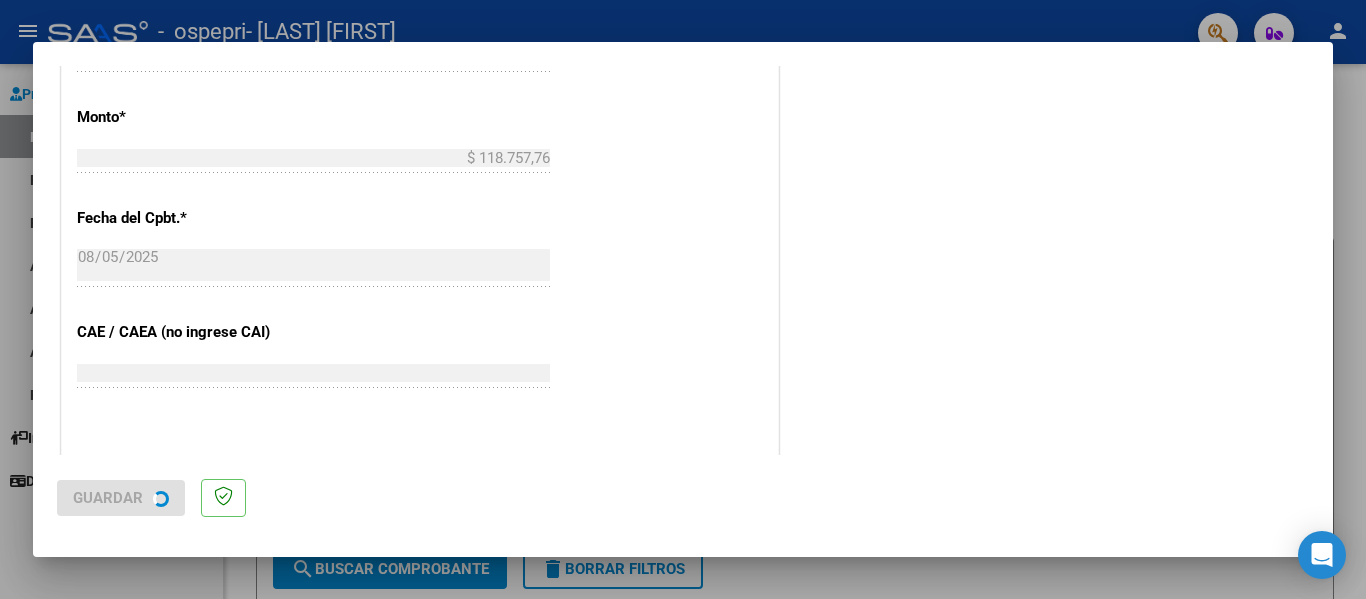 scroll, scrollTop: 0, scrollLeft: 0, axis: both 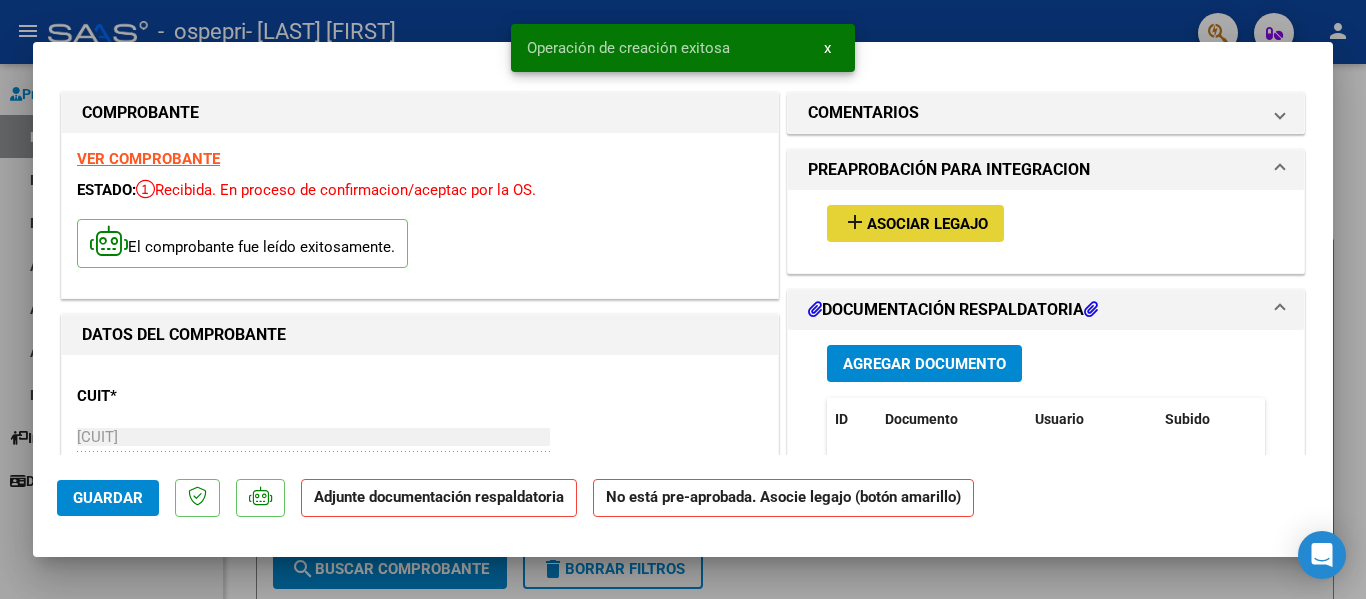 click on "add Asociar Legajo" at bounding box center [915, 223] 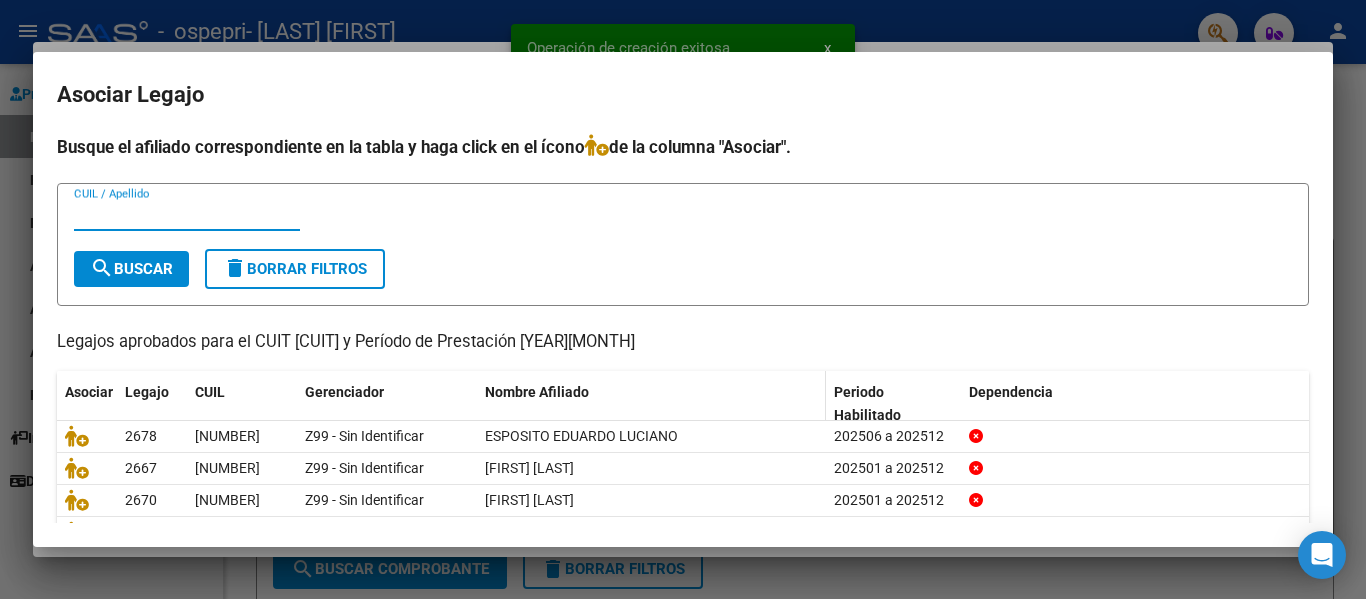 scroll, scrollTop: 100, scrollLeft: 0, axis: vertical 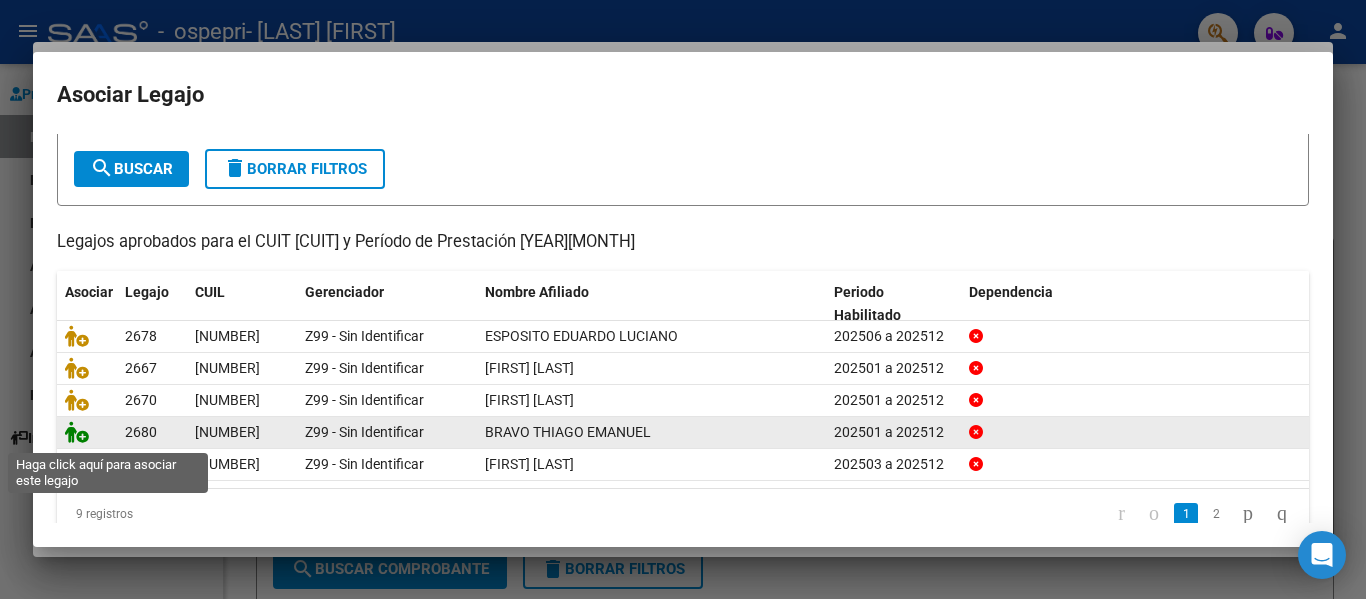 click 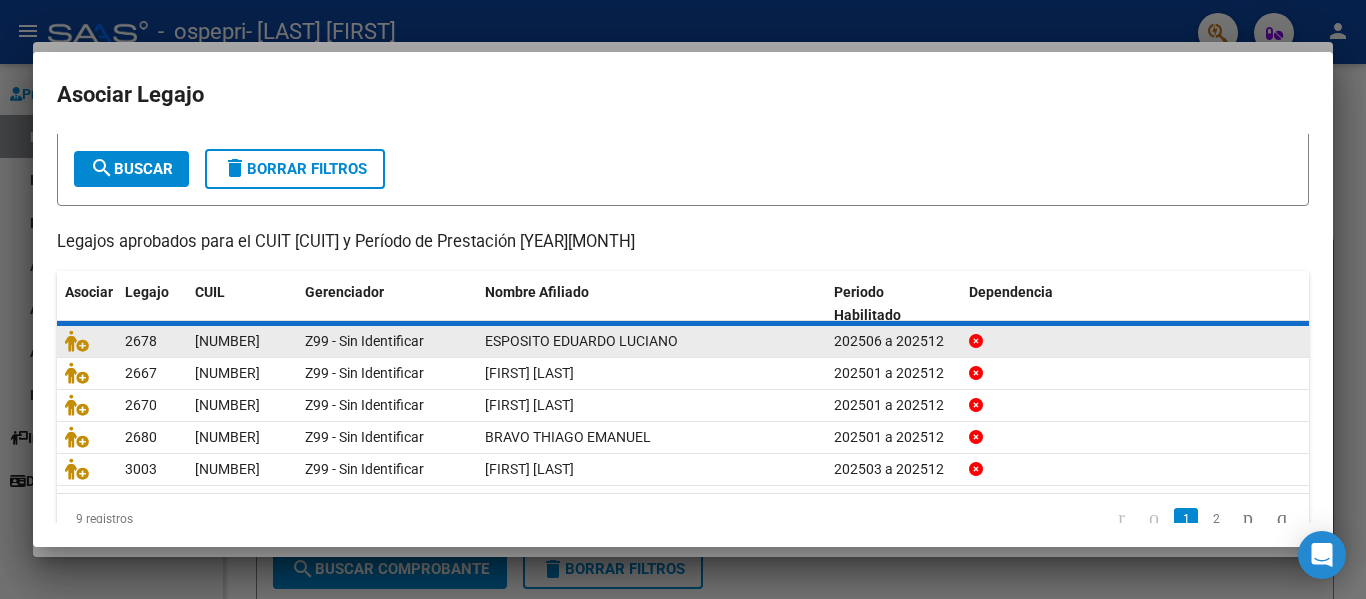 scroll, scrollTop: 113, scrollLeft: 0, axis: vertical 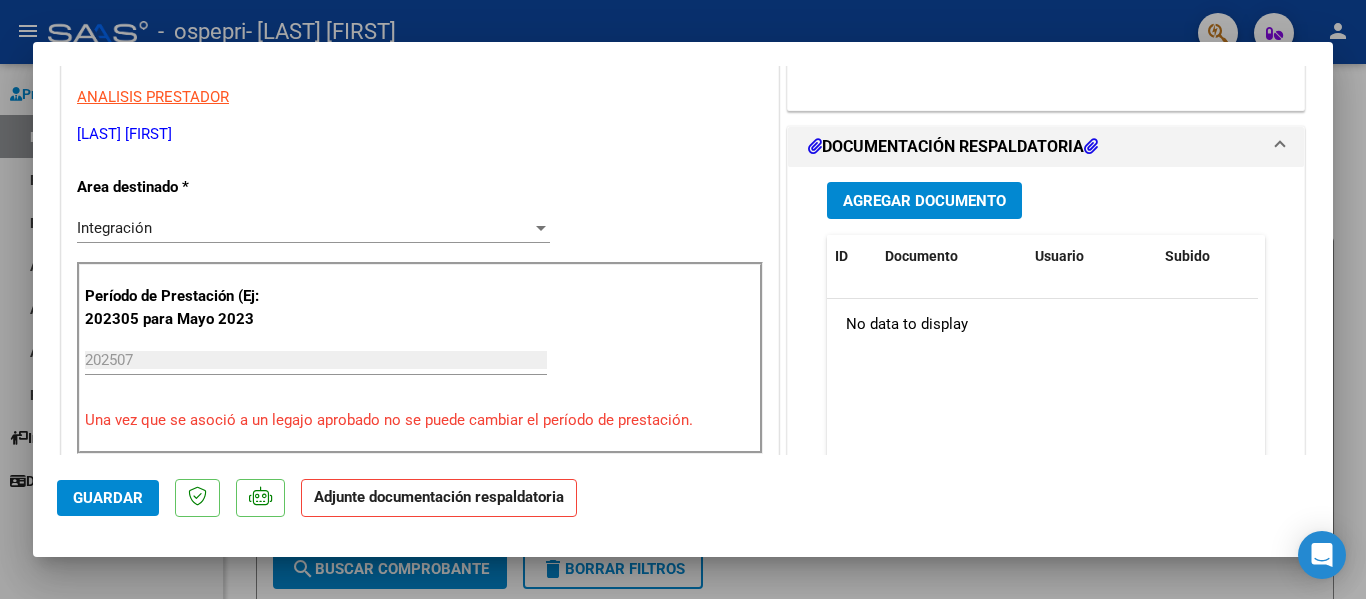 click on "Agregar Documento" at bounding box center [924, 201] 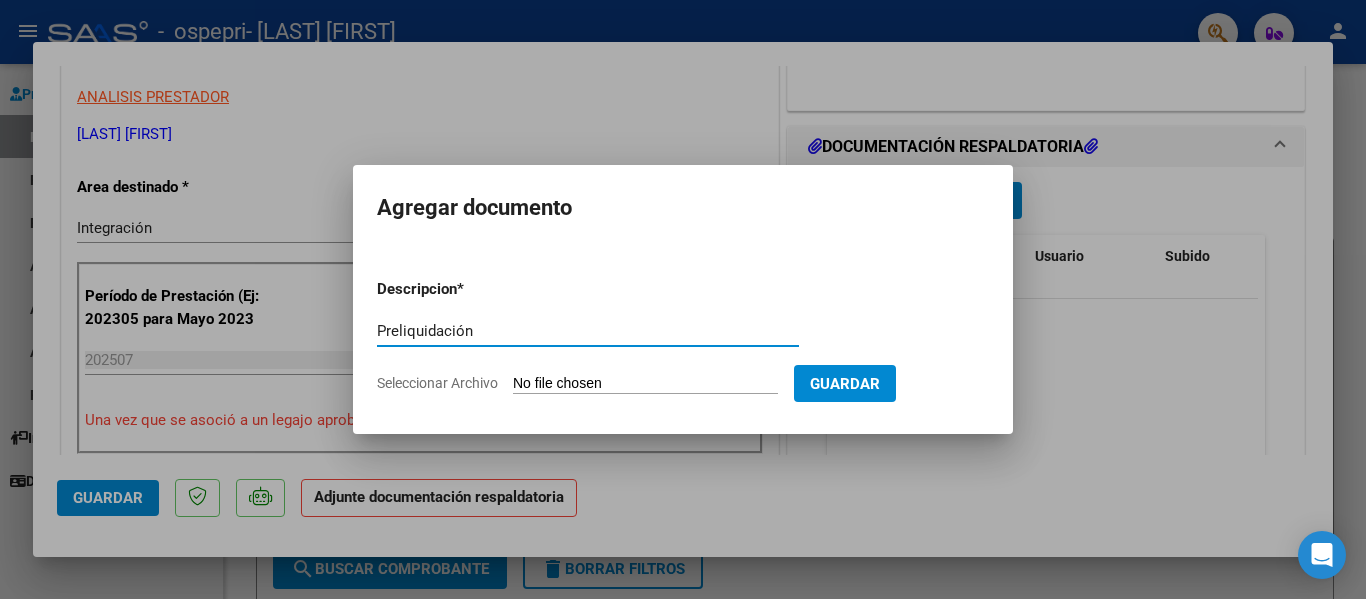 type on "Preliquidación" 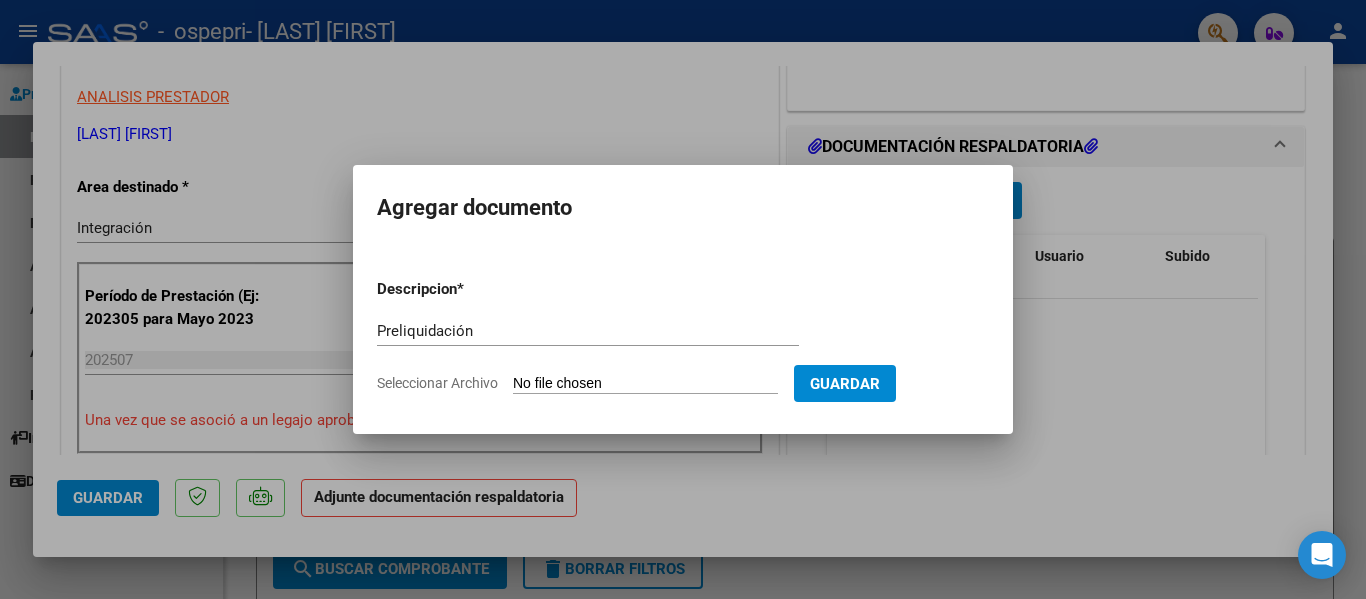 click on "Seleccionar Archivo" at bounding box center [645, 384] 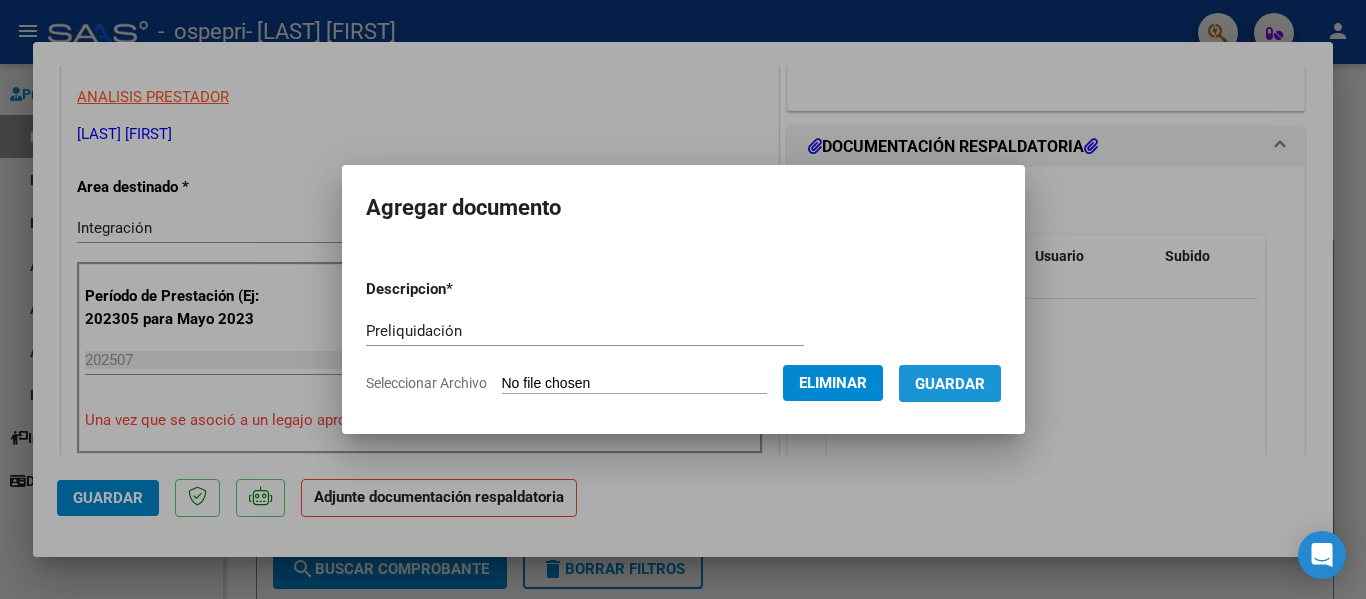 click on "Guardar" at bounding box center [950, 384] 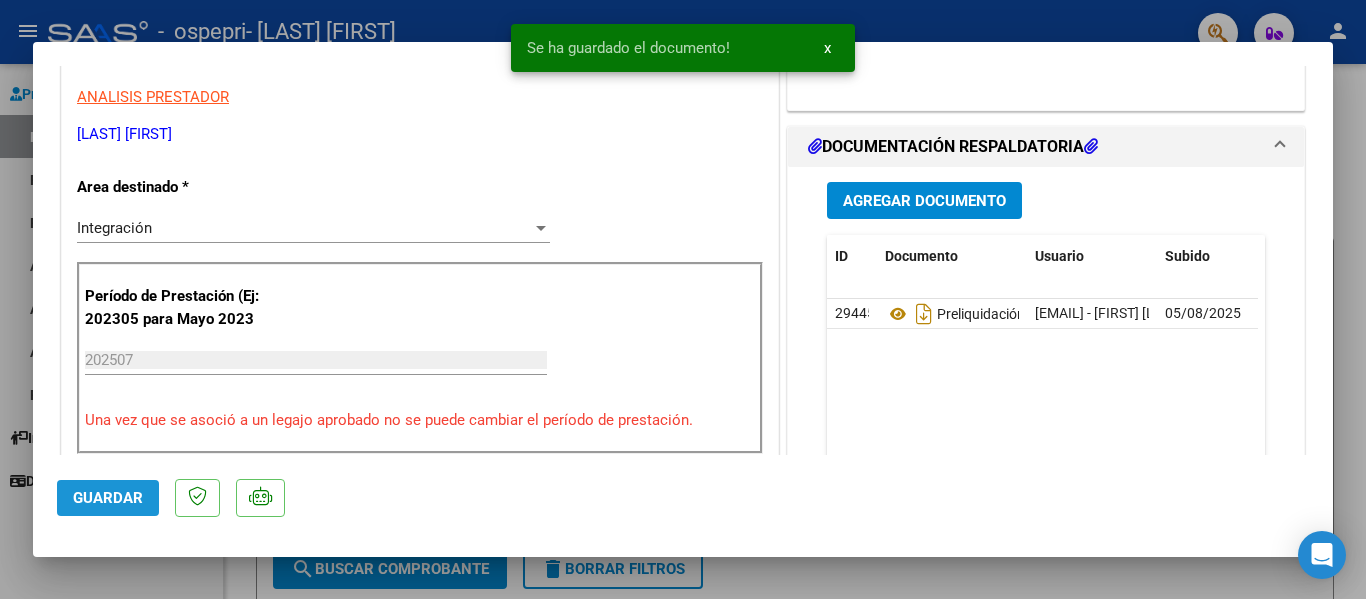 click on "Guardar" 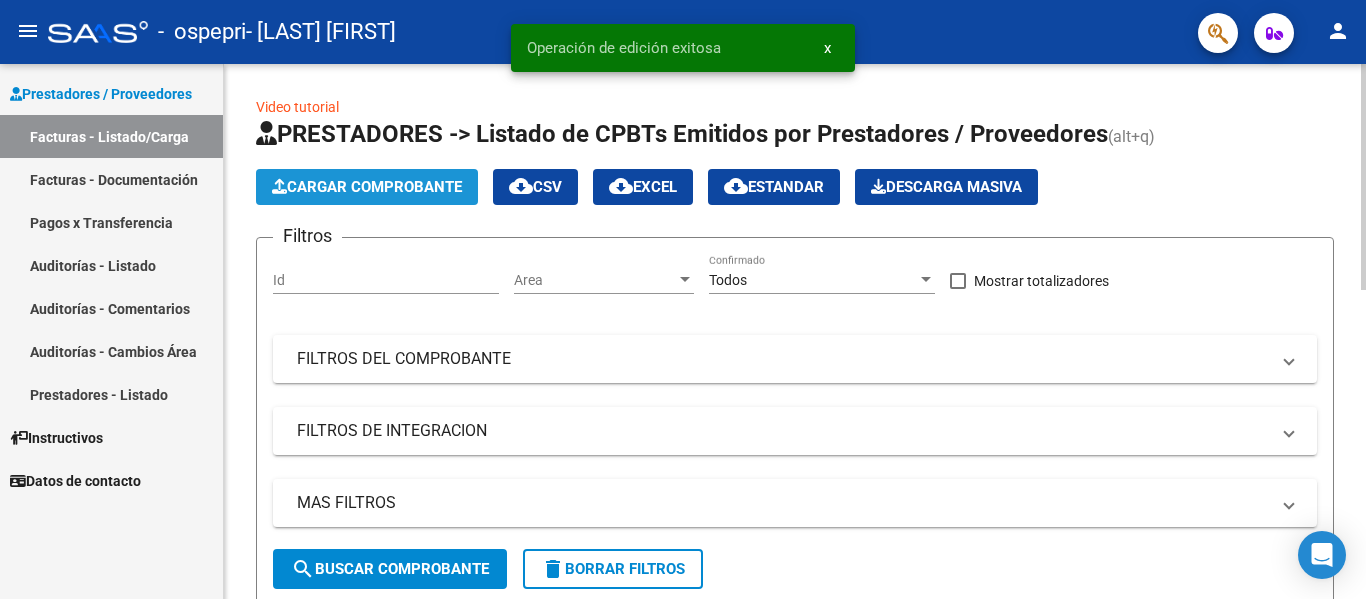 click on "Cargar Comprobante" 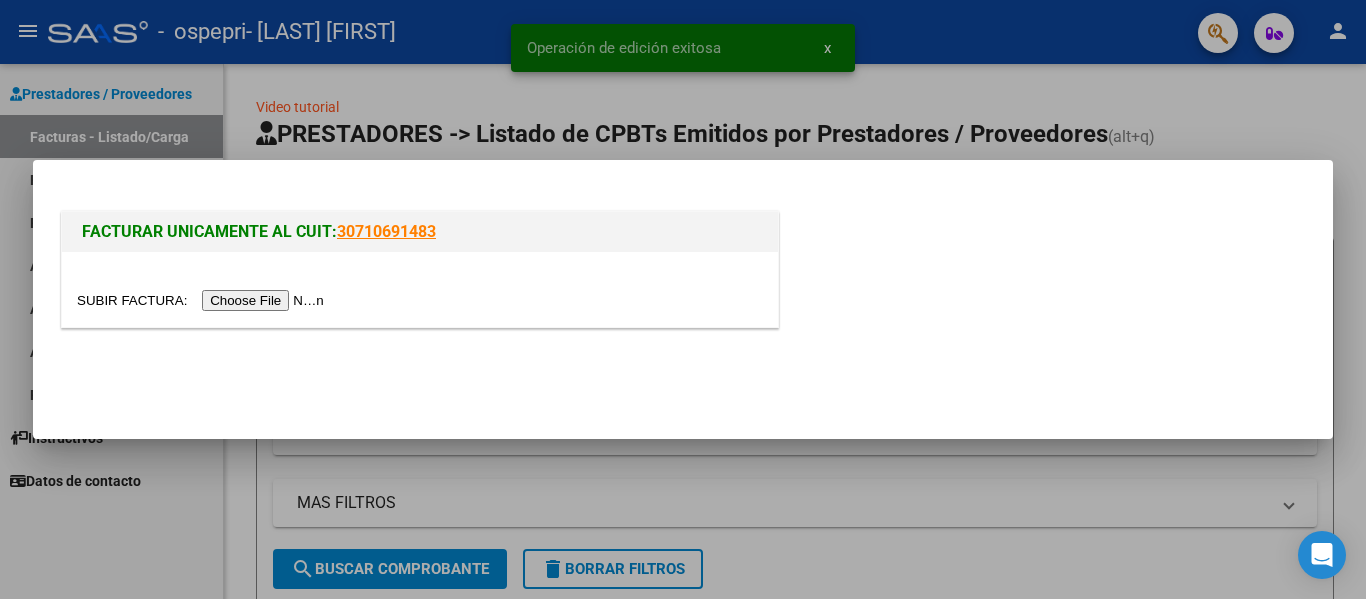 click at bounding box center (203, 300) 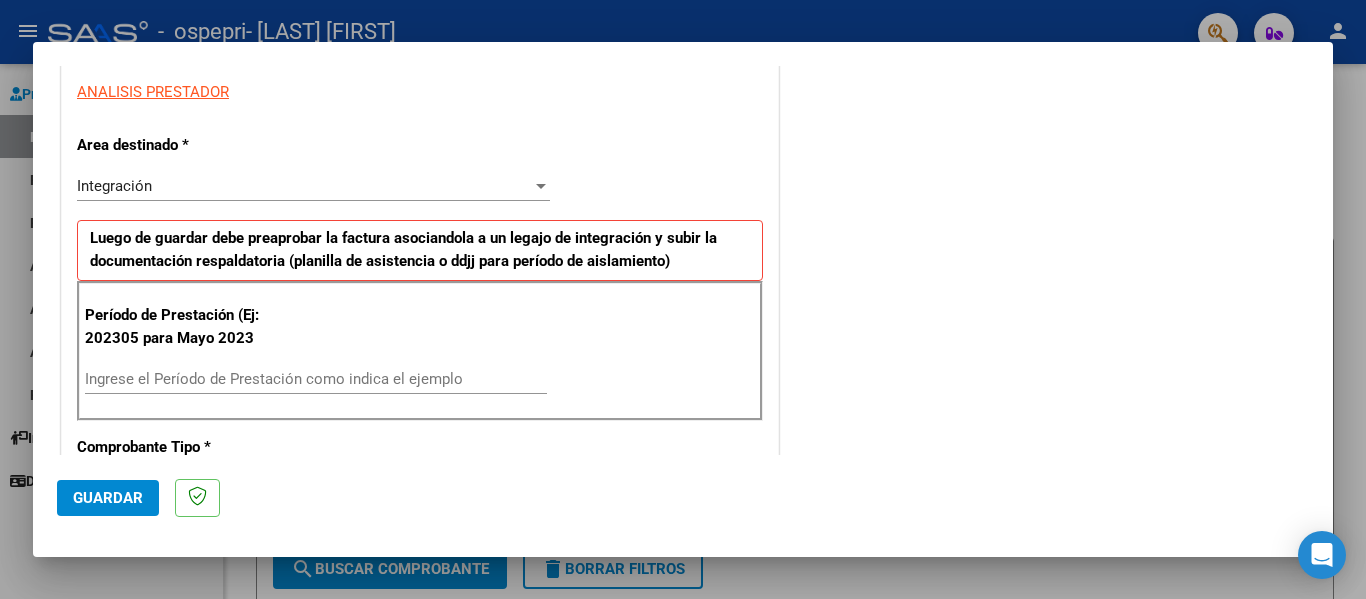 scroll, scrollTop: 400, scrollLeft: 0, axis: vertical 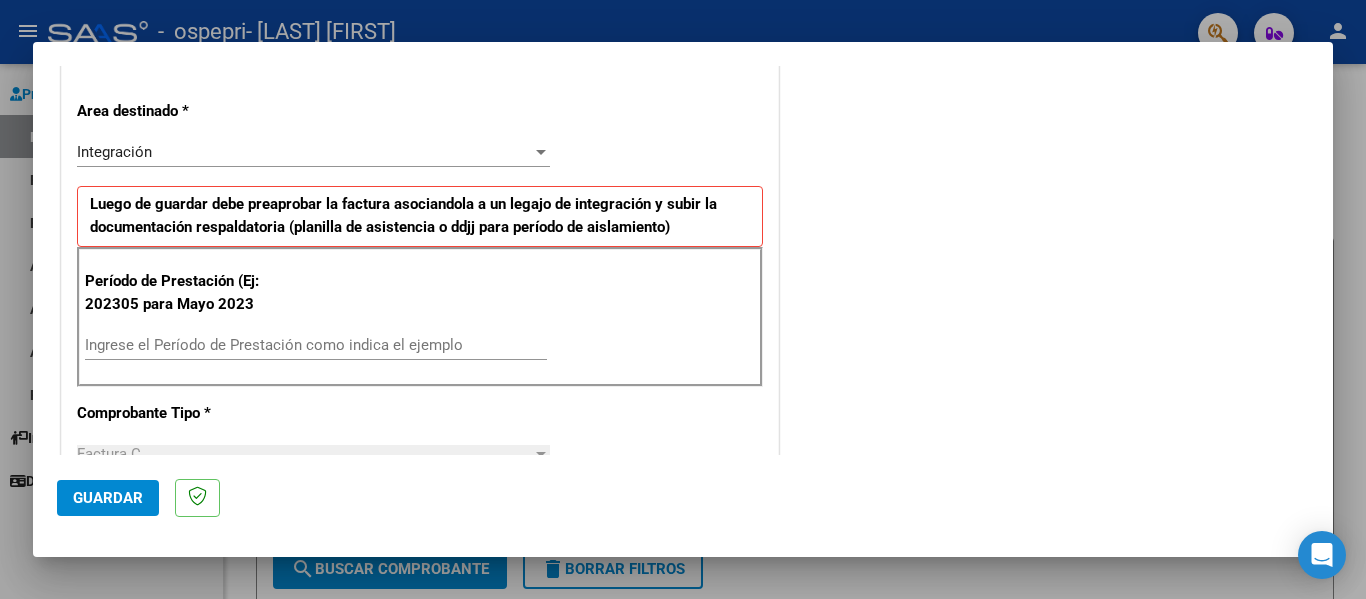 click on "Ingrese el Período de Prestación como indica el ejemplo" at bounding box center [316, 345] 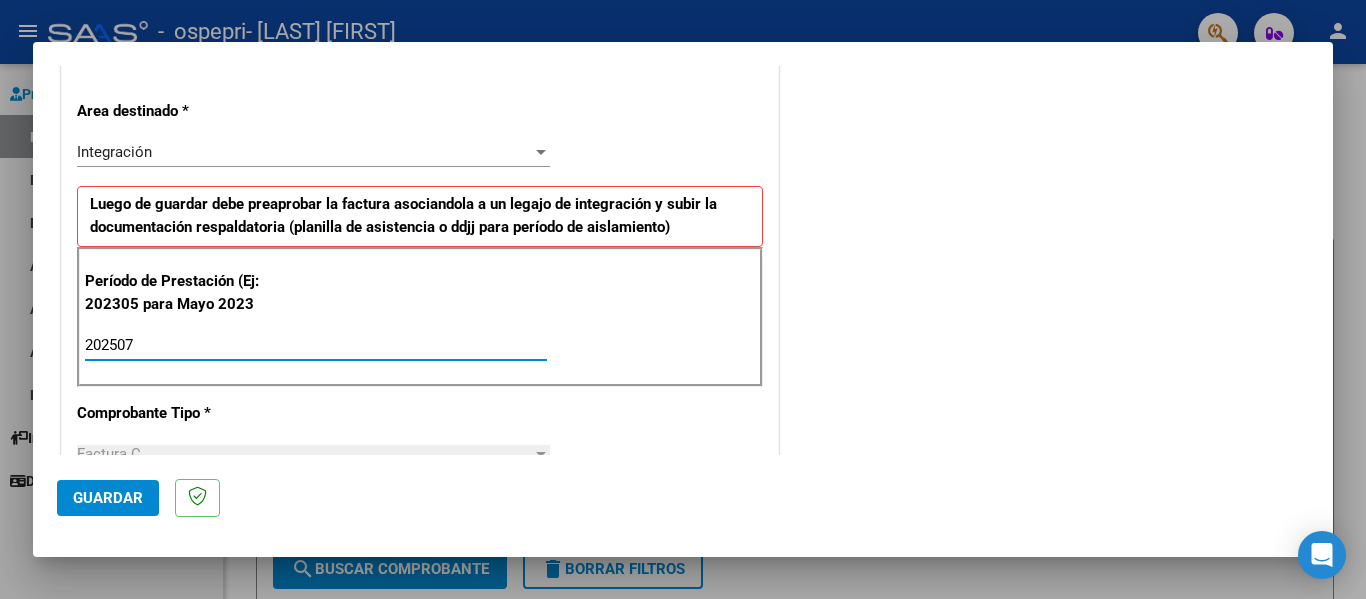 type on "202507" 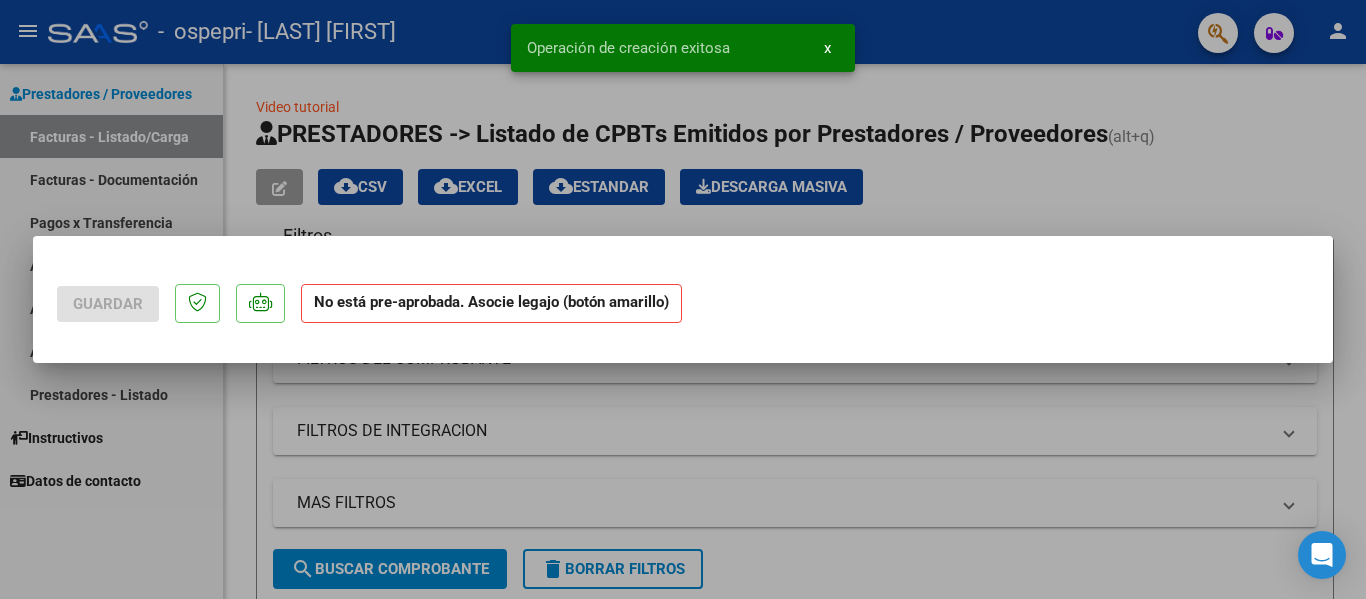 scroll, scrollTop: 0, scrollLeft: 0, axis: both 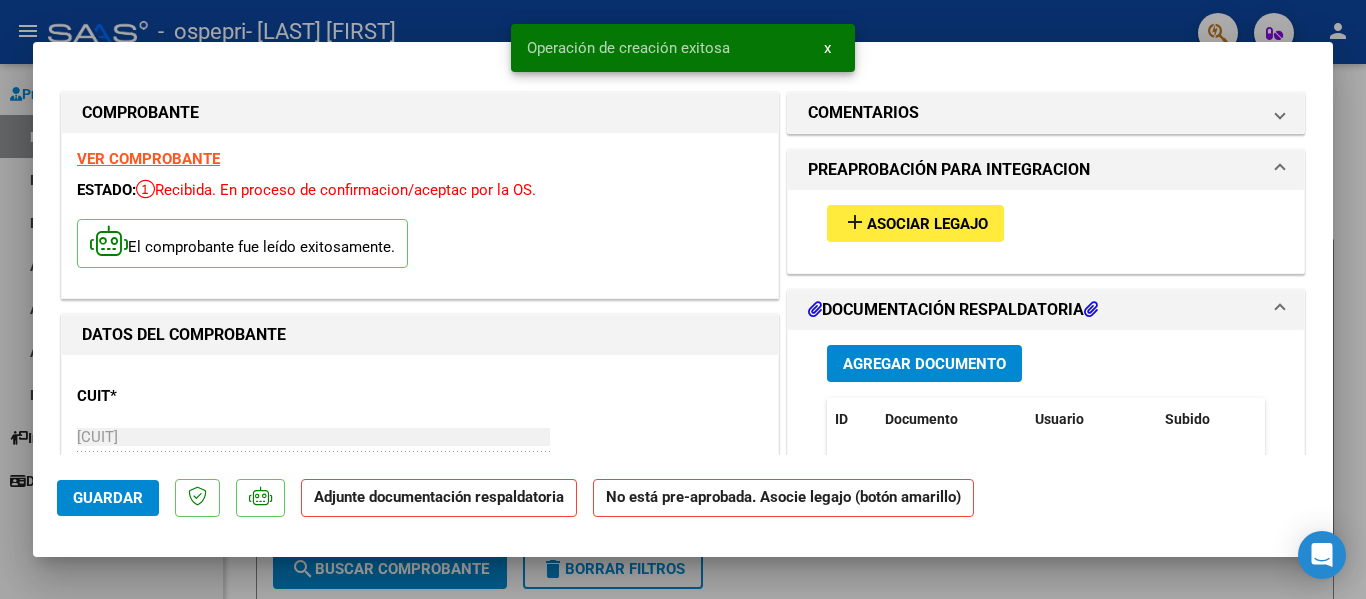 click on "Asociar Legajo" at bounding box center [927, 224] 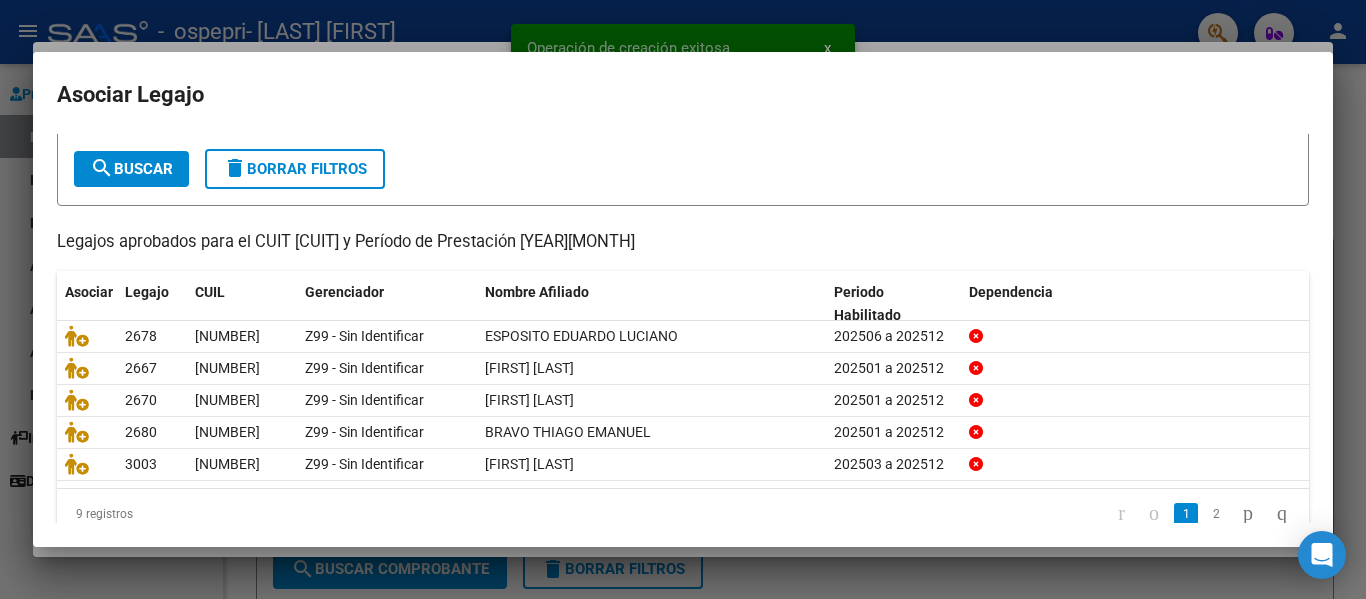 scroll, scrollTop: 137, scrollLeft: 0, axis: vertical 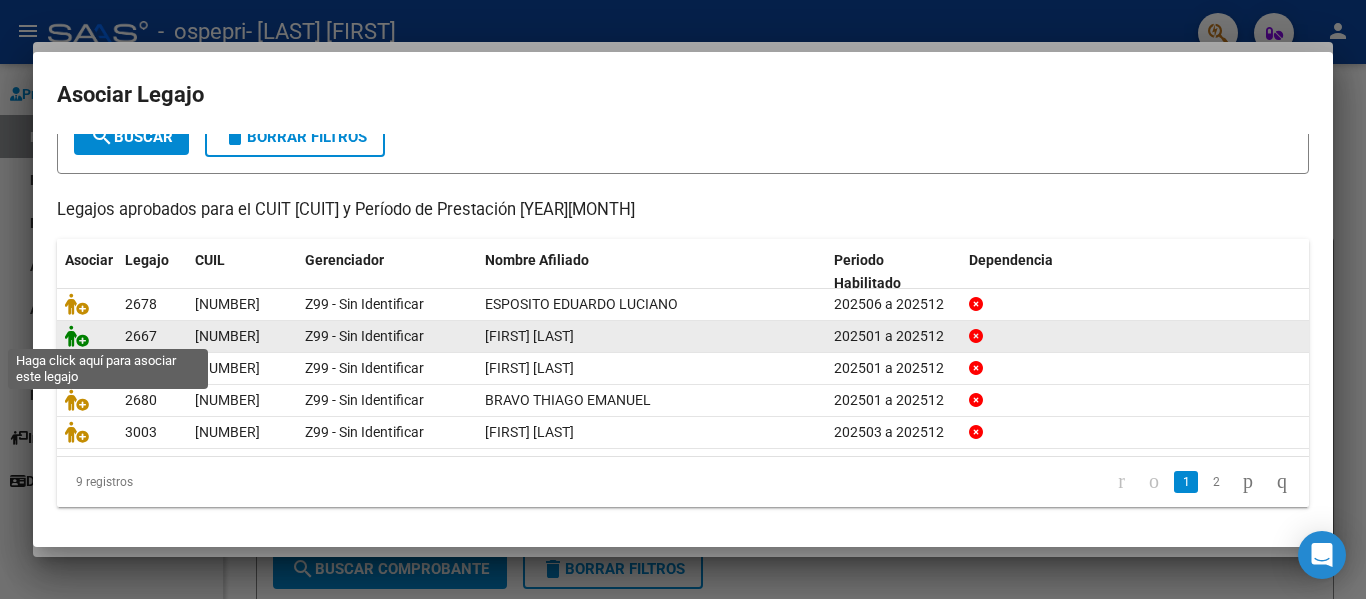 click 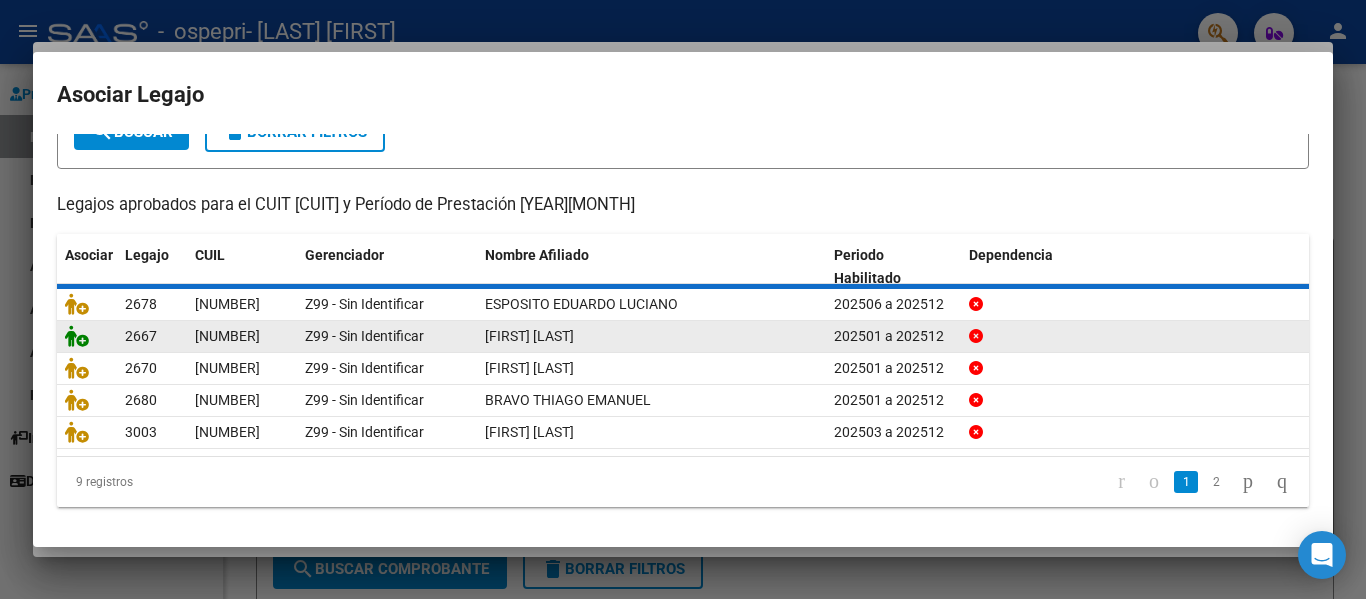scroll, scrollTop: 150, scrollLeft: 0, axis: vertical 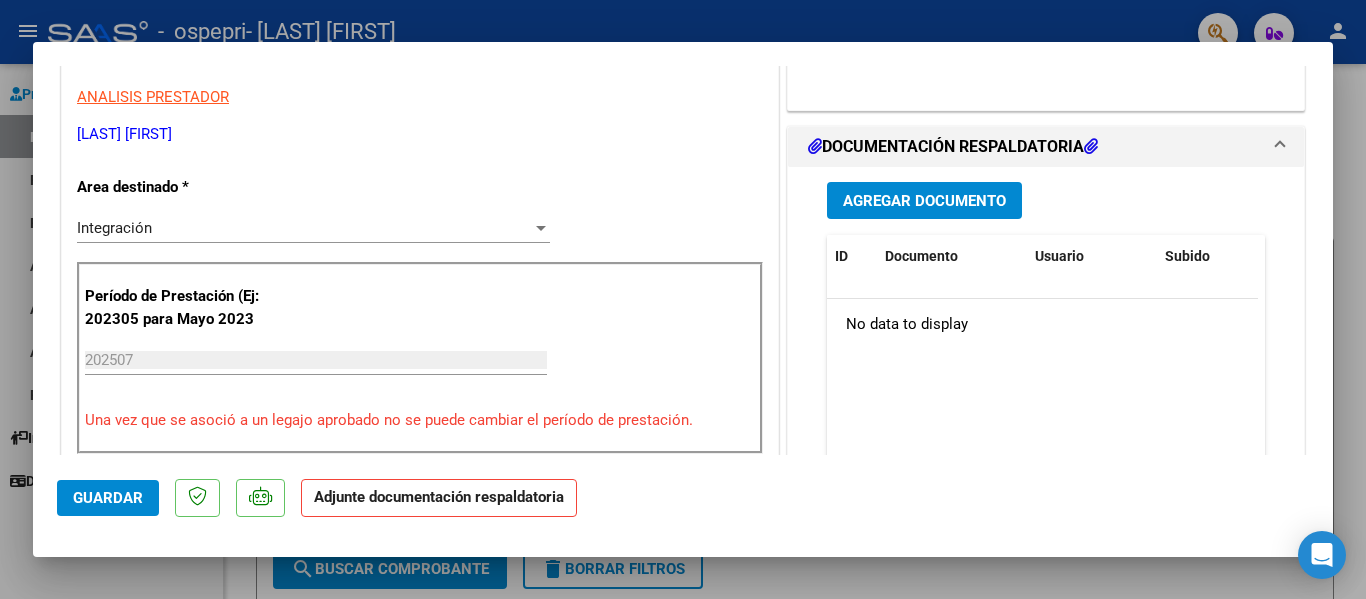 click on "Agregar Documento" at bounding box center (924, 201) 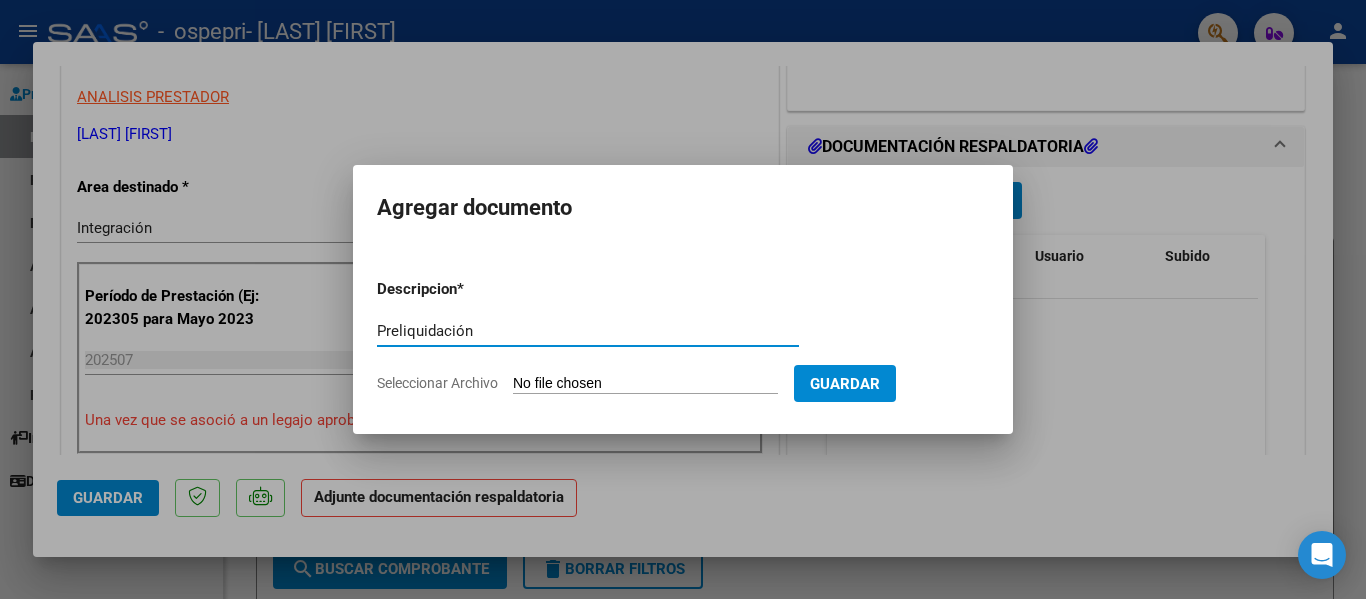 type on "Preliquidación" 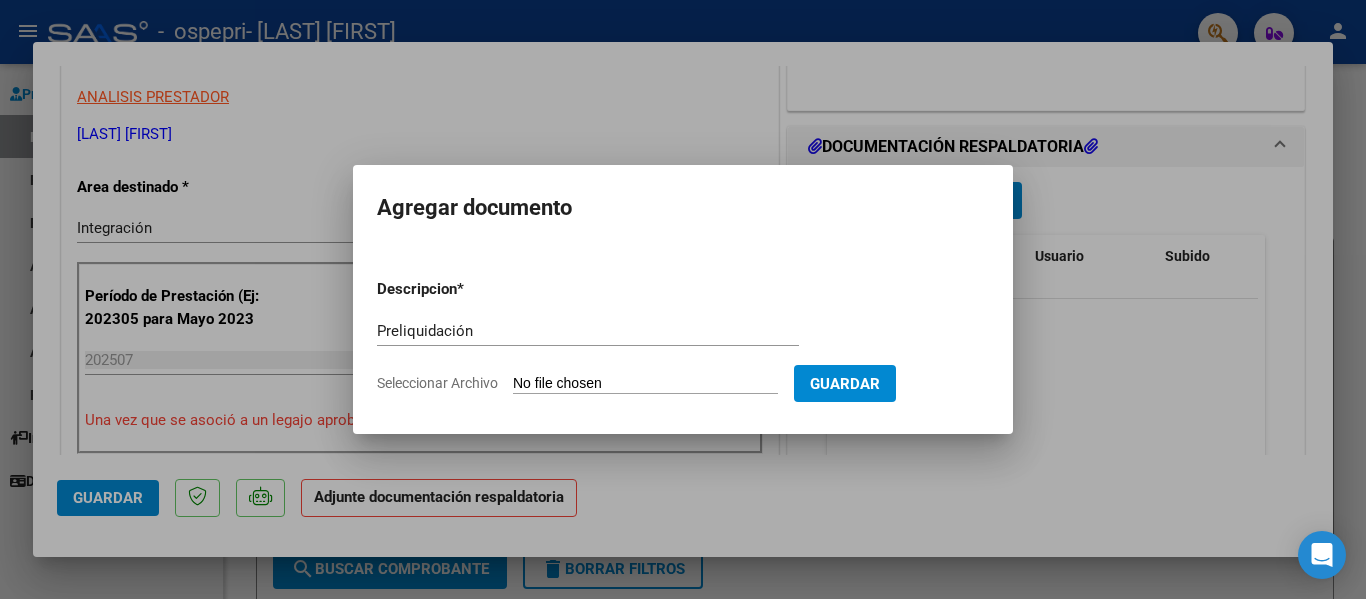 click on "Seleccionar Archivo" at bounding box center [645, 384] 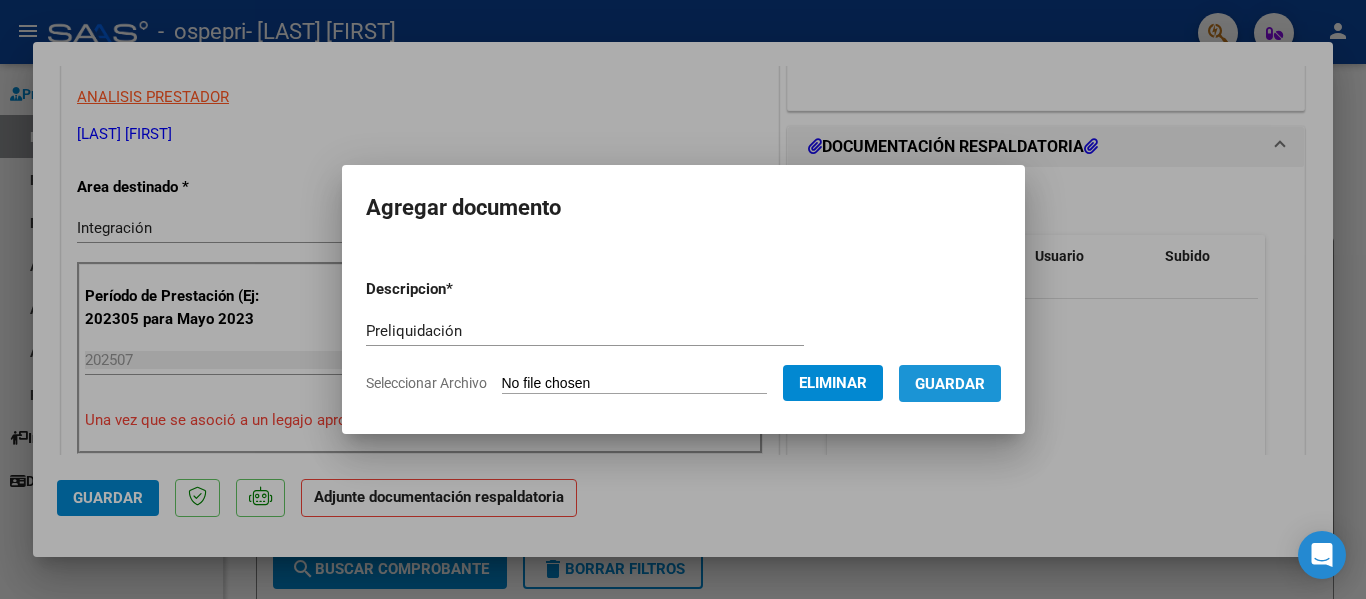 click on "Guardar" at bounding box center [950, 384] 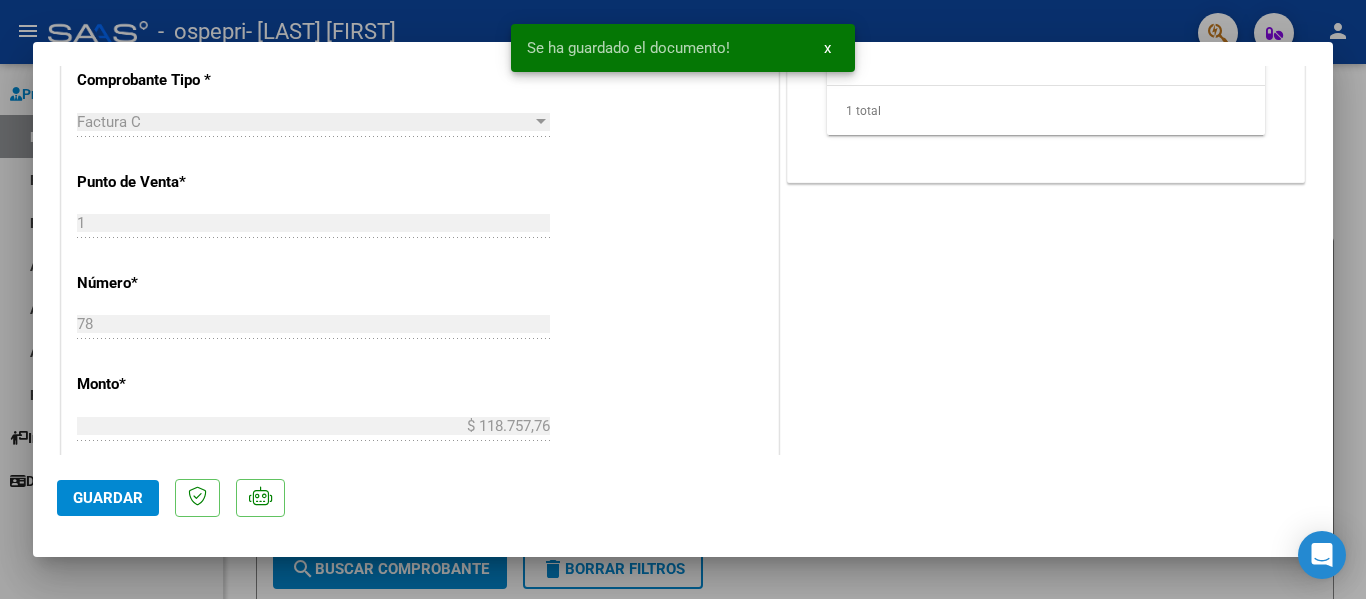 scroll, scrollTop: 1200, scrollLeft: 0, axis: vertical 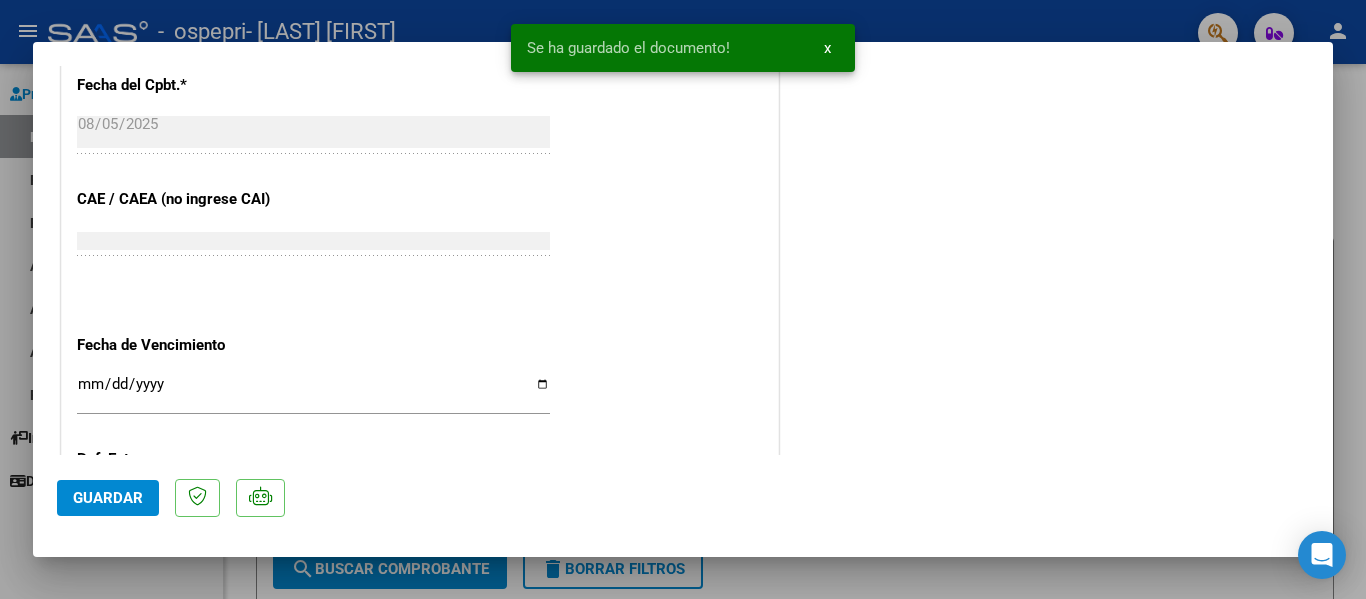 click on "Guardar" 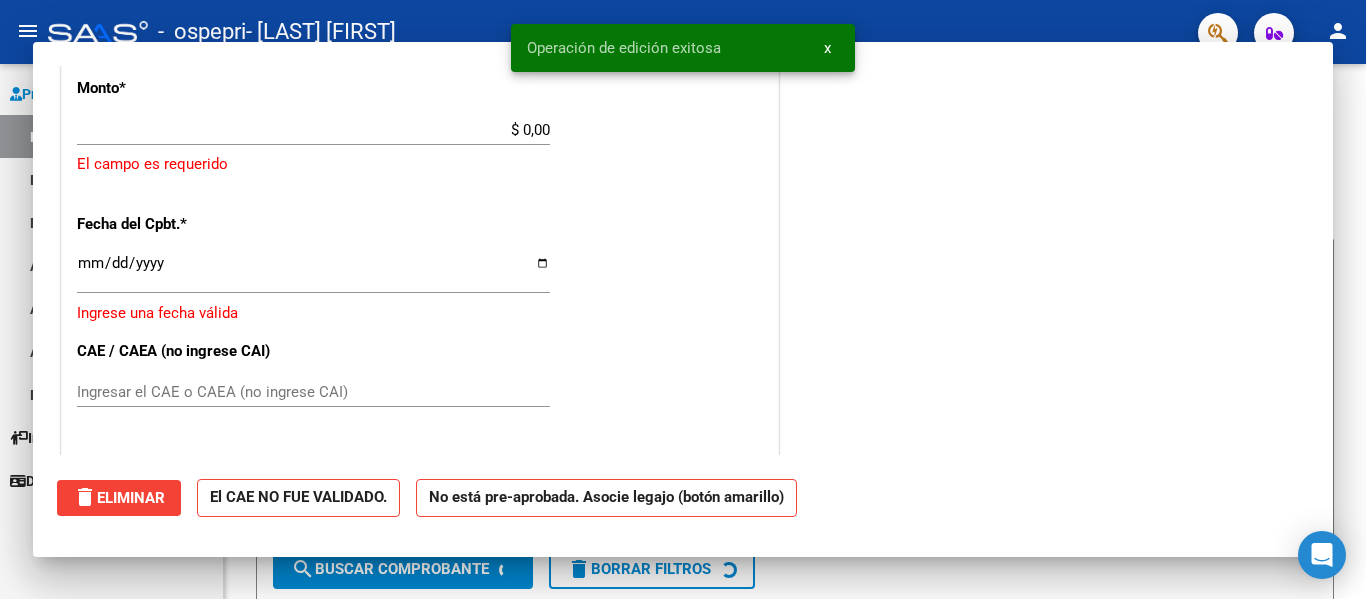 scroll, scrollTop: 0, scrollLeft: 0, axis: both 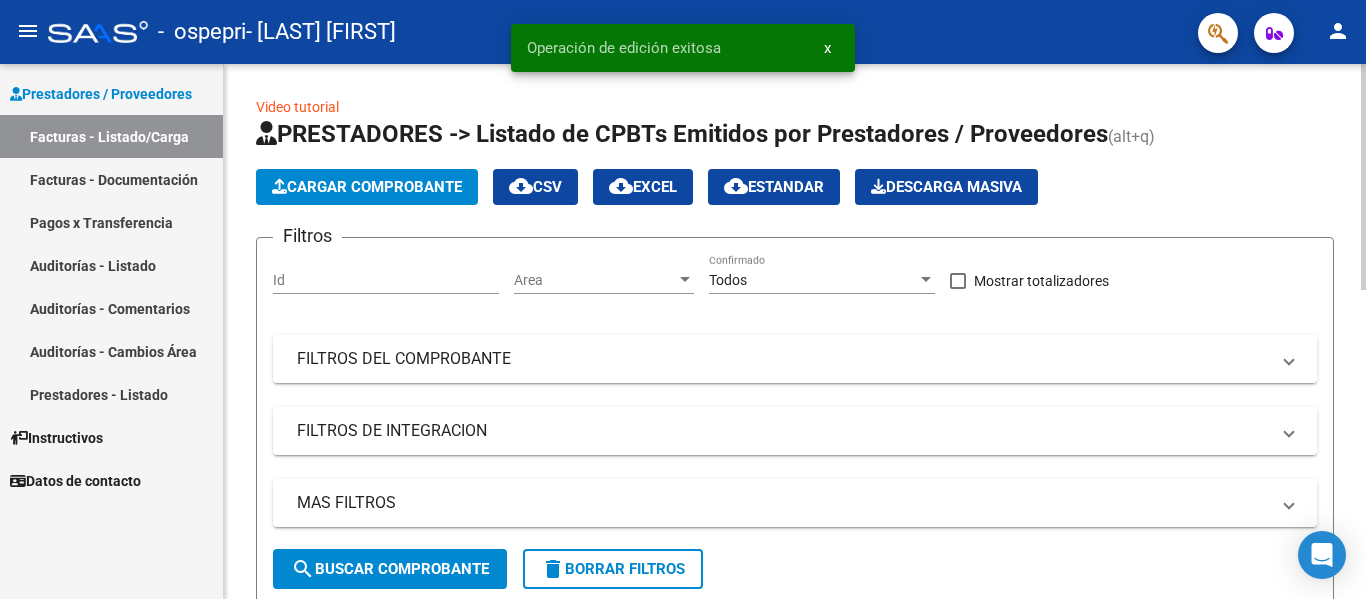 click on "Cargar Comprobante" 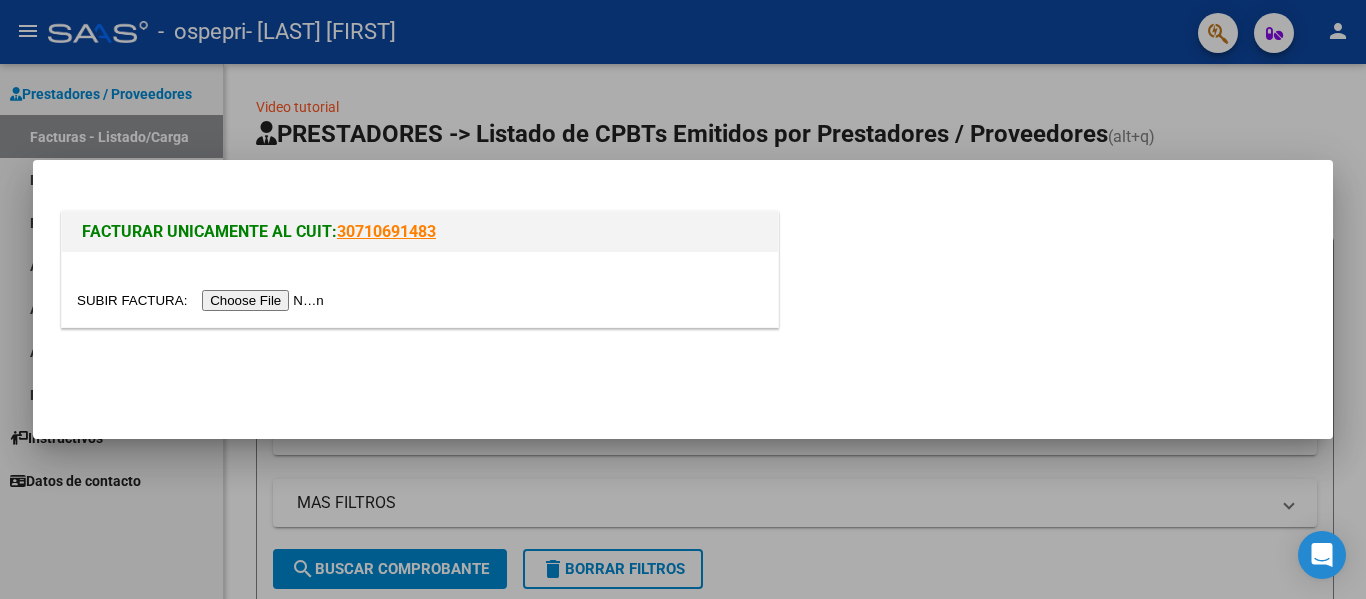 click at bounding box center (203, 300) 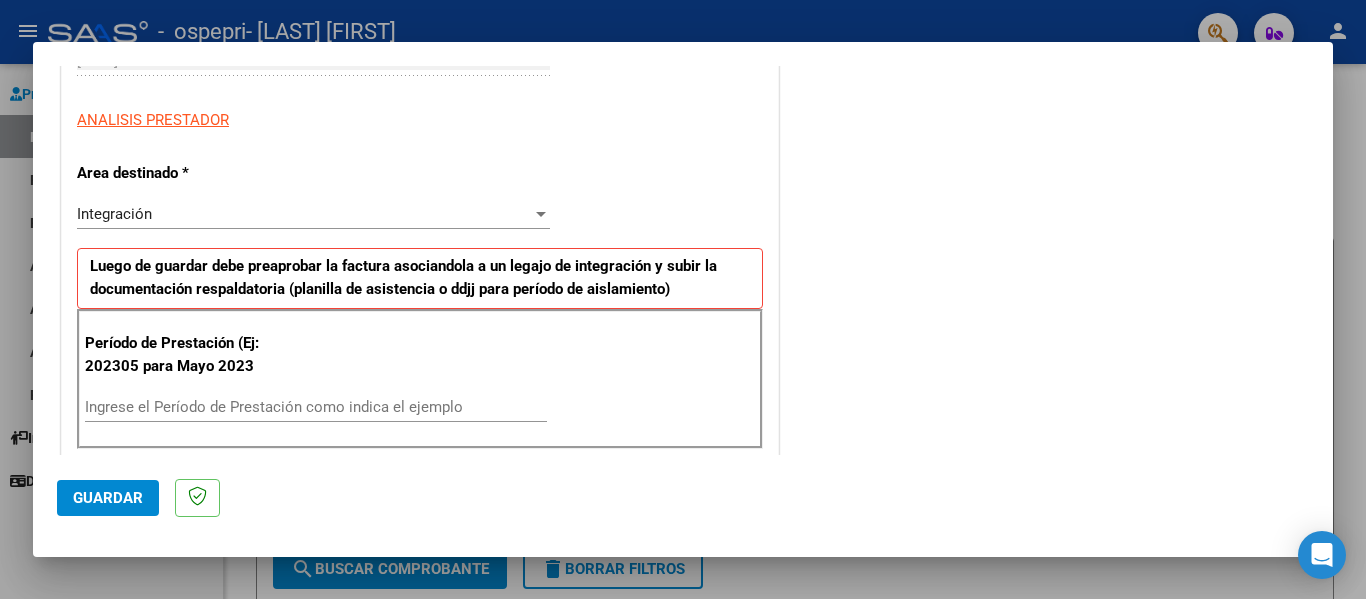 scroll, scrollTop: 400, scrollLeft: 0, axis: vertical 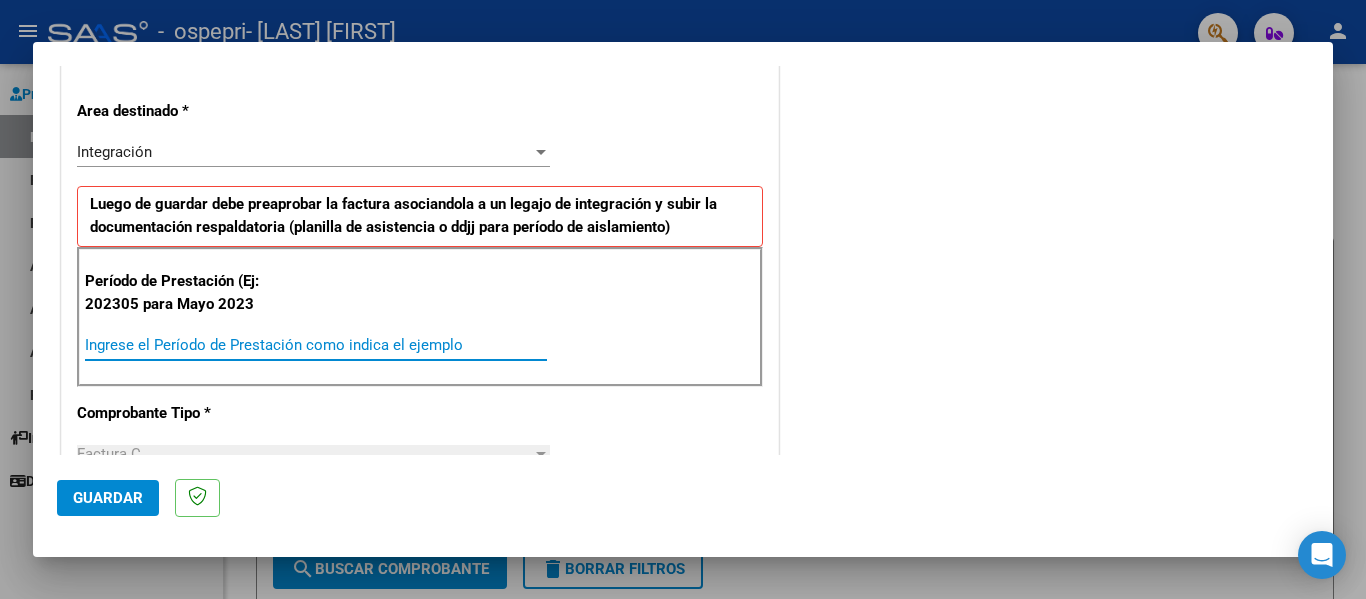 click on "Ingrese el Período de Prestación como indica el ejemplo" at bounding box center (316, 345) 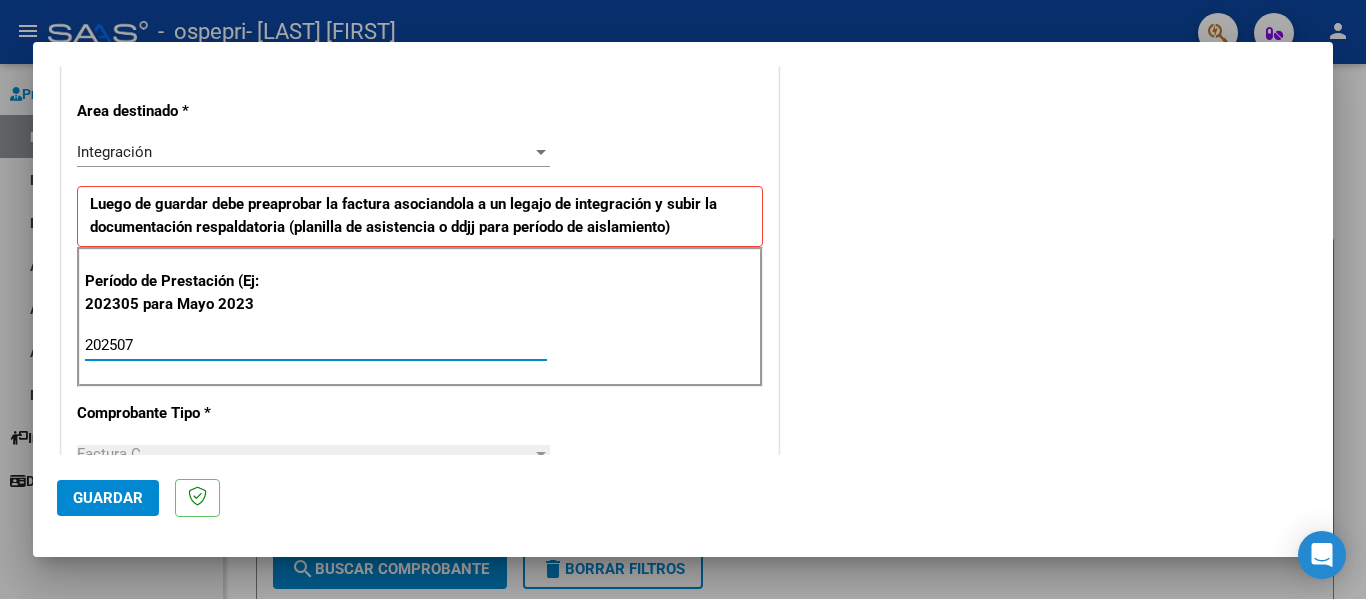 scroll, scrollTop: 600, scrollLeft: 0, axis: vertical 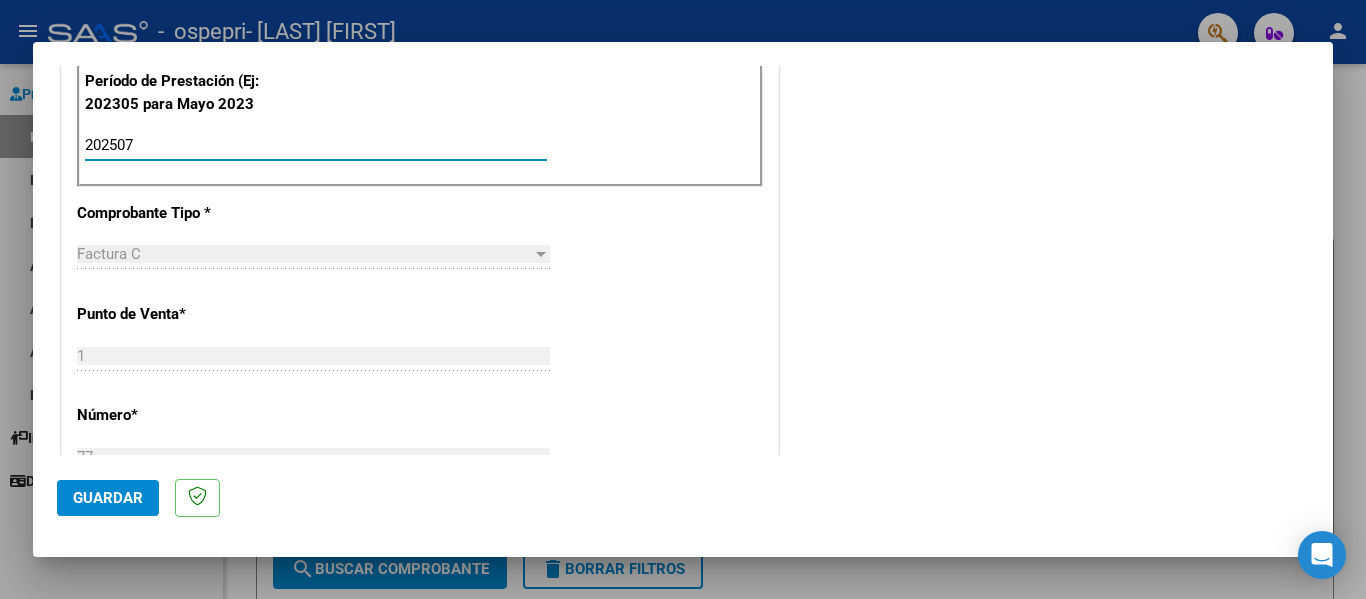type on "202507" 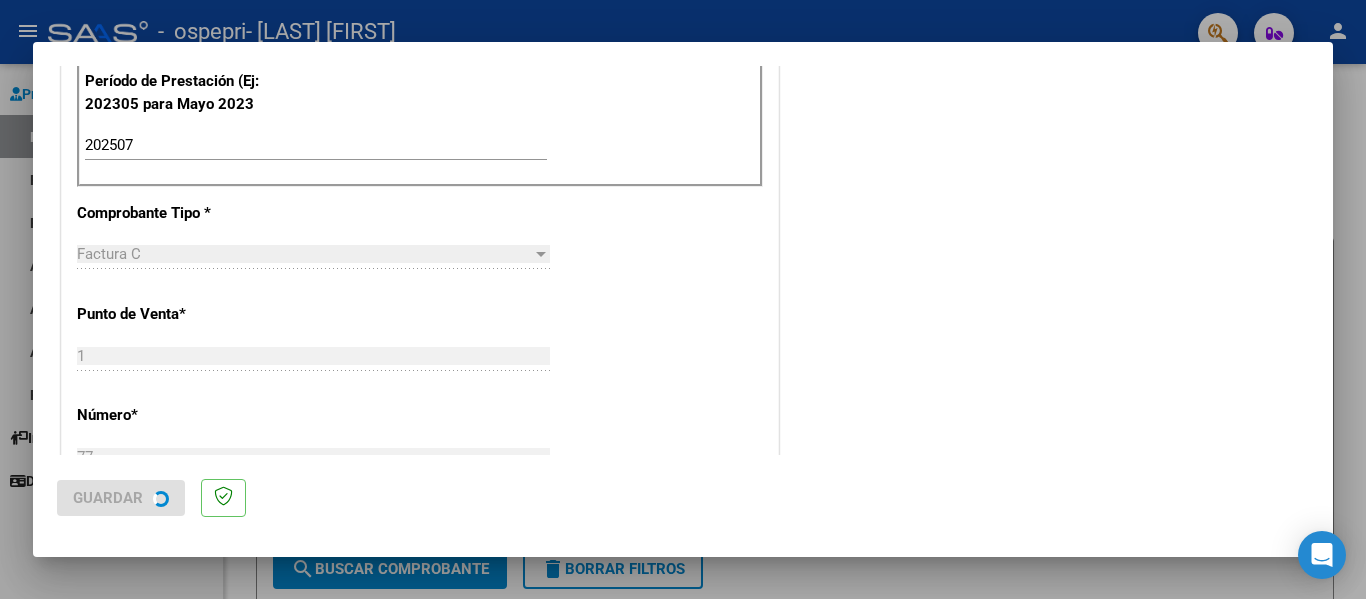 scroll, scrollTop: 0, scrollLeft: 0, axis: both 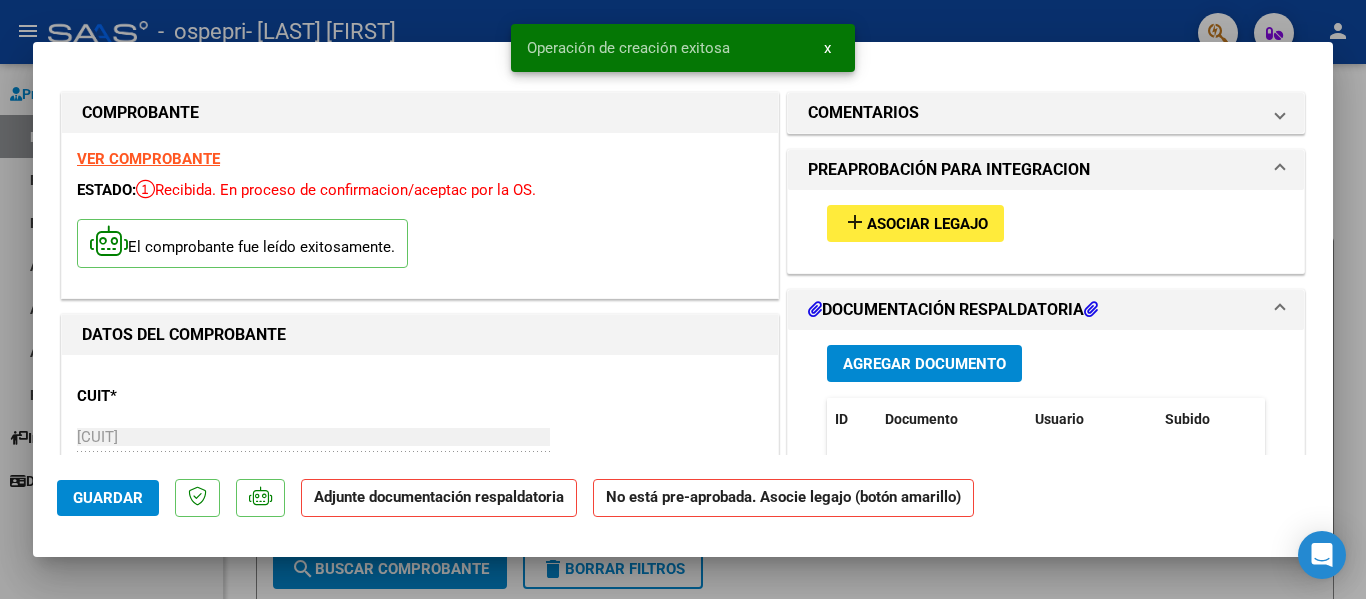 click on "Asociar Legajo" at bounding box center (927, 224) 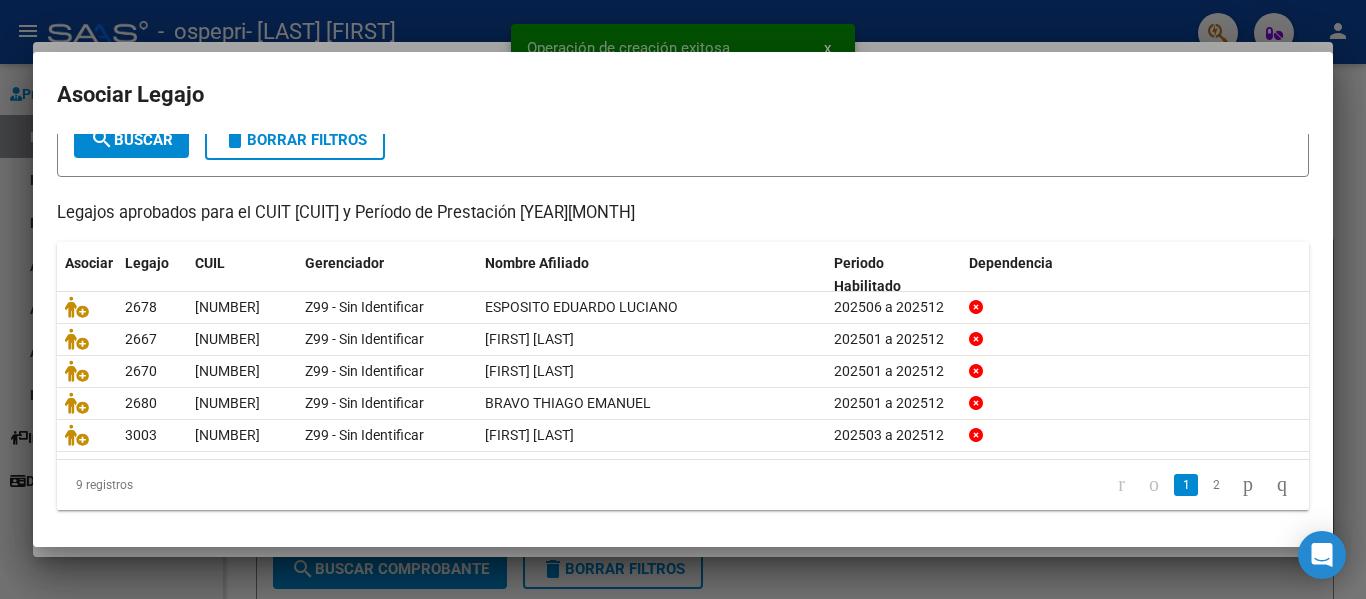 scroll, scrollTop: 137, scrollLeft: 0, axis: vertical 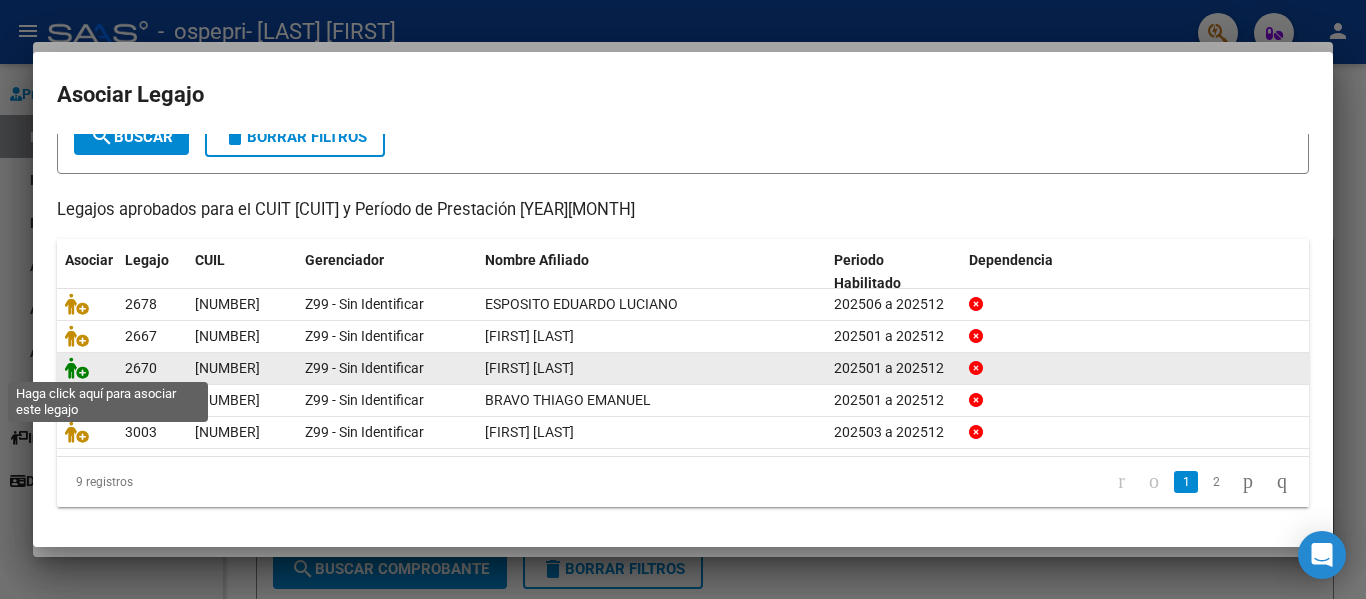 click 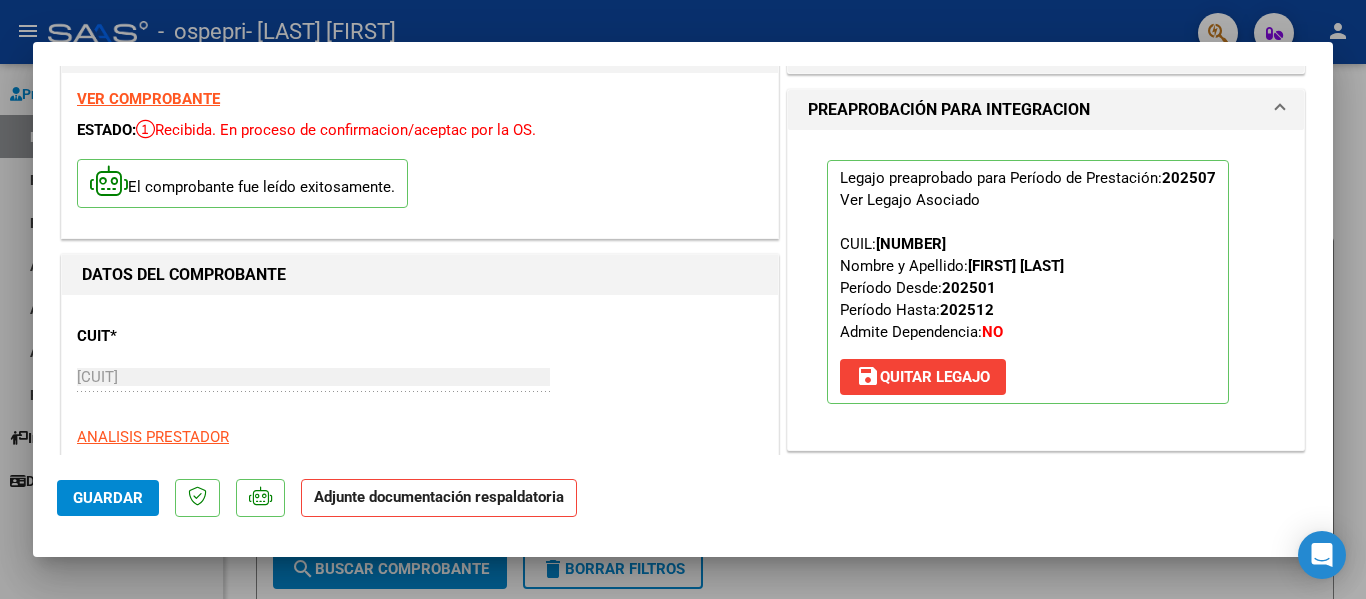 scroll, scrollTop: 0, scrollLeft: 0, axis: both 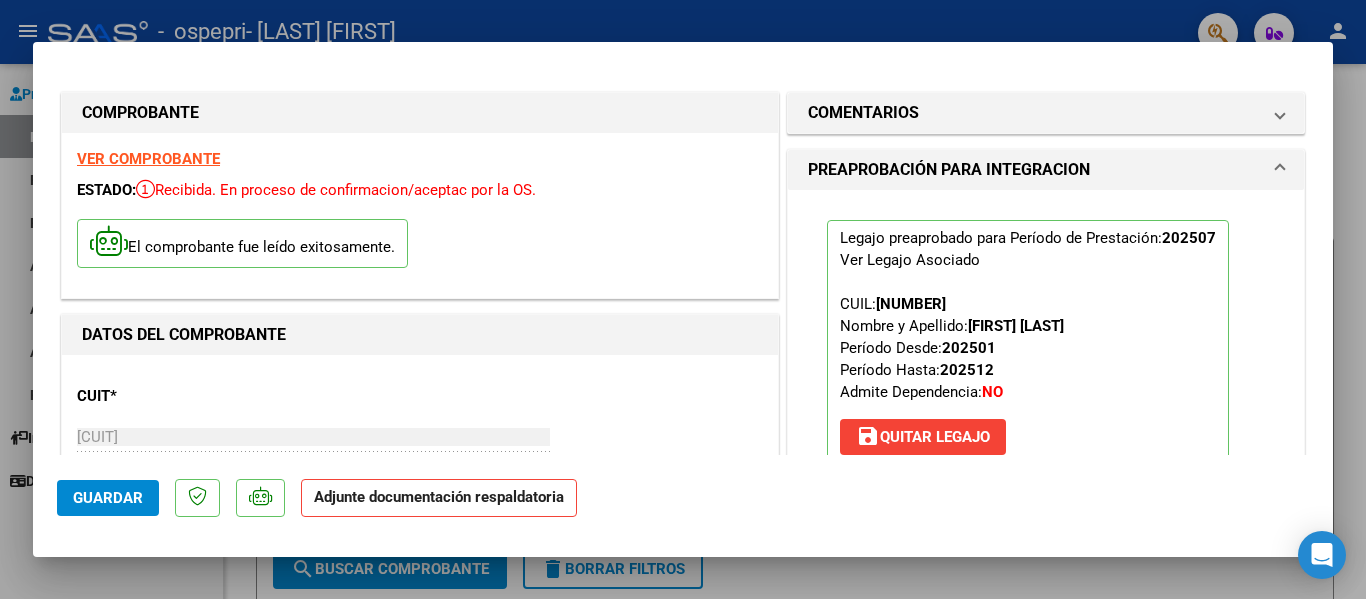 click on "VER COMPROBANTE" at bounding box center [148, 159] 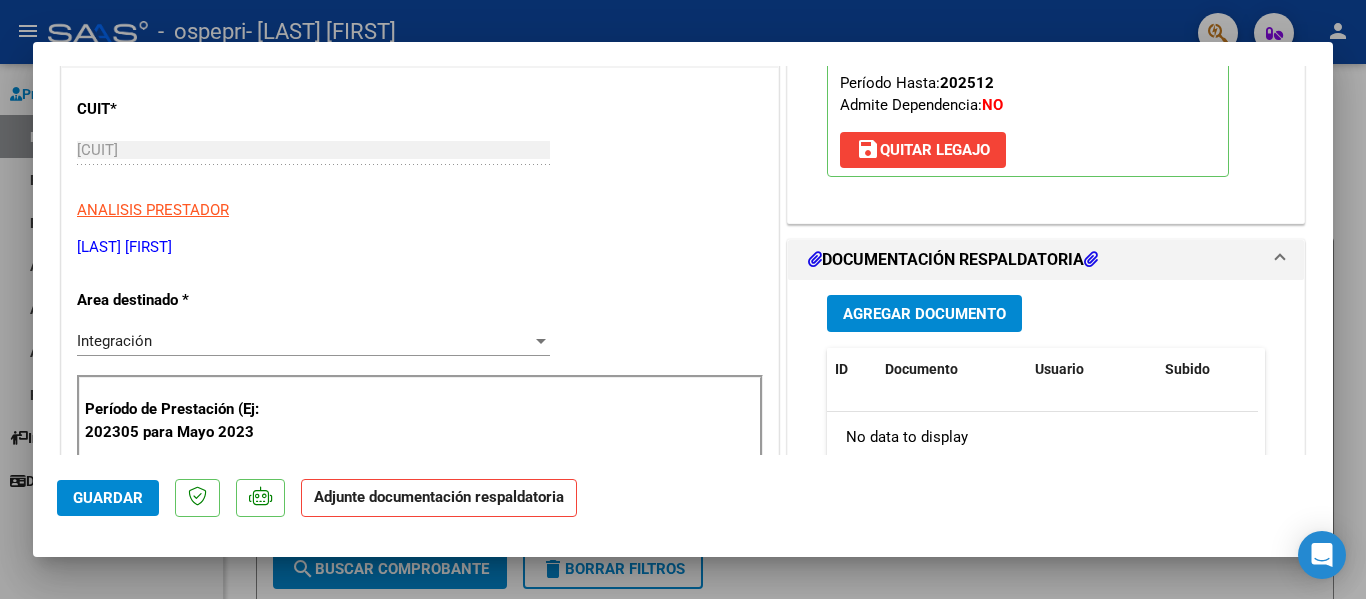 scroll, scrollTop: 300, scrollLeft: 0, axis: vertical 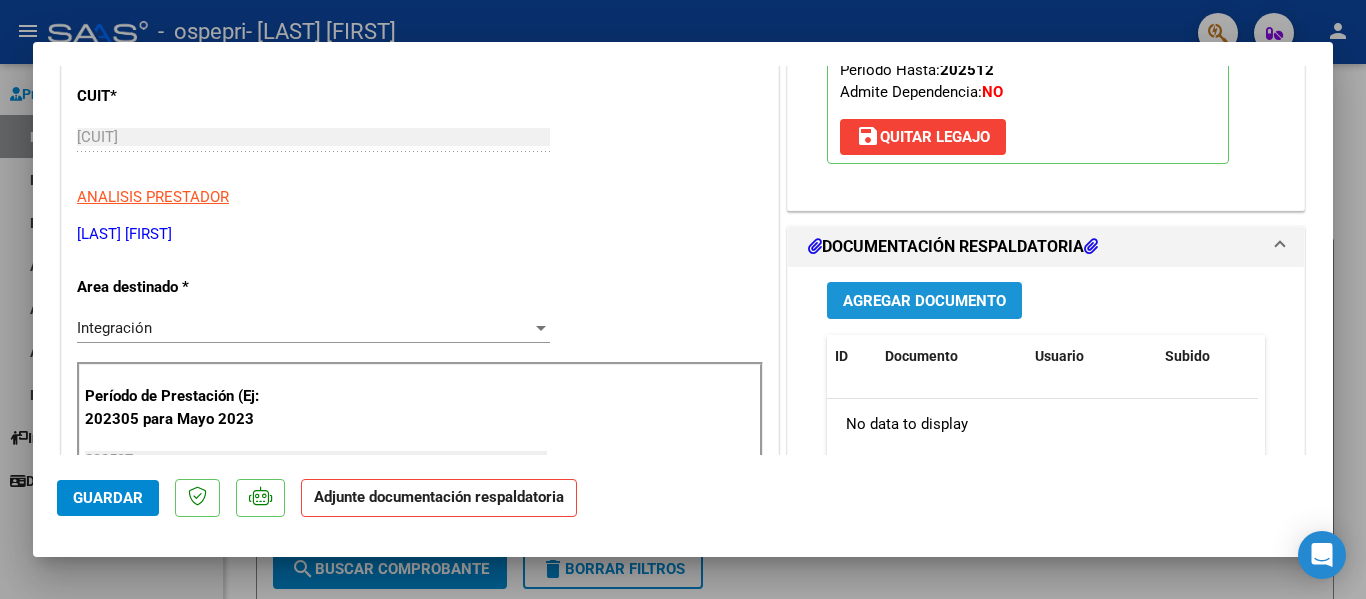 click on "Agregar Documento" at bounding box center (924, 301) 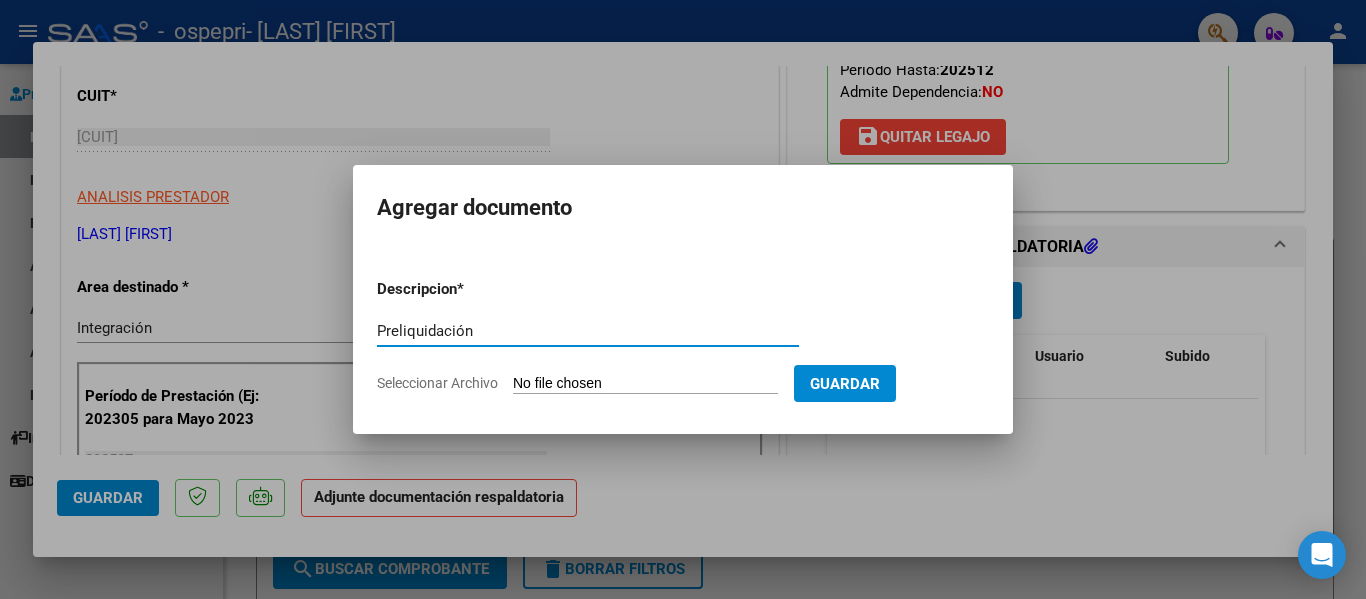 type on "Preliquidación" 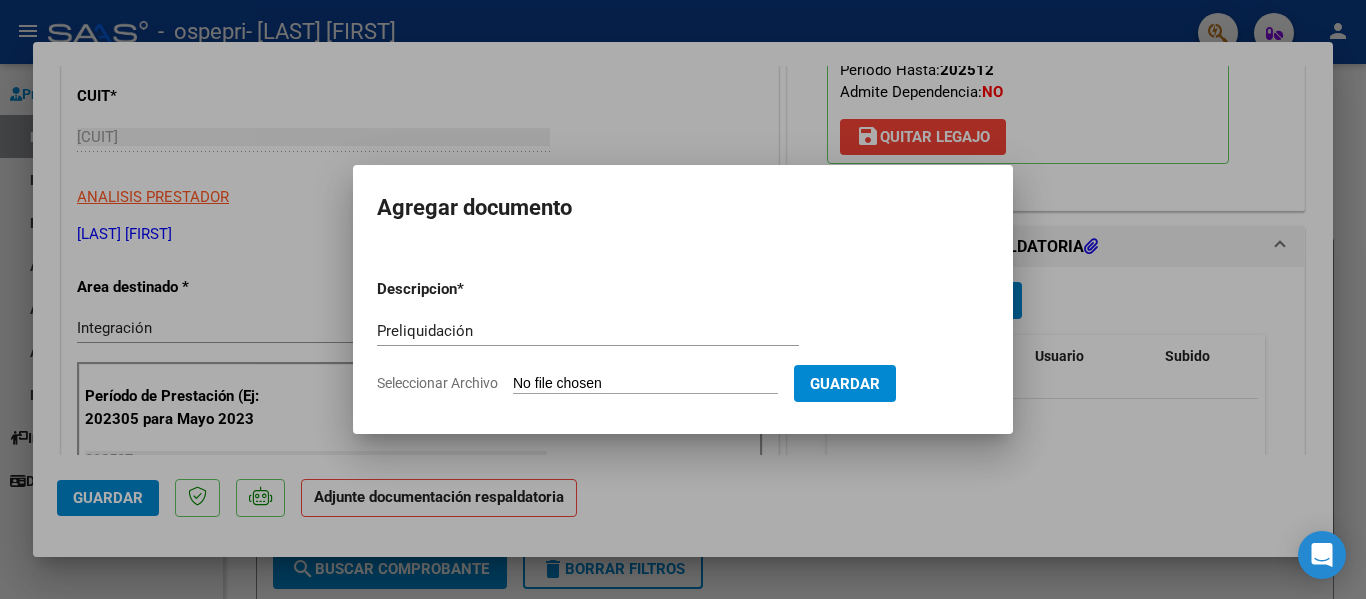 click on "Seleccionar Archivo" at bounding box center (645, 384) 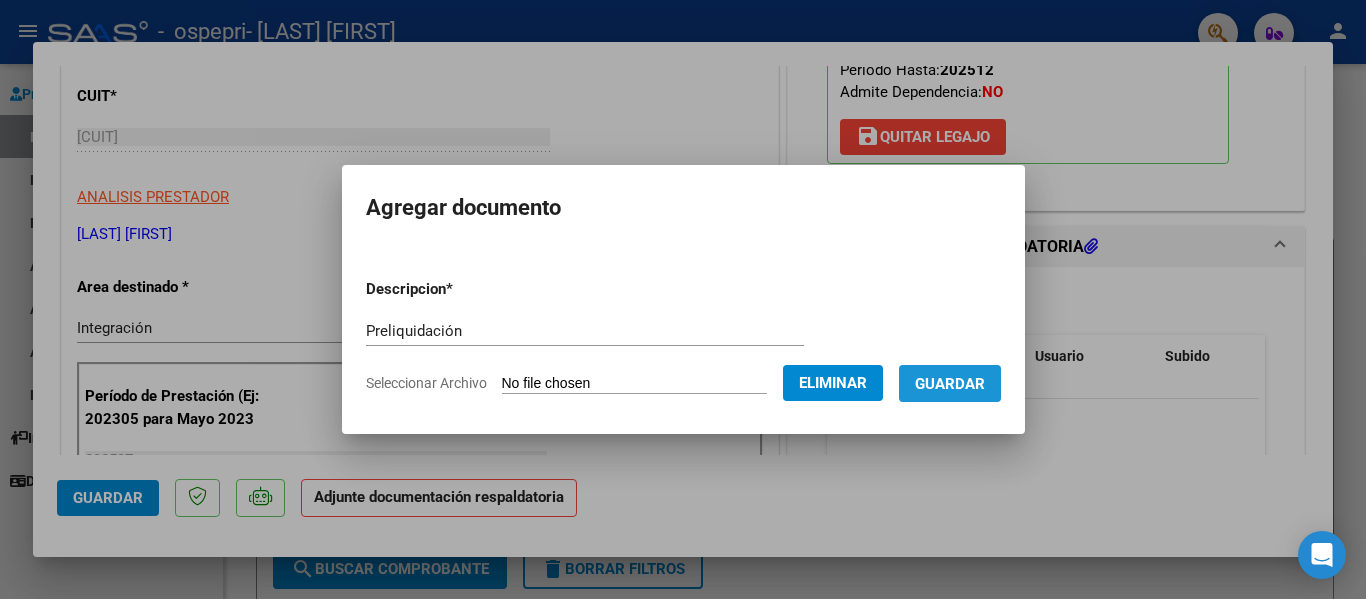 click on "Guardar" at bounding box center [950, 384] 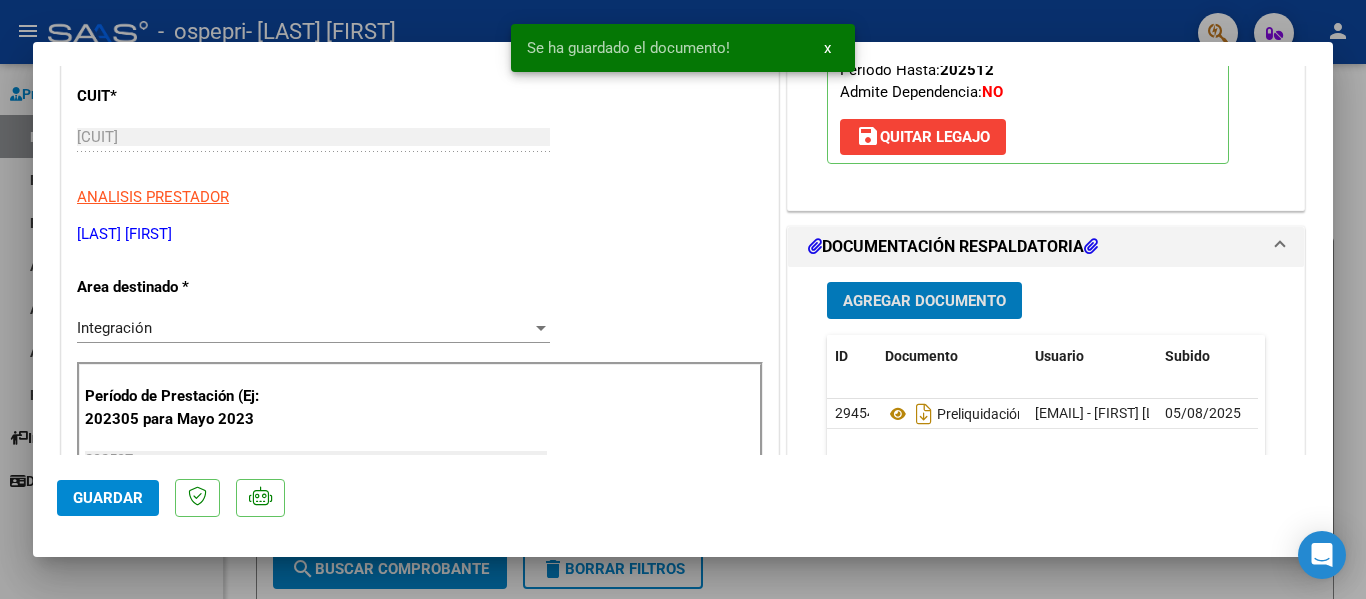 click on "Guardar" 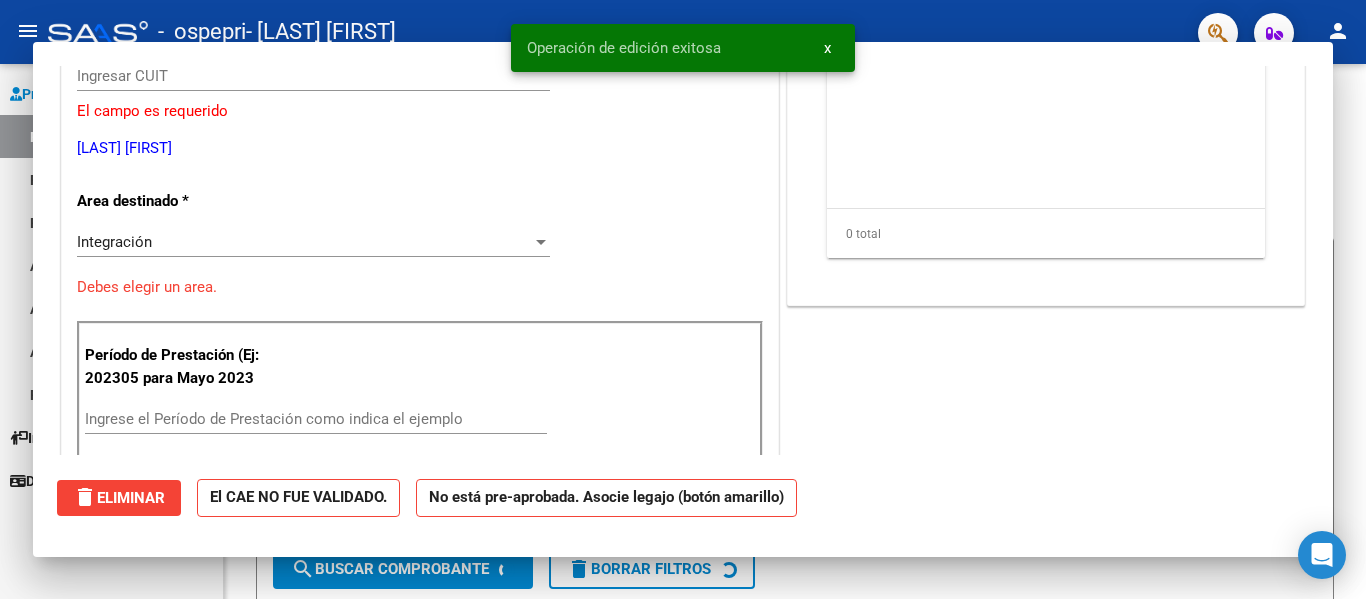 scroll, scrollTop: 0, scrollLeft: 0, axis: both 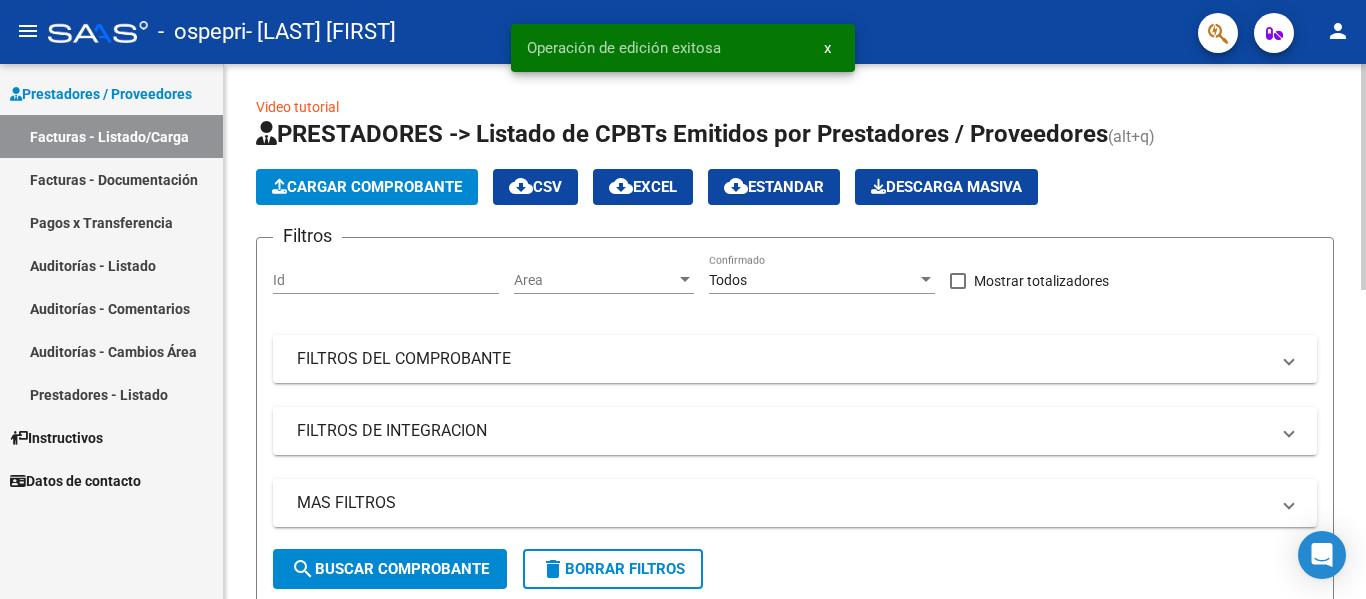 click on "Cargar Comprobante" 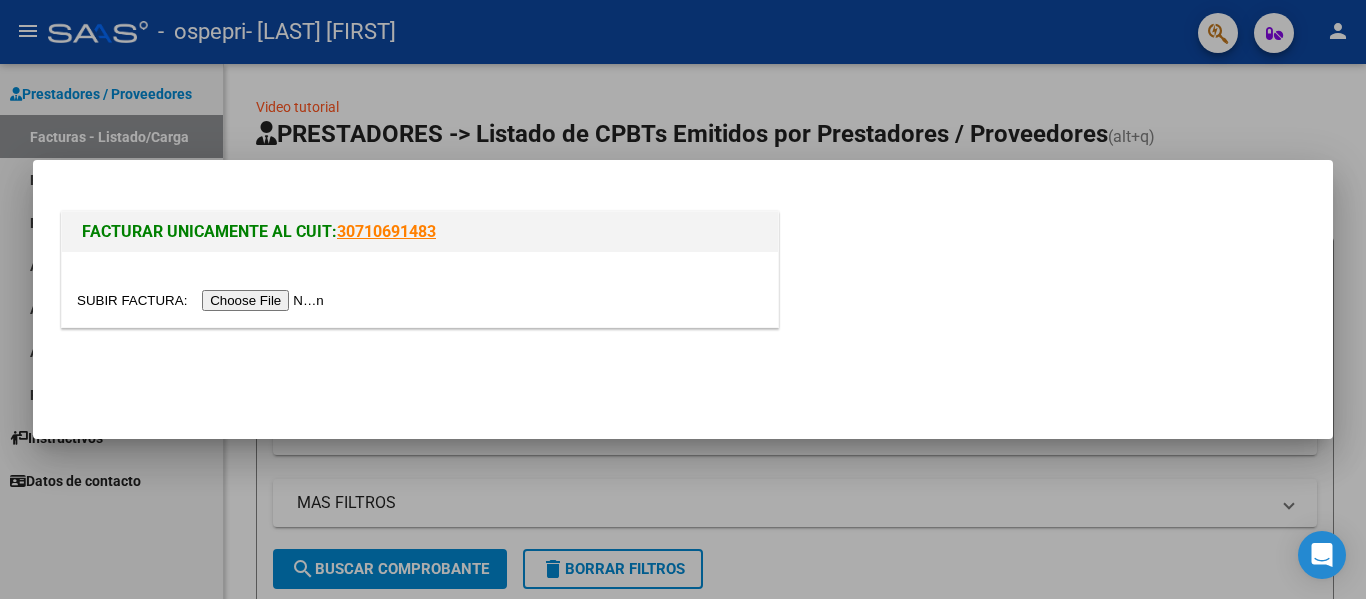 click at bounding box center [203, 300] 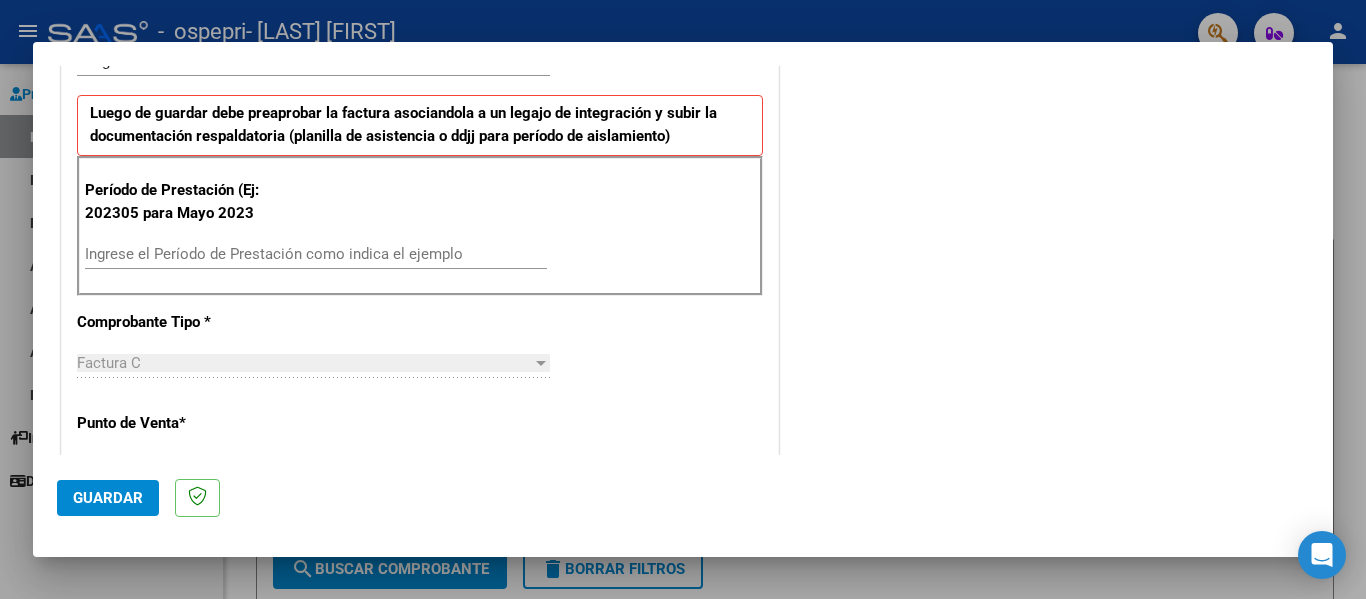 scroll, scrollTop: 500, scrollLeft: 0, axis: vertical 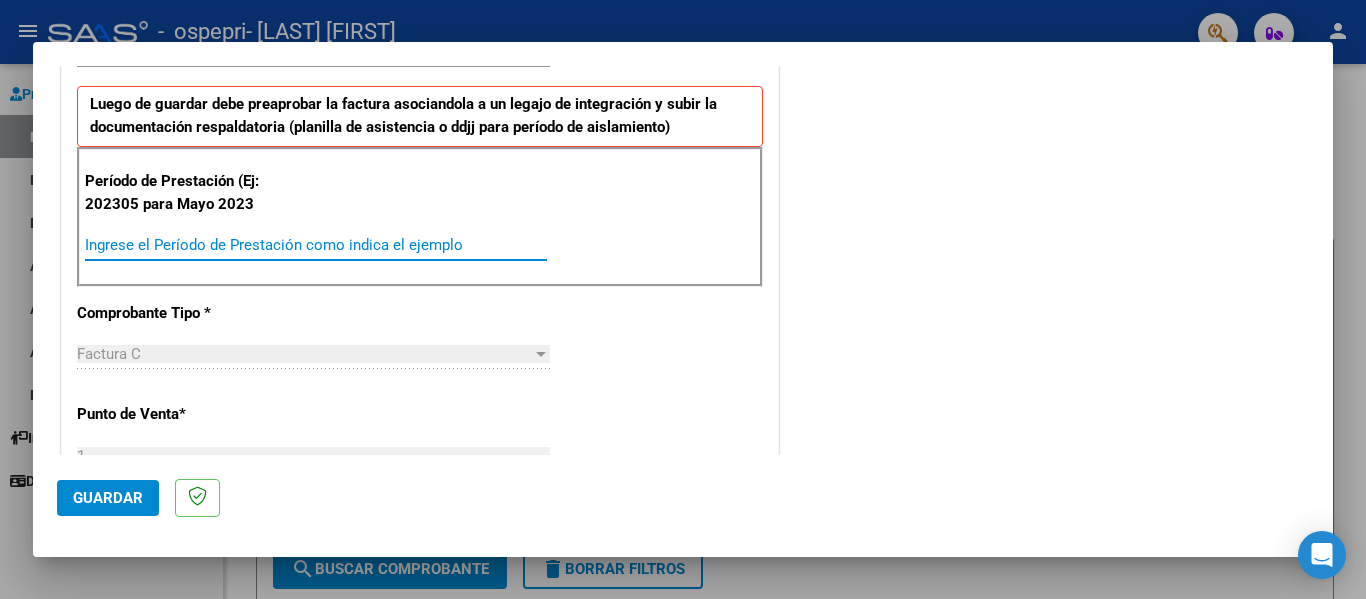 click on "Ingrese el Período de Prestación como indica el ejemplo" at bounding box center [316, 245] 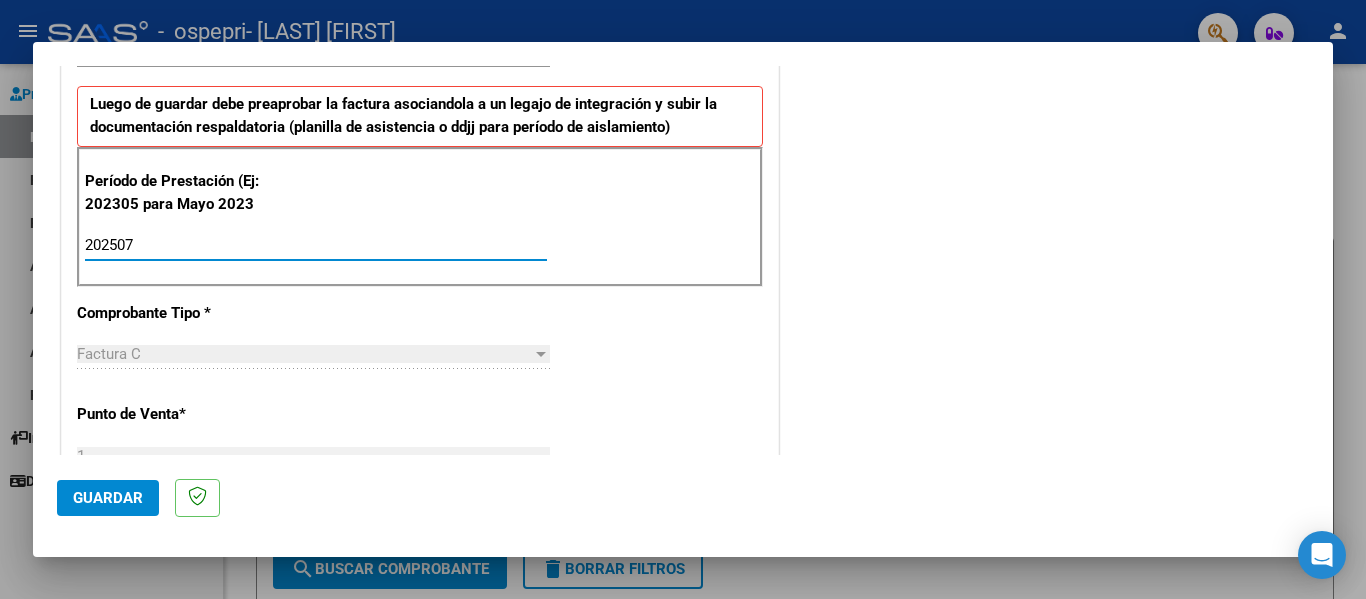 type on "202507" 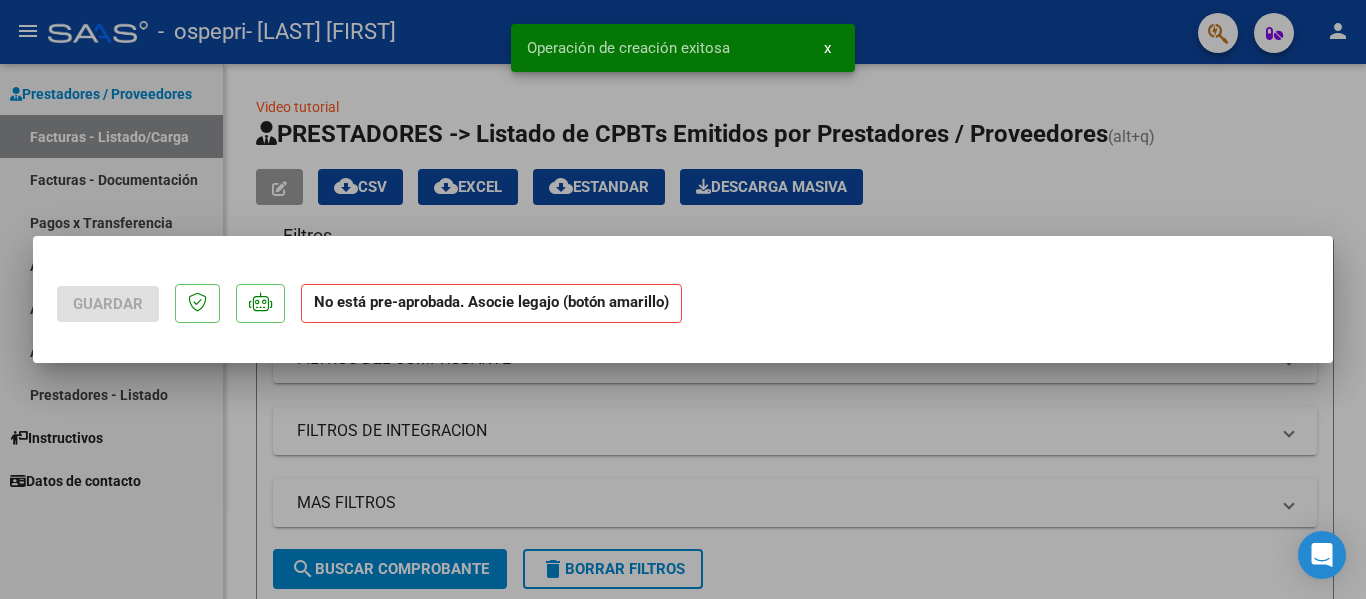 scroll, scrollTop: 0, scrollLeft: 0, axis: both 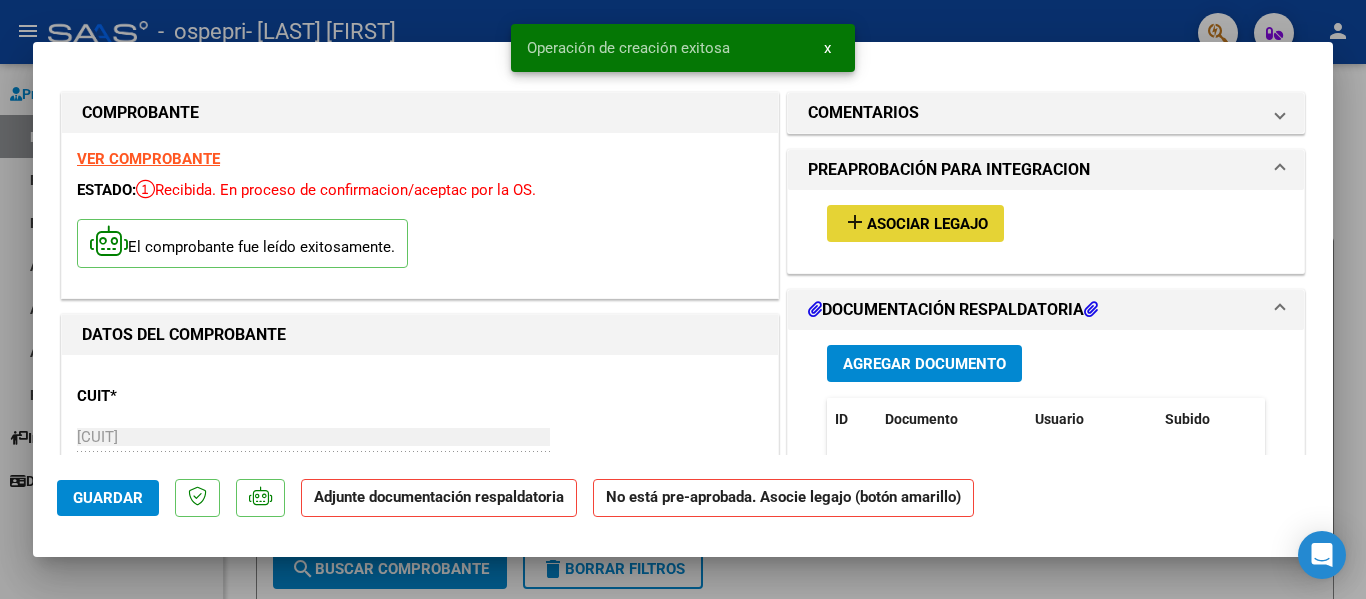 click on "add Asociar Legajo" at bounding box center (915, 223) 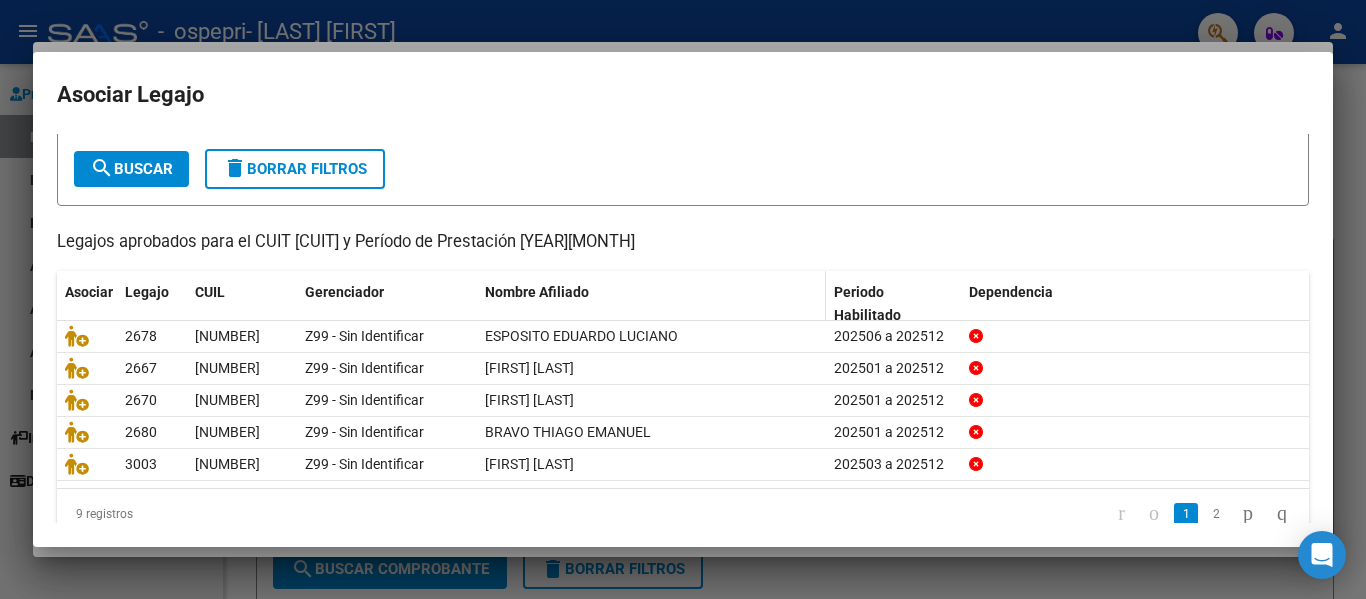 scroll, scrollTop: 137, scrollLeft: 0, axis: vertical 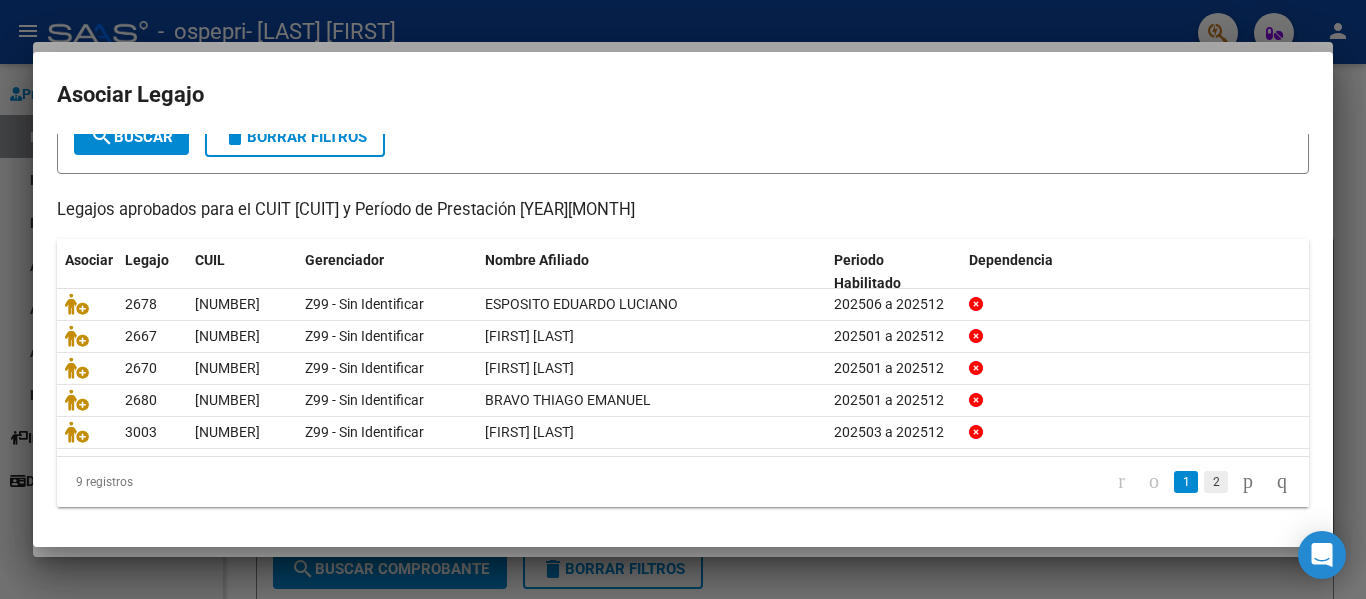 click on "2" 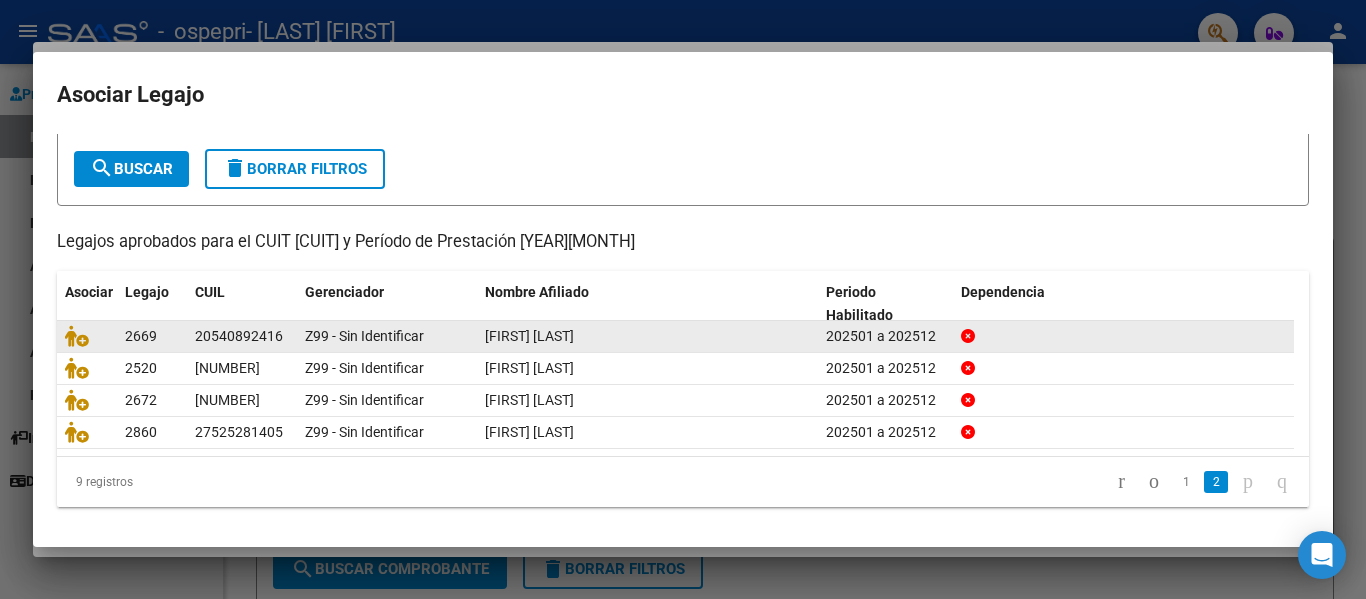 scroll, scrollTop: 104, scrollLeft: 0, axis: vertical 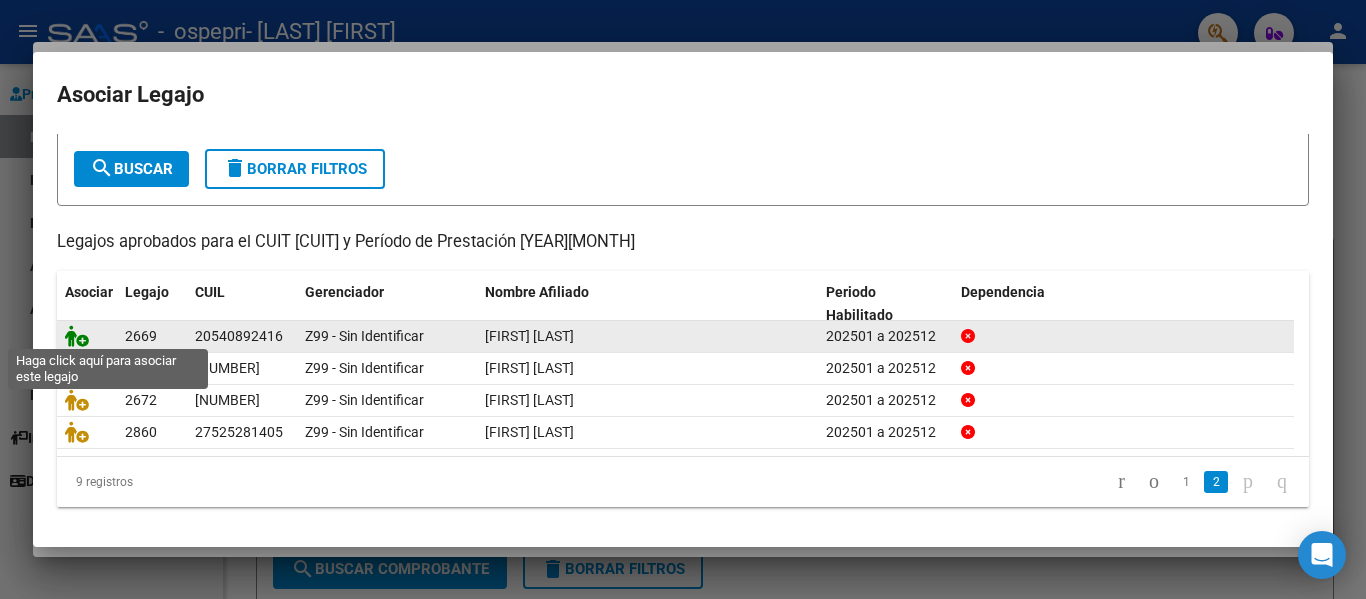 click 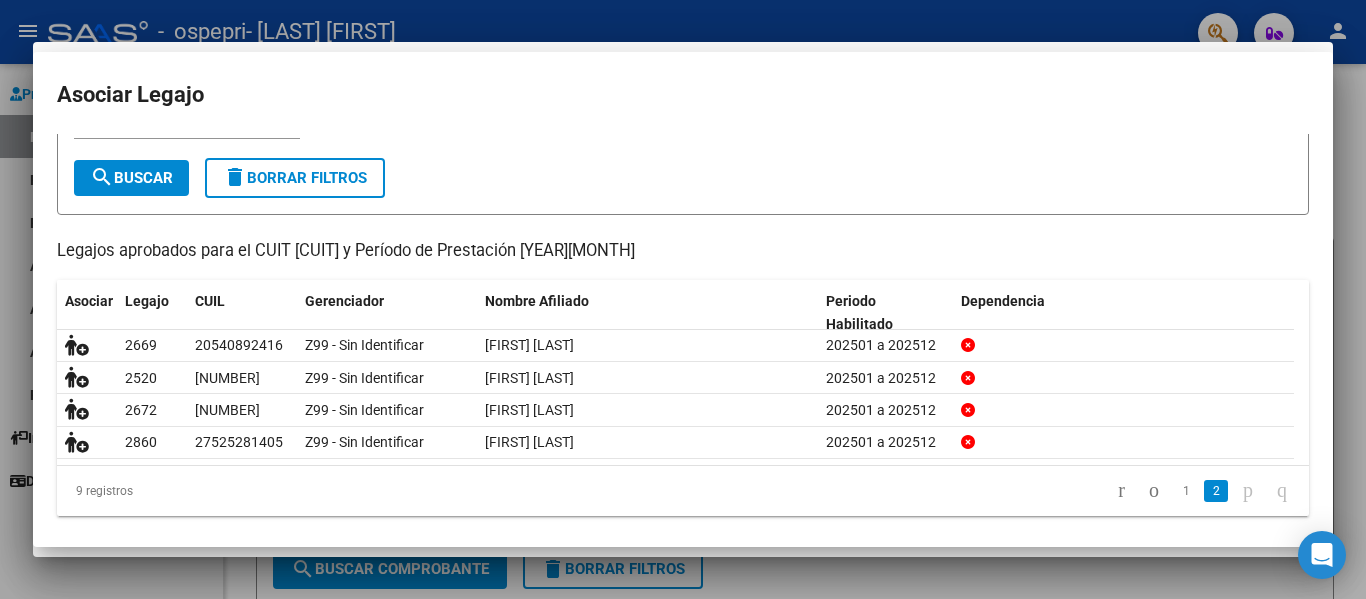 scroll, scrollTop: 117, scrollLeft: 0, axis: vertical 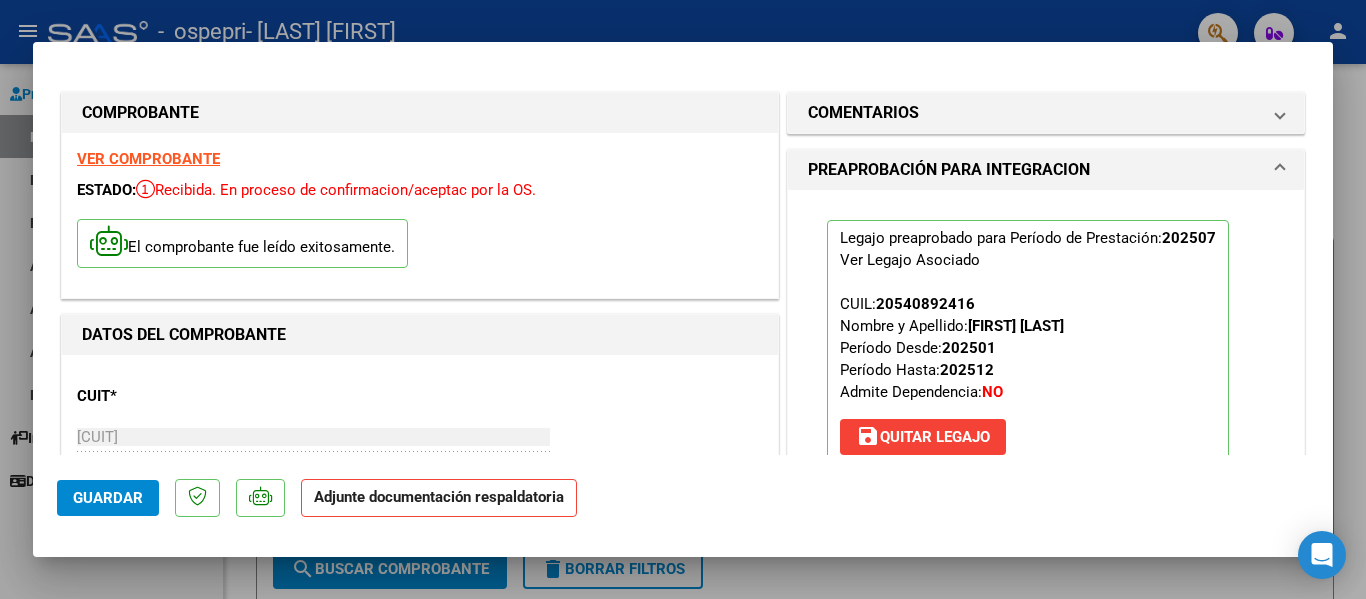click on "VER COMPROBANTE" at bounding box center (148, 159) 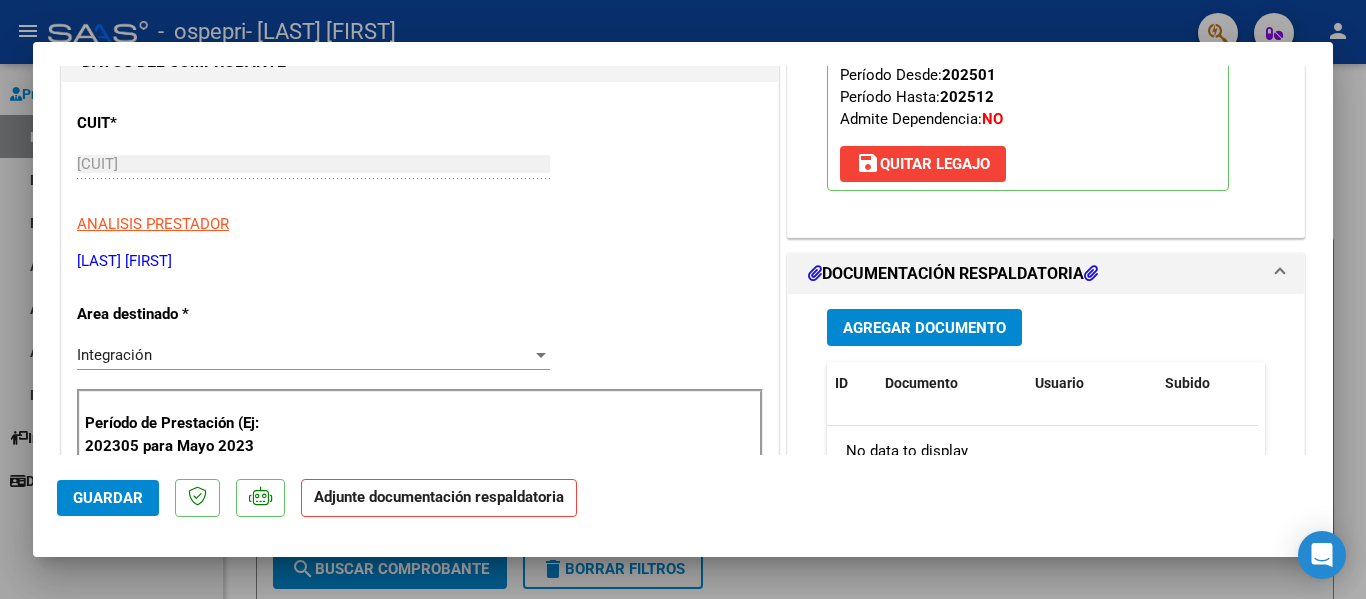 scroll, scrollTop: 300, scrollLeft: 0, axis: vertical 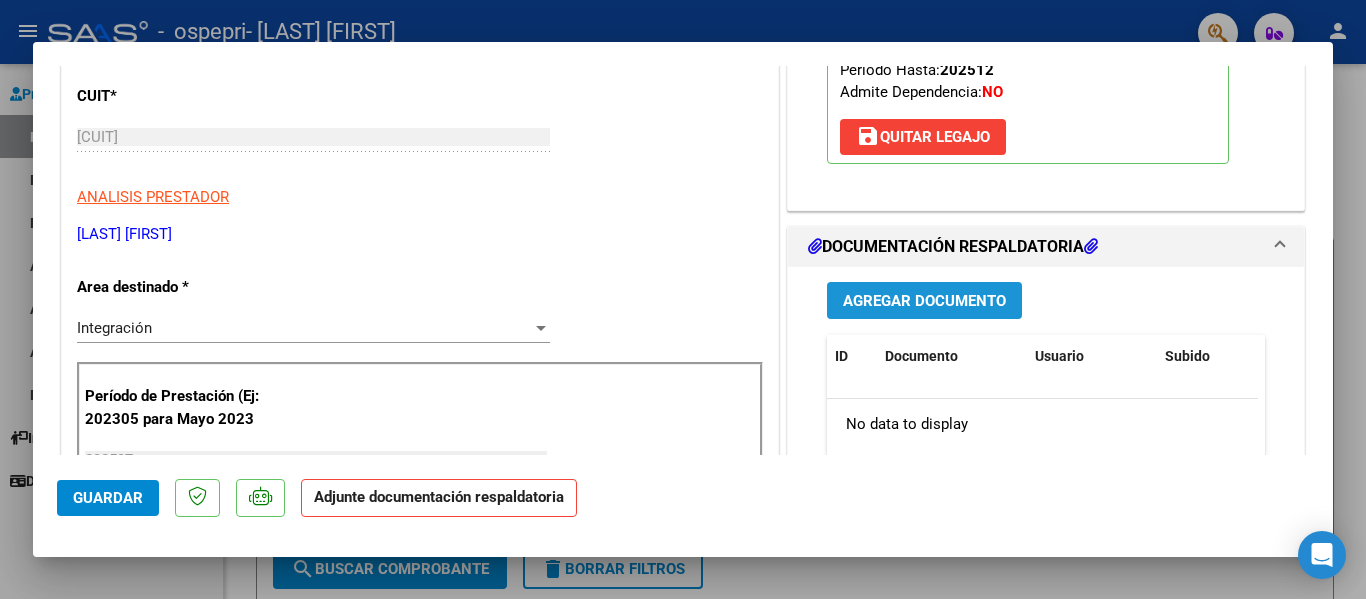 click on "Agregar Documento" at bounding box center [924, 301] 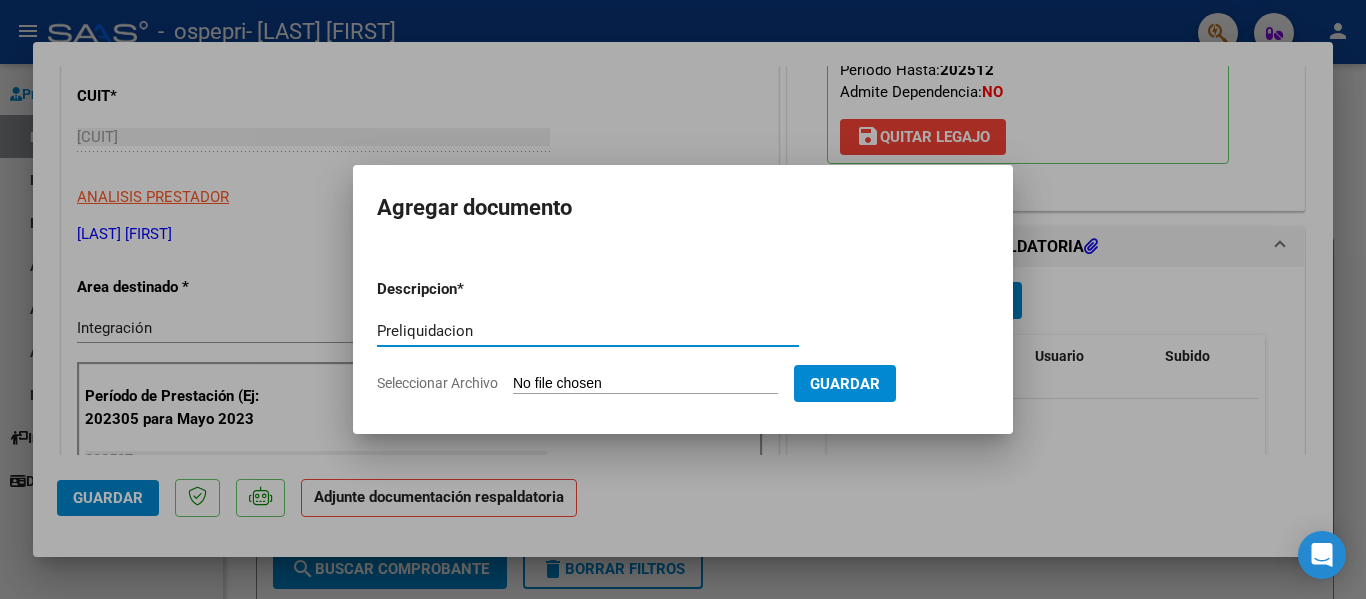 type on "Preliquidacion" 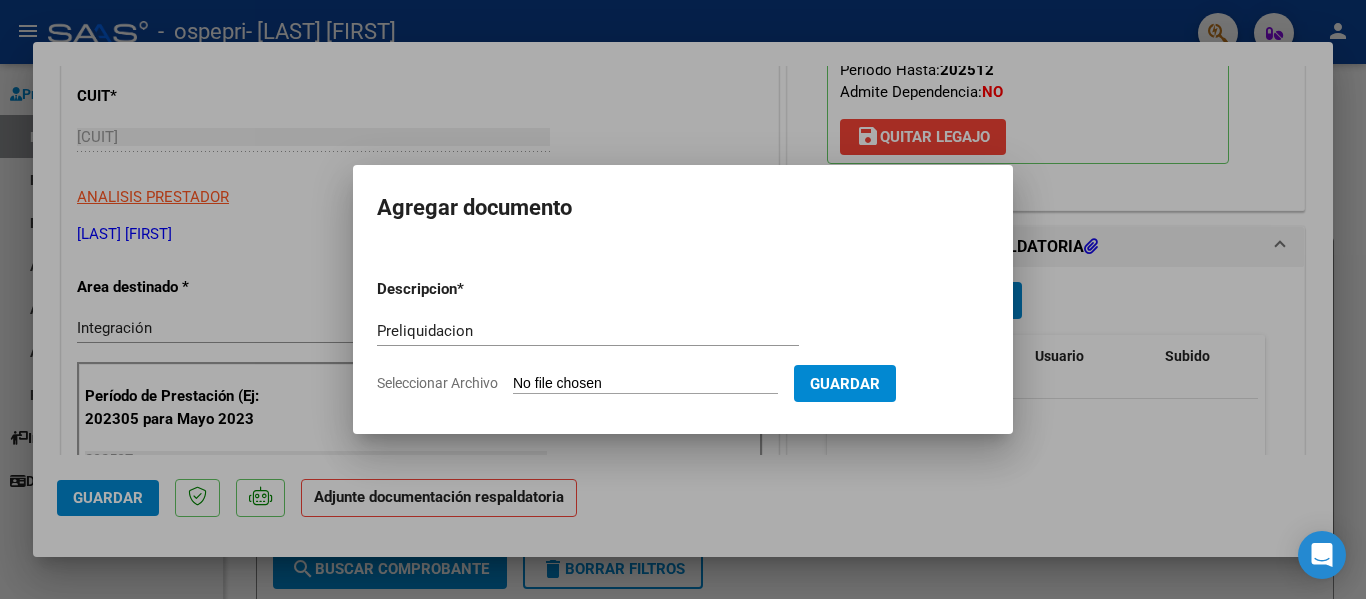 type on "C:\fakepath\apfmimpresionpreliq (5).pdf" 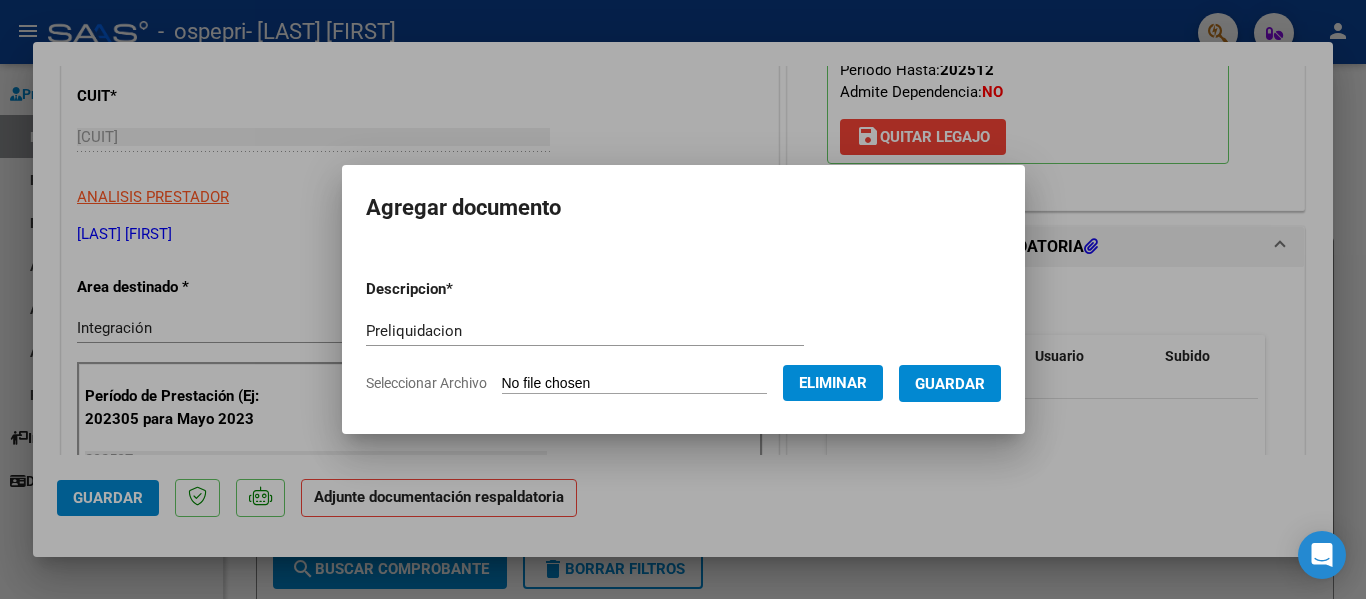click on "Guardar" at bounding box center [950, 384] 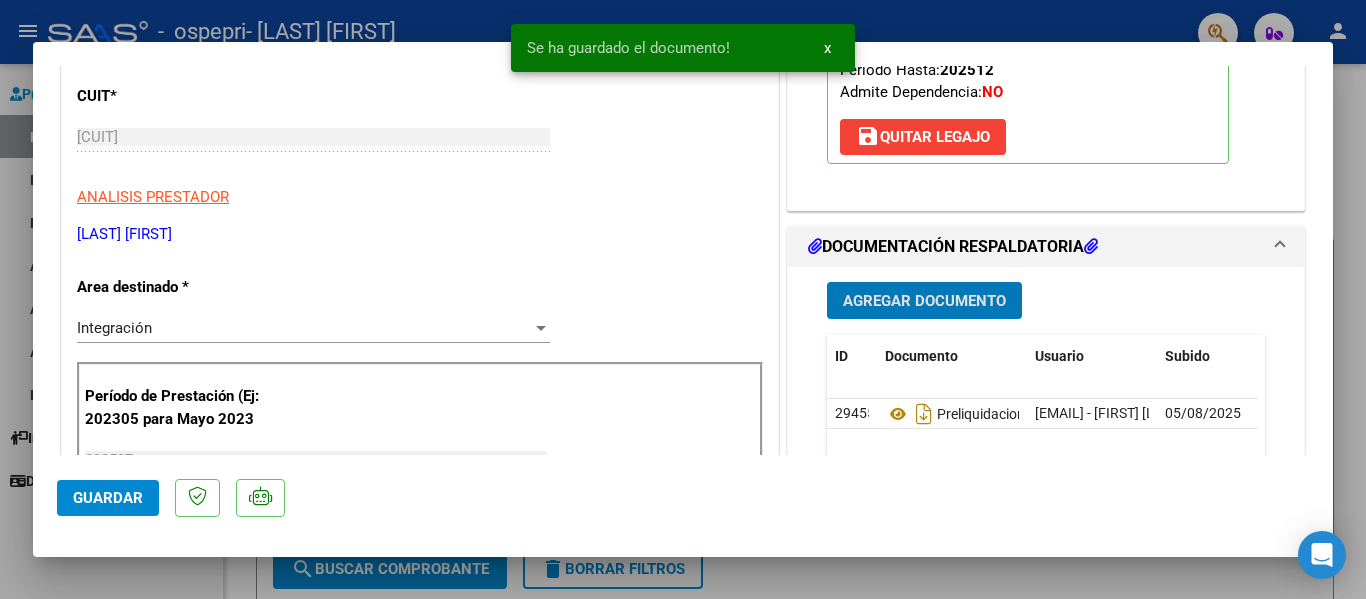 click on "Guardar" 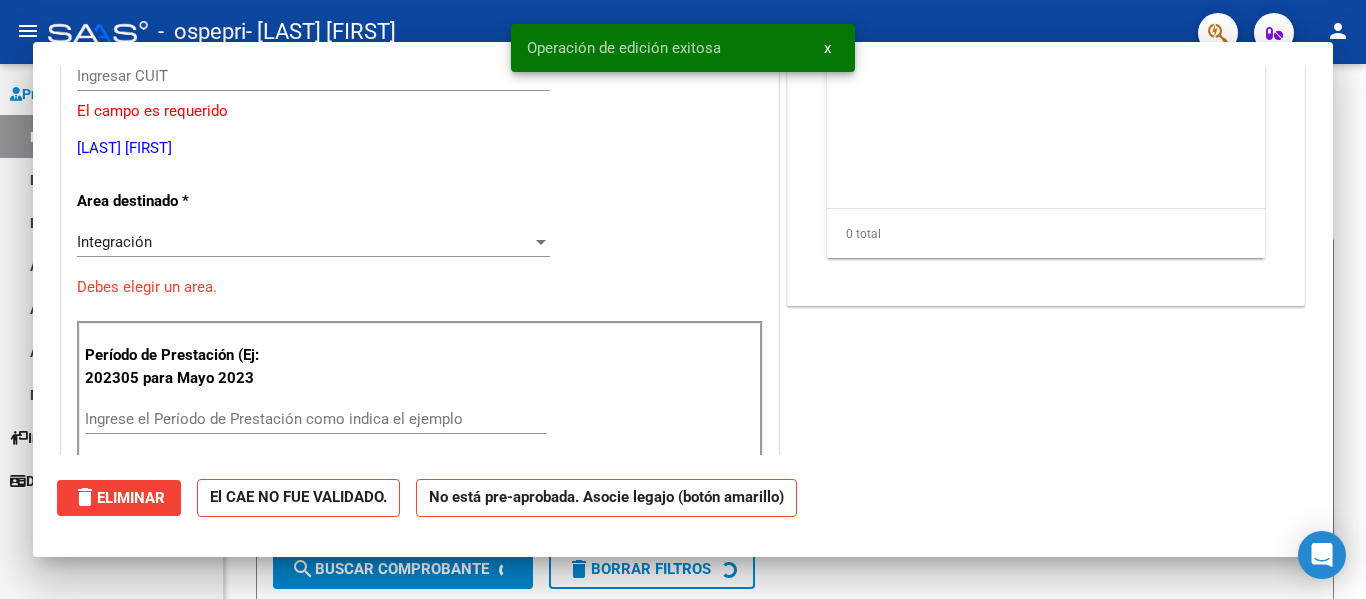 scroll, scrollTop: 0, scrollLeft: 0, axis: both 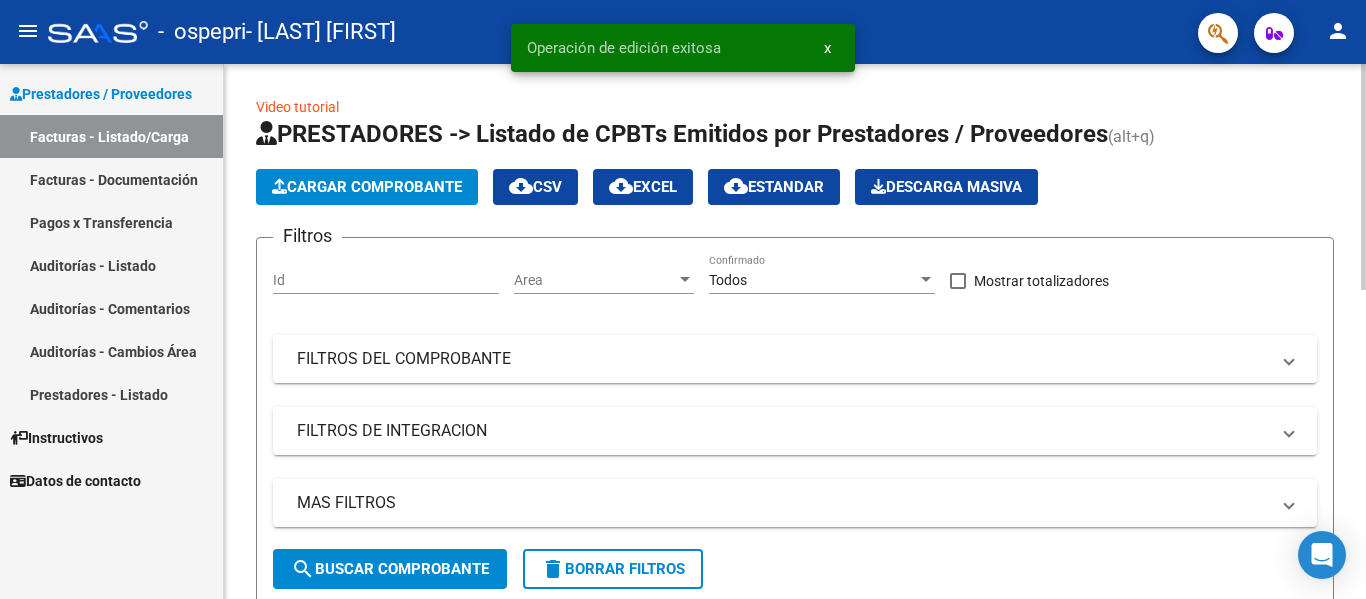 click on "Cargar Comprobante" 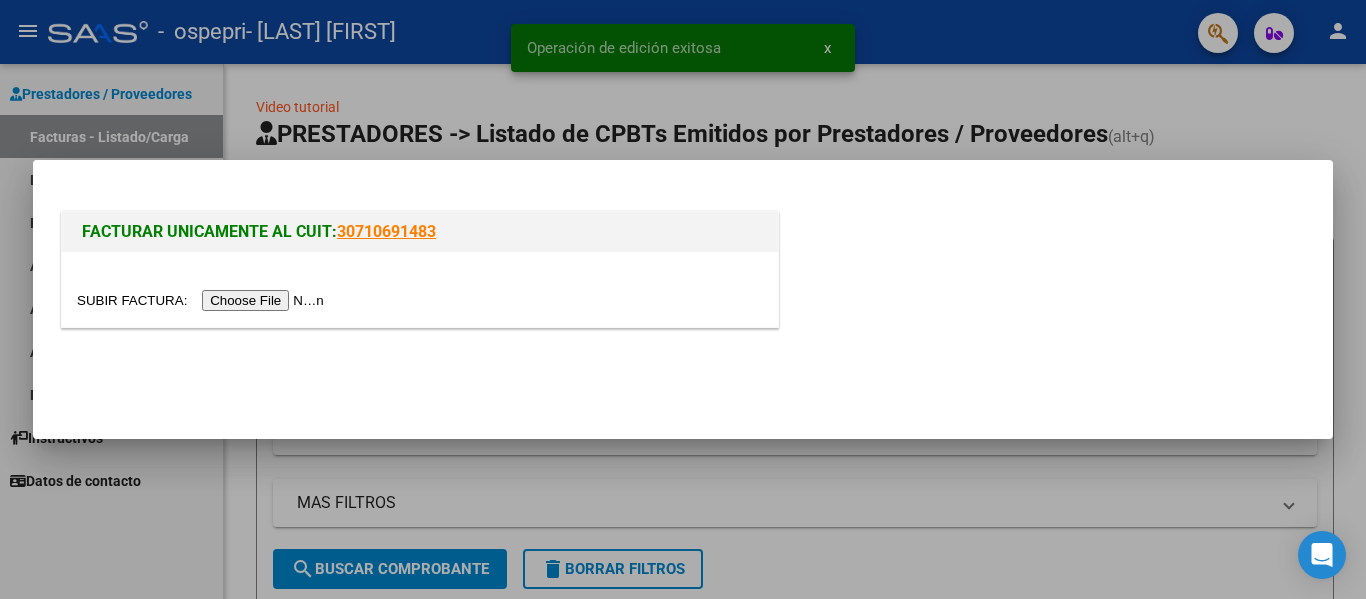 click at bounding box center (203, 300) 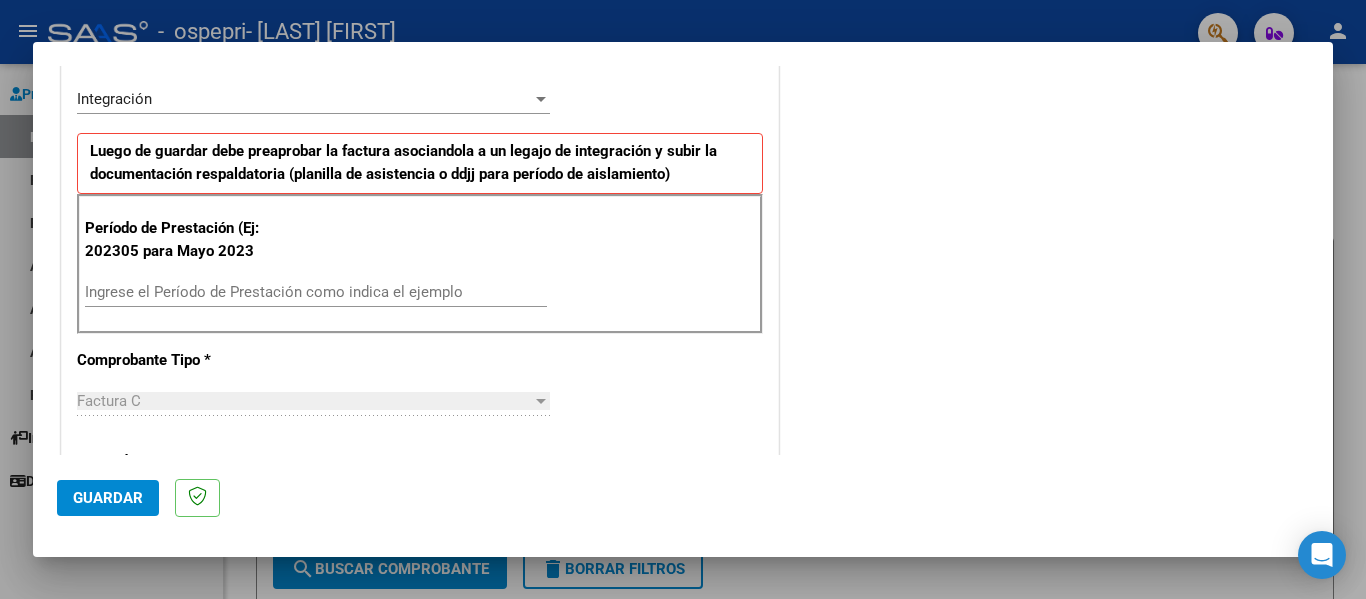 scroll, scrollTop: 500, scrollLeft: 0, axis: vertical 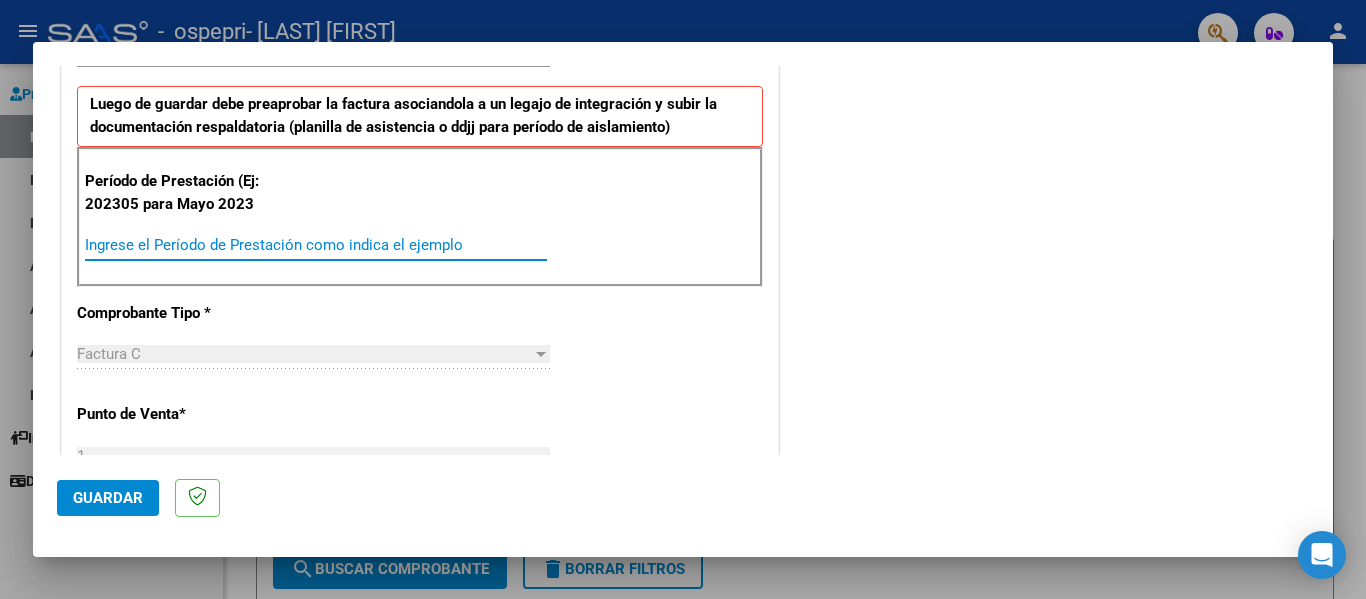 click on "Ingrese el Período de Prestación como indica el ejemplo" at bounding box center [316, 245] 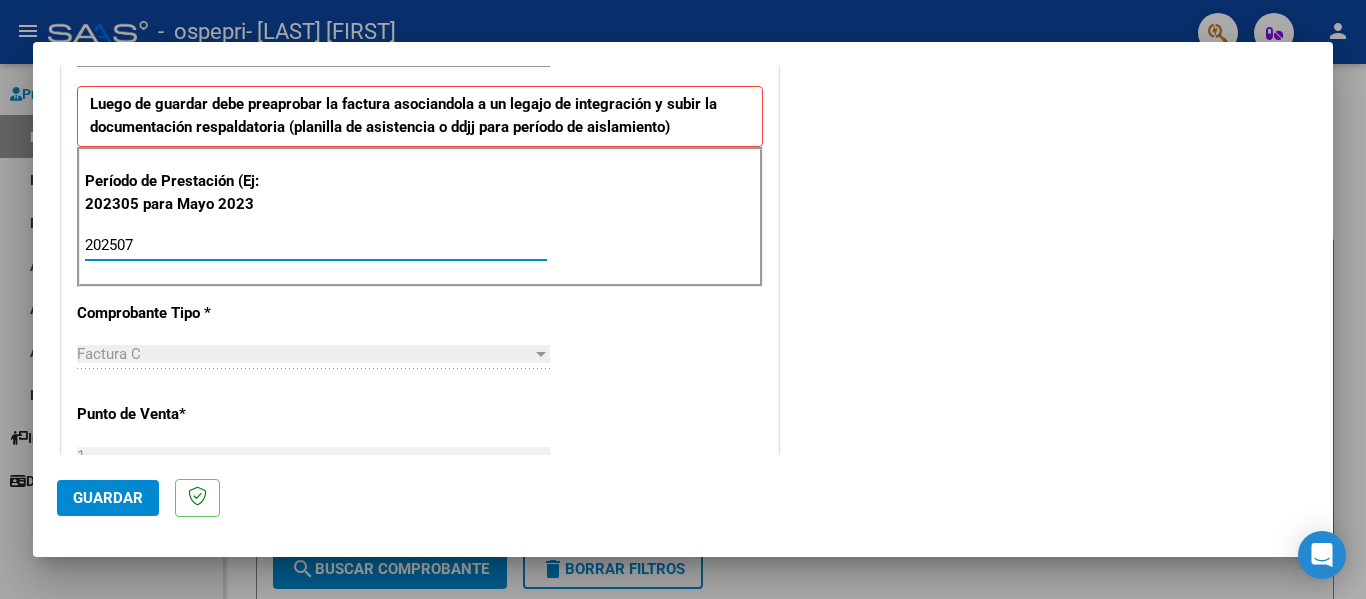 type on "202507" 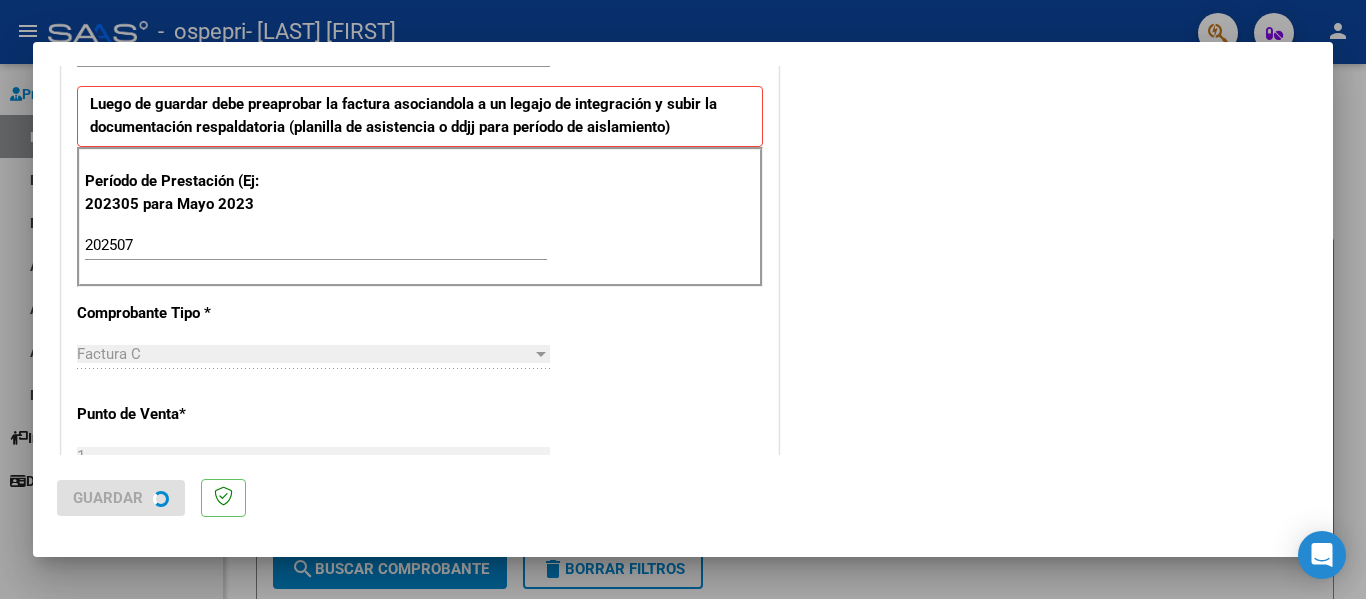 scroll, scrollTop: 0, scrollLeft: 0, axis: both 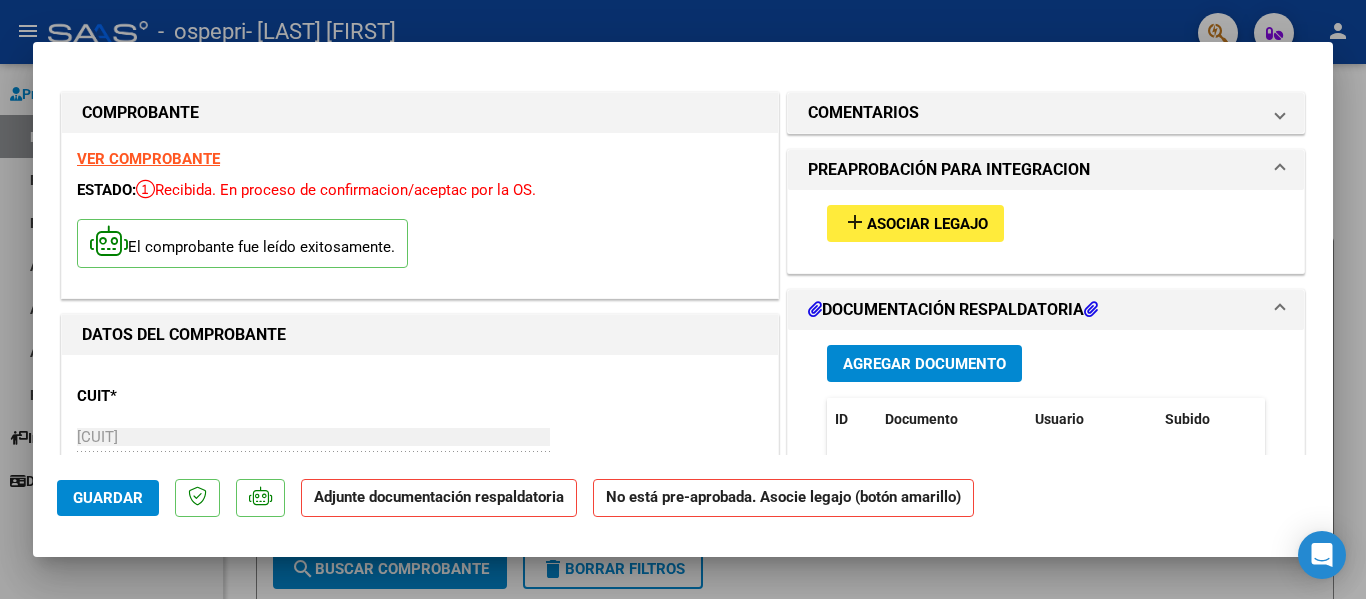 click on "VER COMPROBANTE" at bounding box center [148, 159] 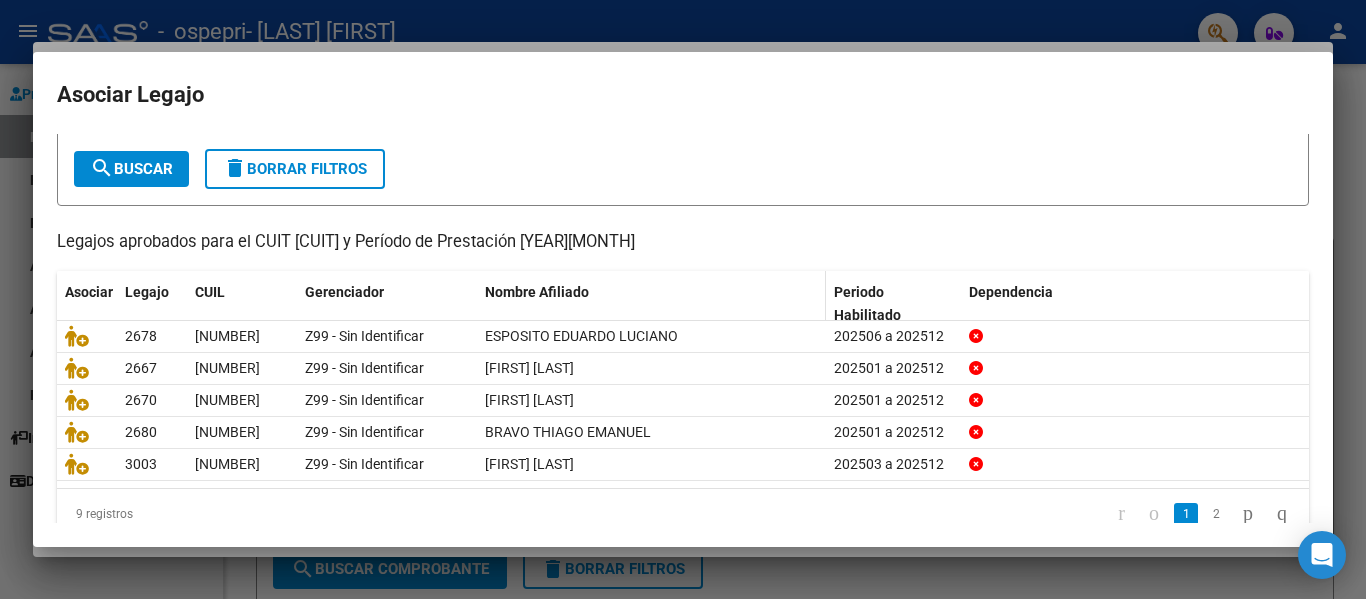 scroll, scrollTop: 137, scrollLeft: 0, axis: vertical 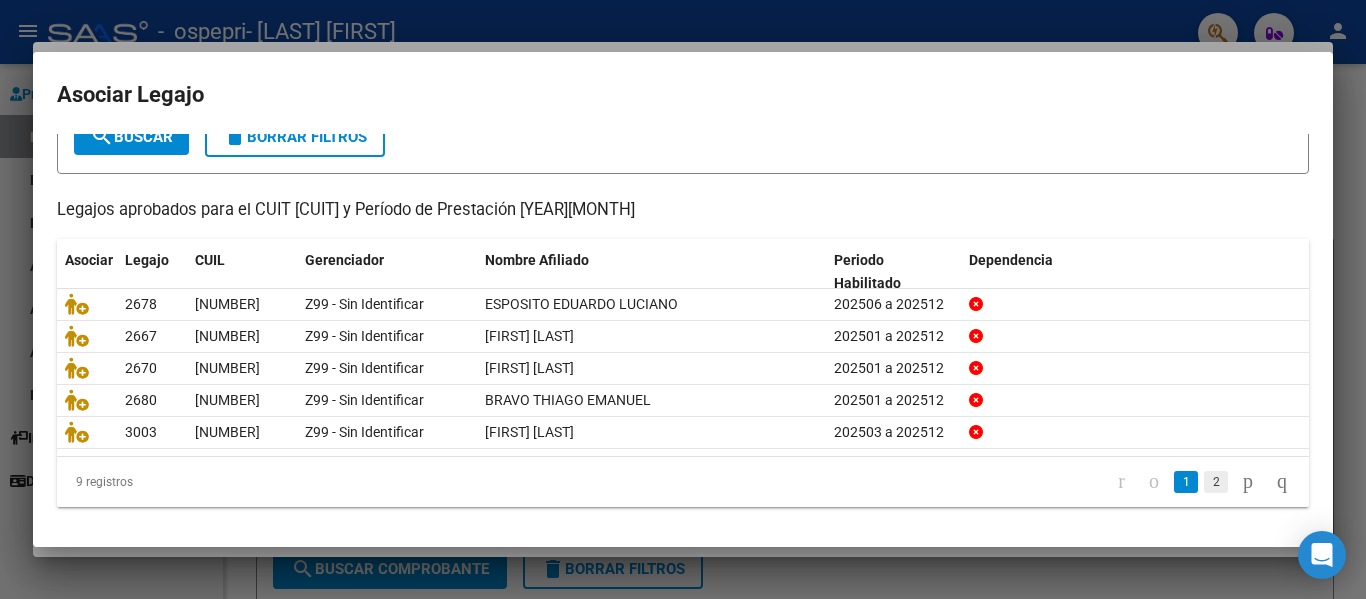 click on "2" 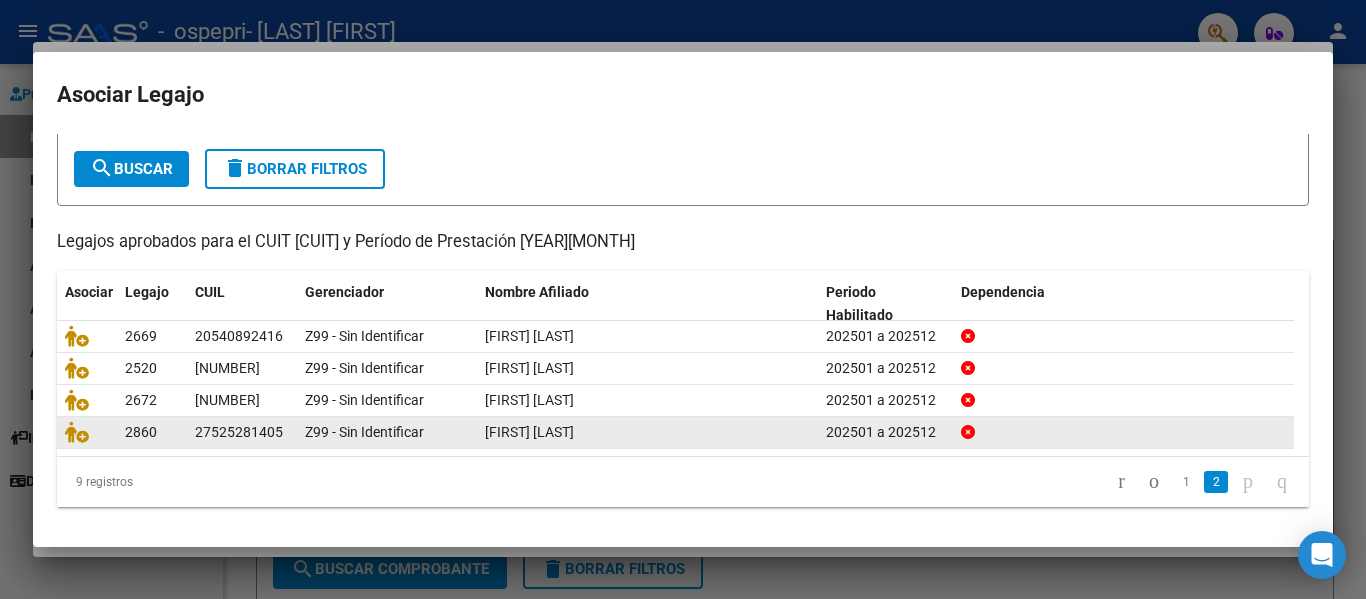 scroll, scrollTop: 104, scrollLeft: 0, axis: vertical 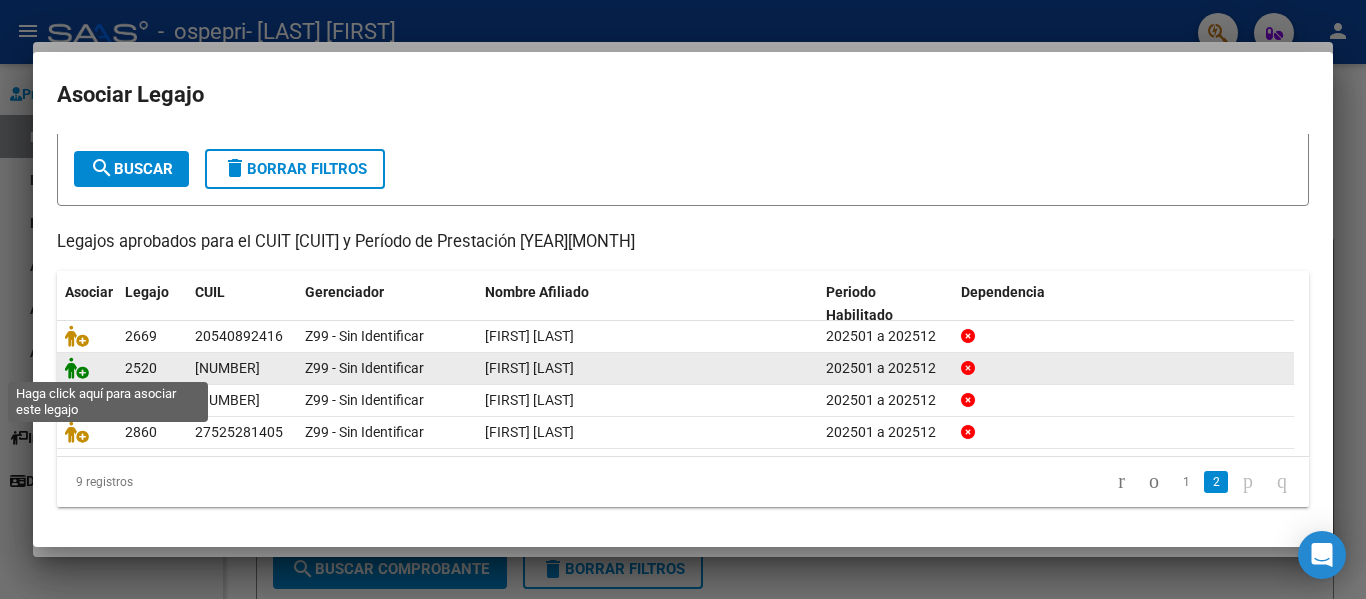 click 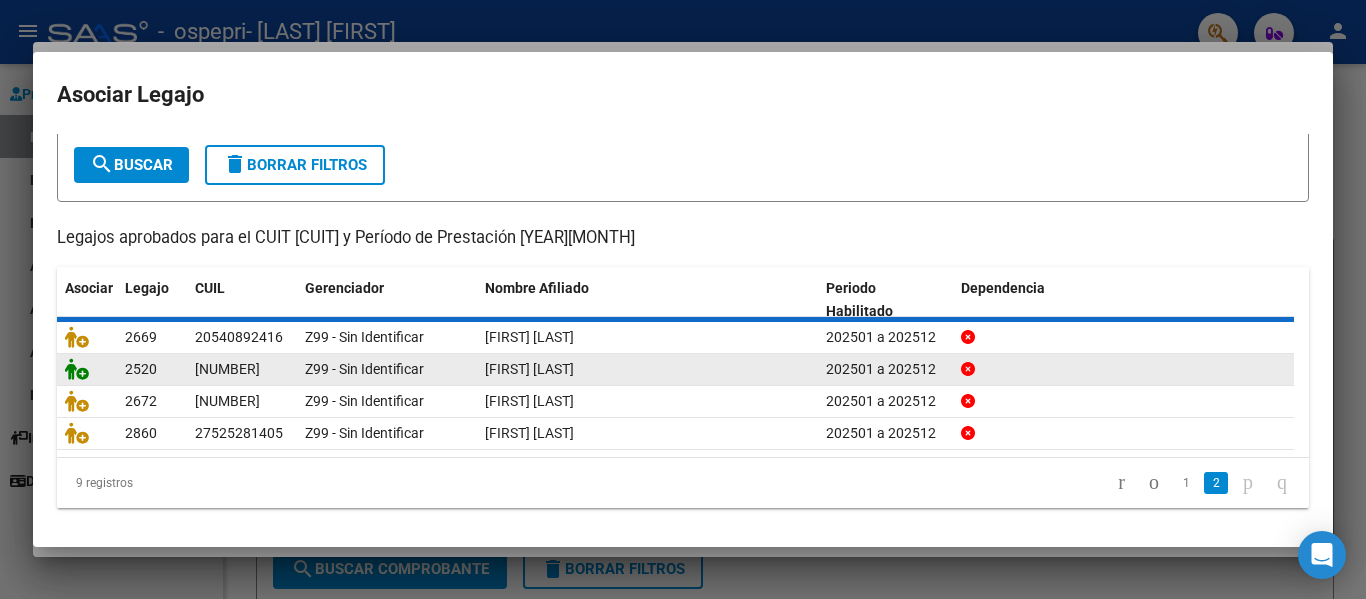 scroll, scrollTop: 117, scrollLeft: 0, axis: vertical 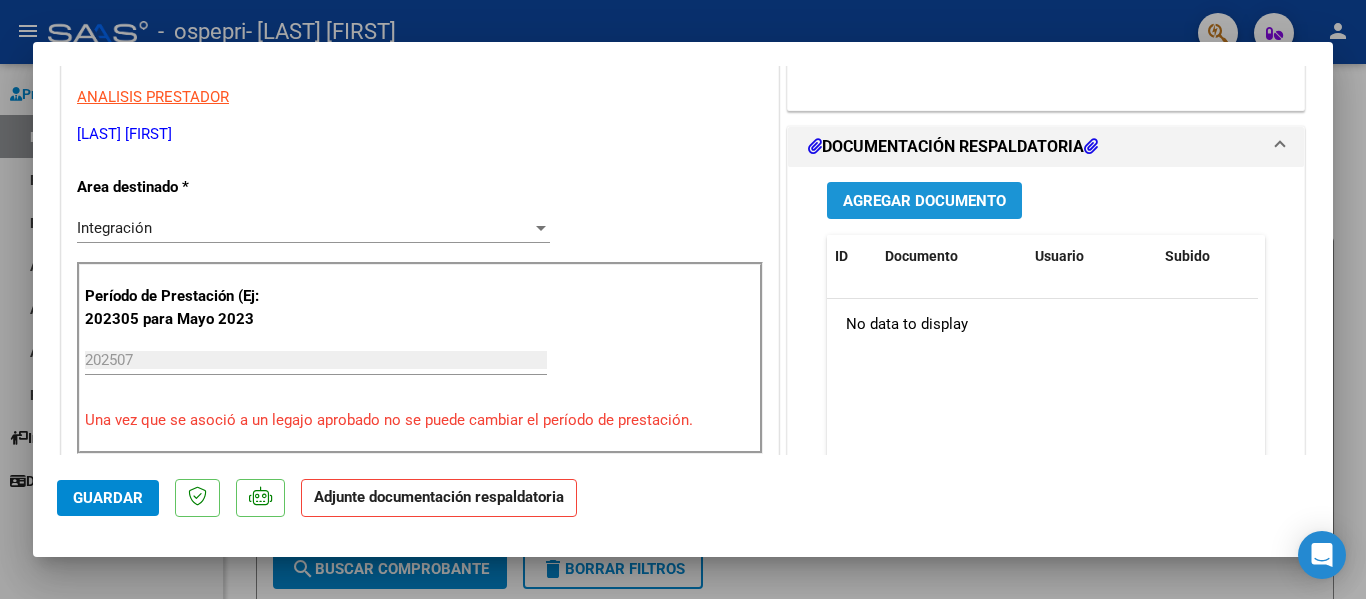 click on "Agregar Documento" at bounding box center (924, 201) 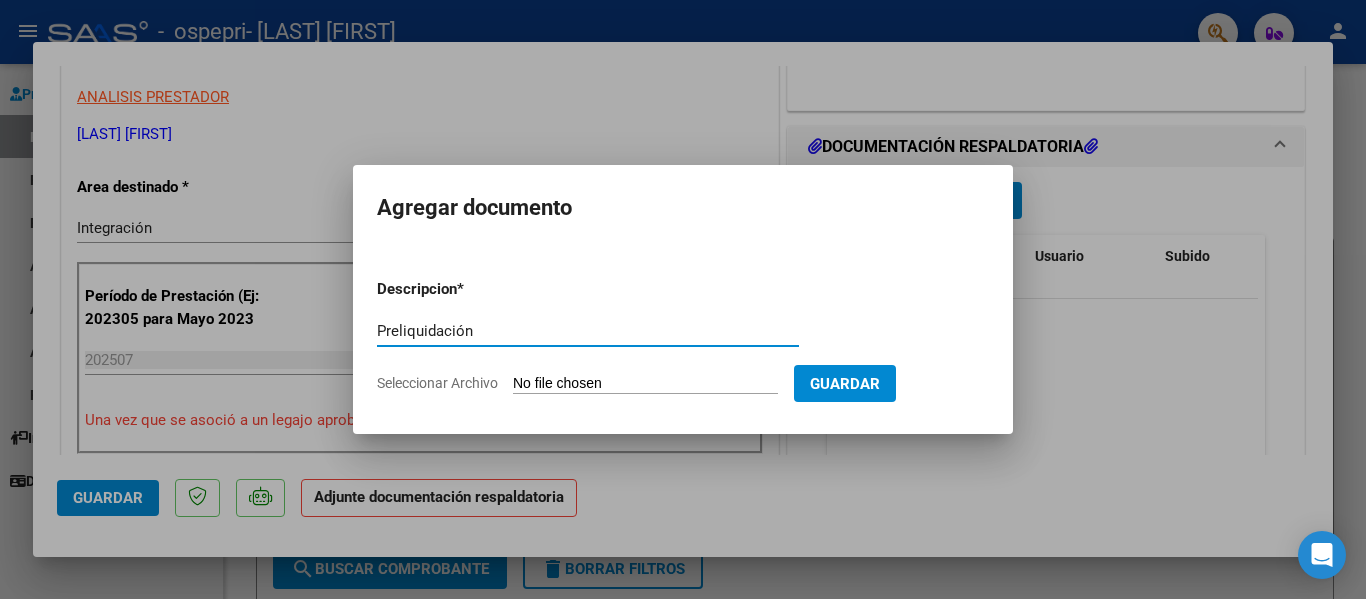 type on "Preliquidación" 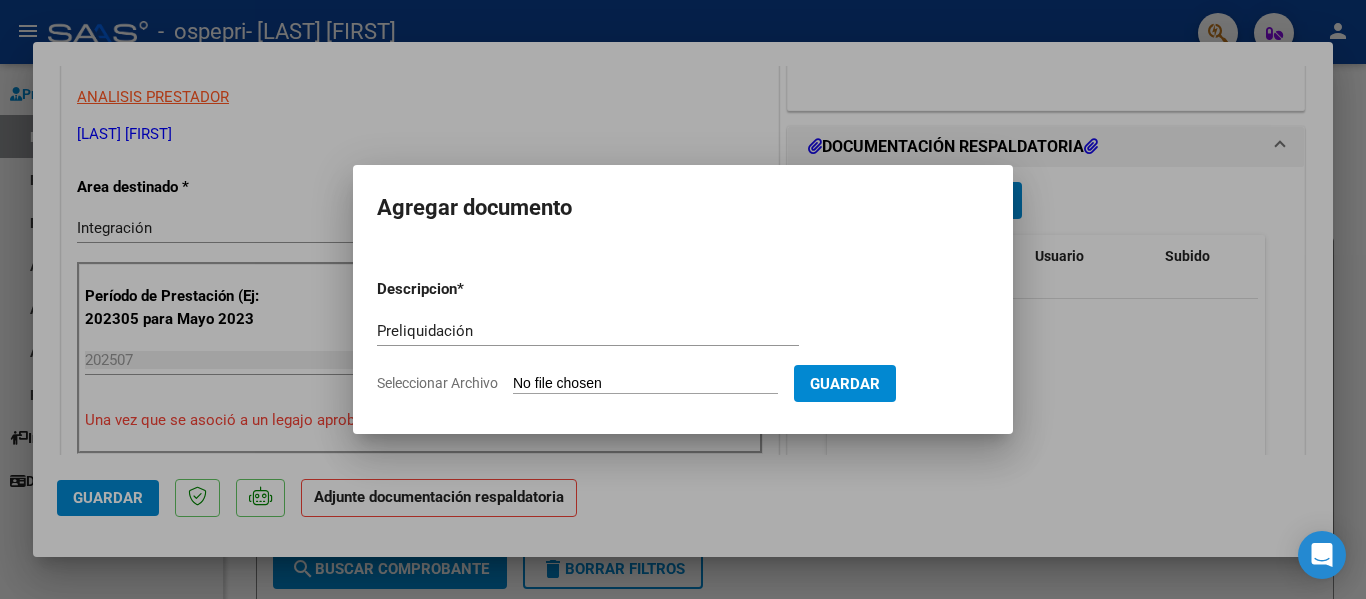 click on "Descripcion  *   Preliquidación Escriba aquí una descripcion  Seleccionar Archivo Guardar" at bounding box center (683, 336) 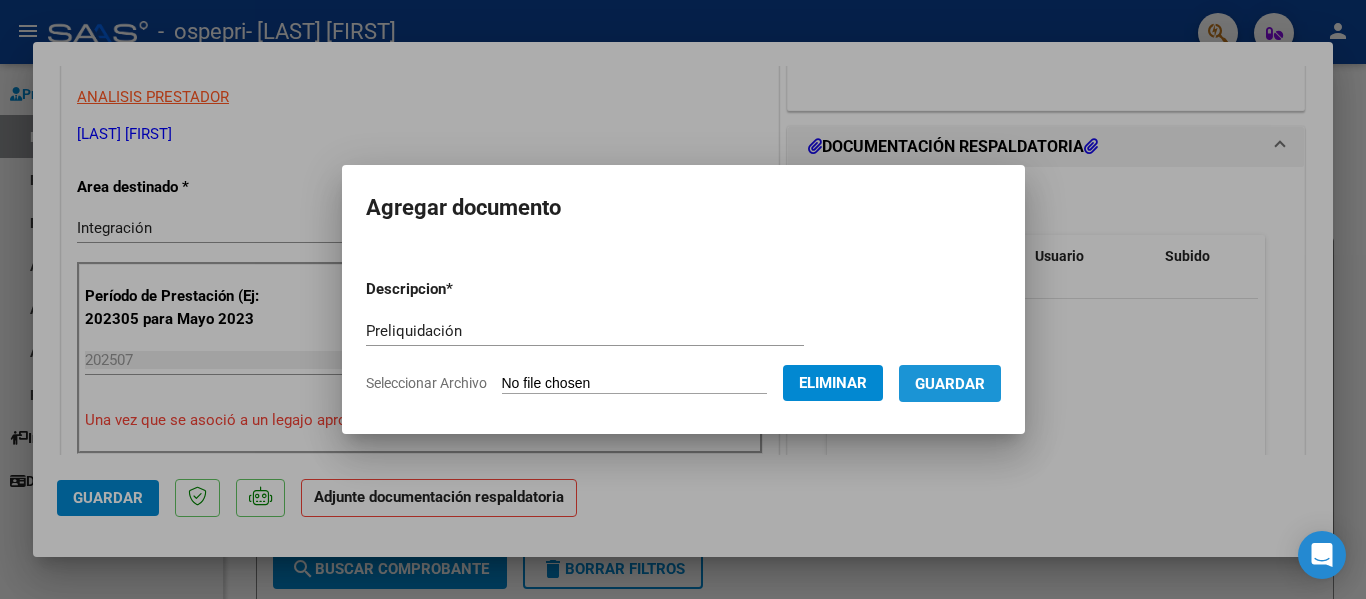click on "Guardar" at bounding box center [950, 384] 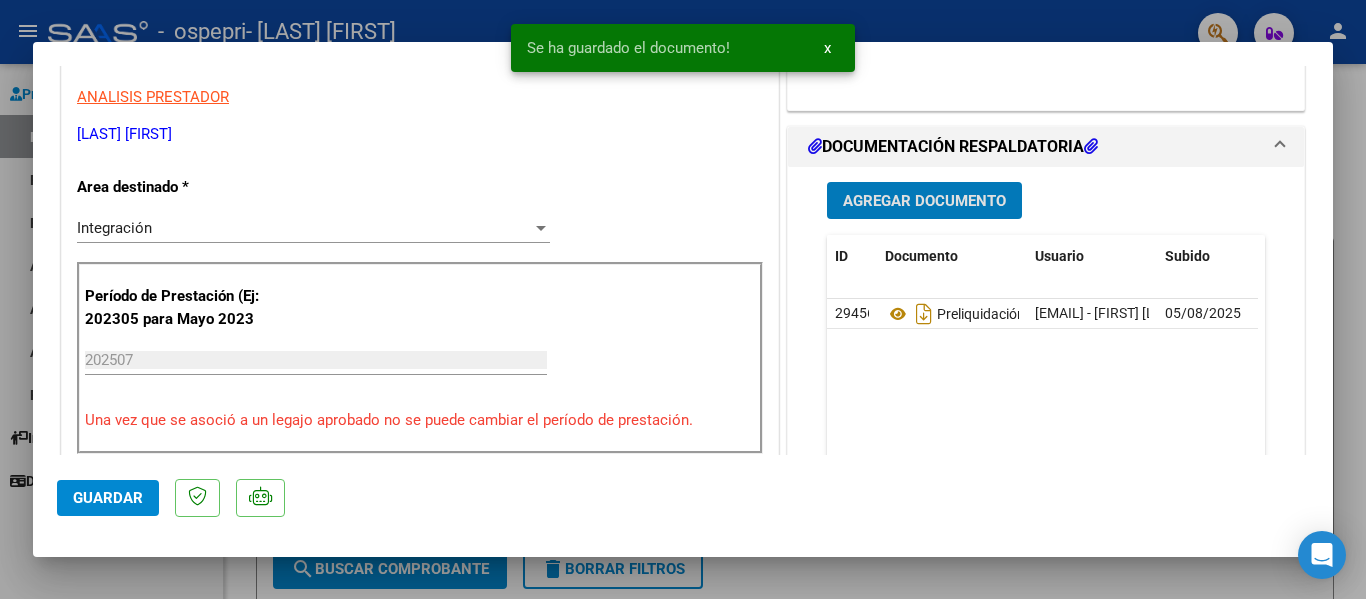 scroll, scrollTop: 800, scrollLeft: 0, axis: vertical 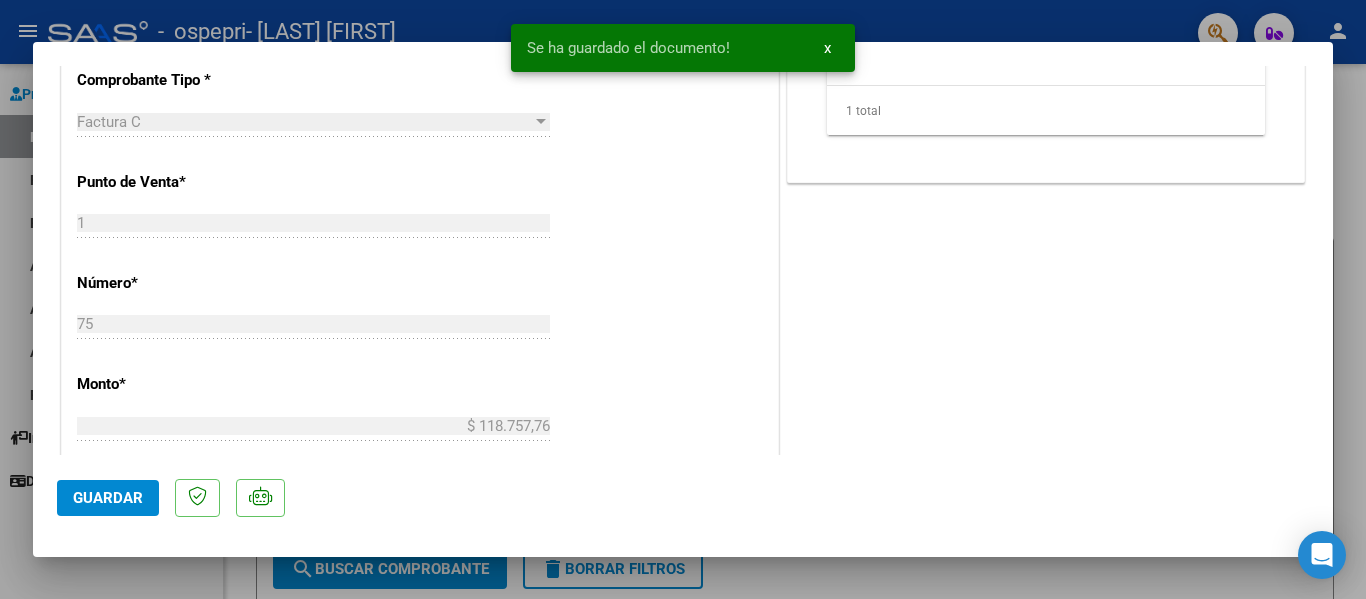 click on "Guardar" 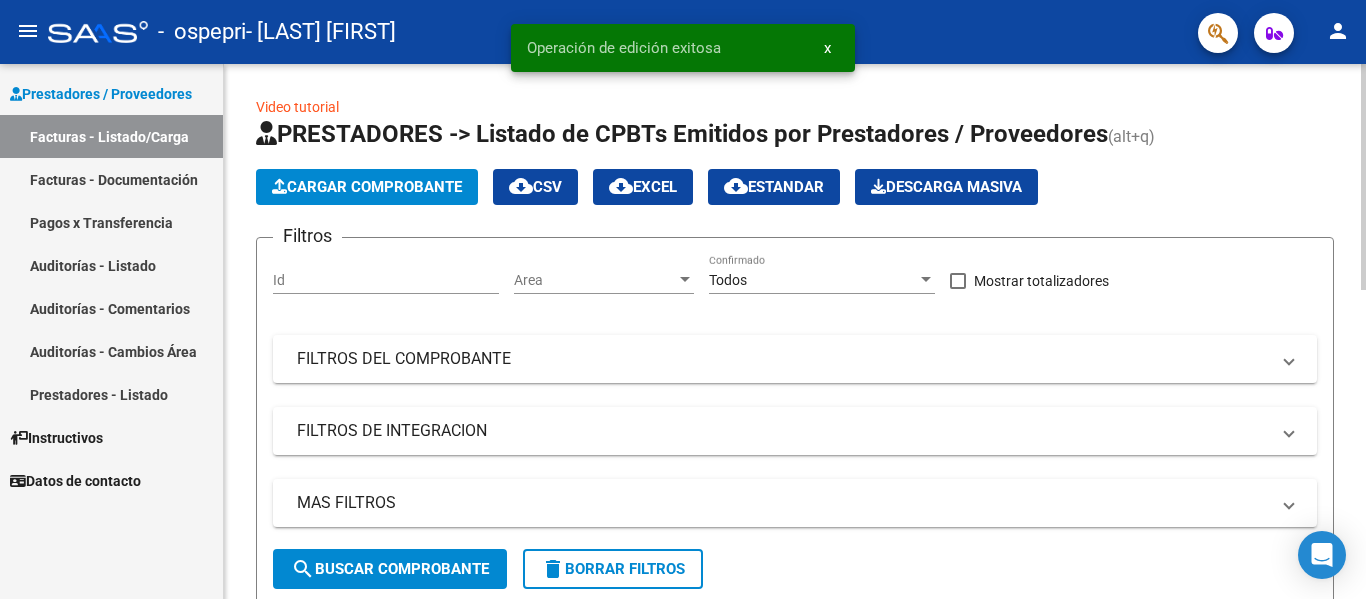 click on "Cargar Comprobante" 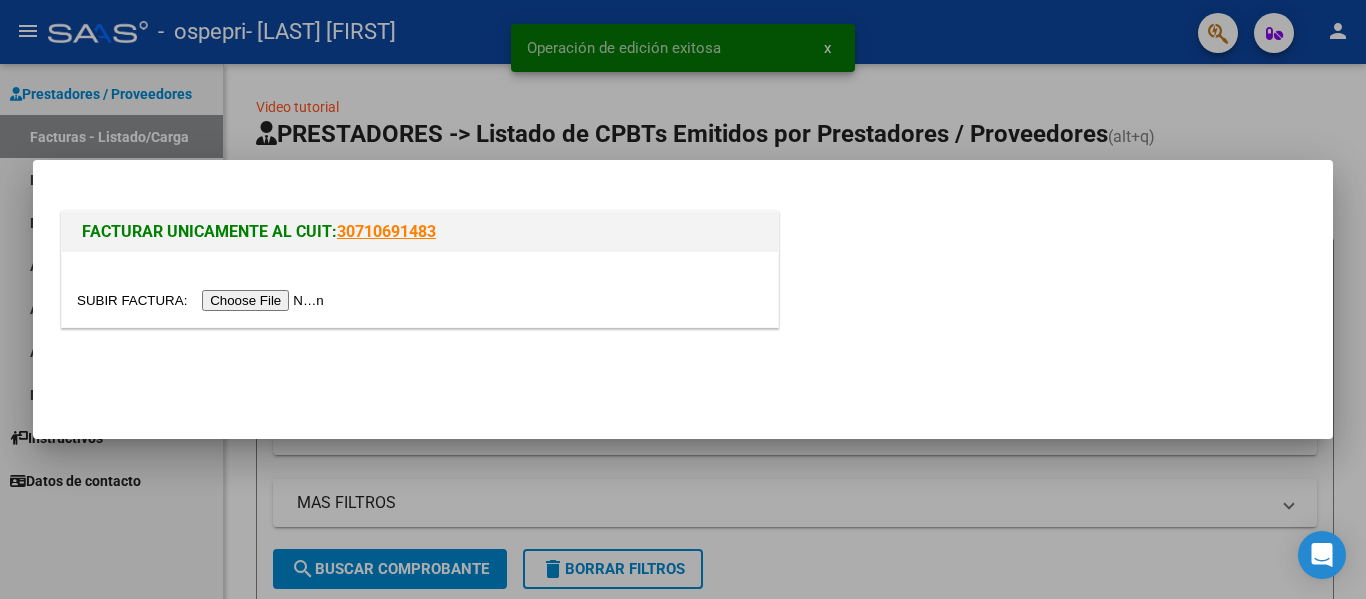 click at bounding box center [203, 300] 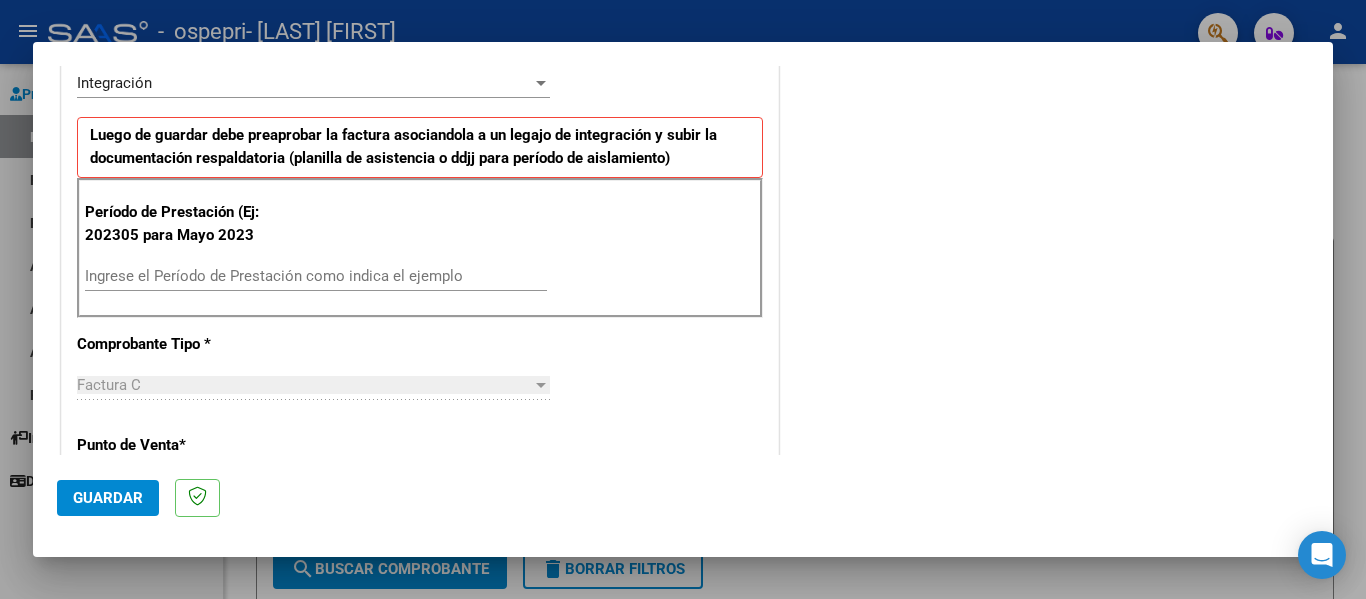 scroll, scrollTop: 500, scrollLeft: 0, axis: vertical 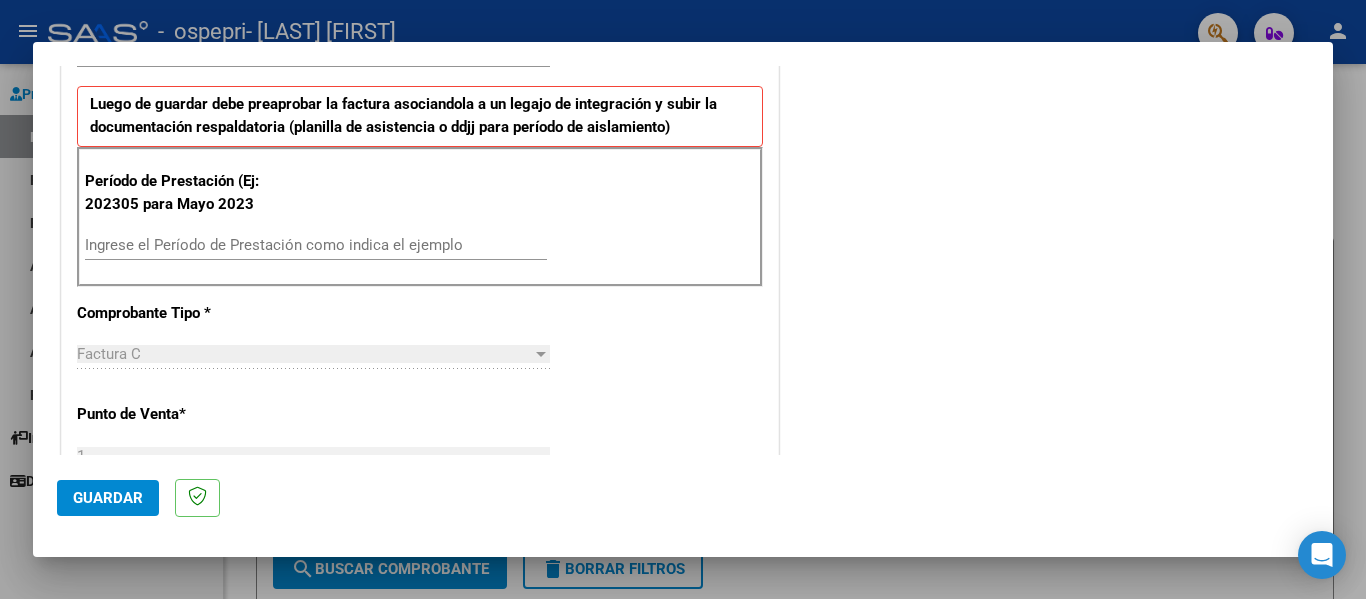 click on "Ingrese el Período de Prestación como indica el ejemplo" at bounding box center (316, 245) 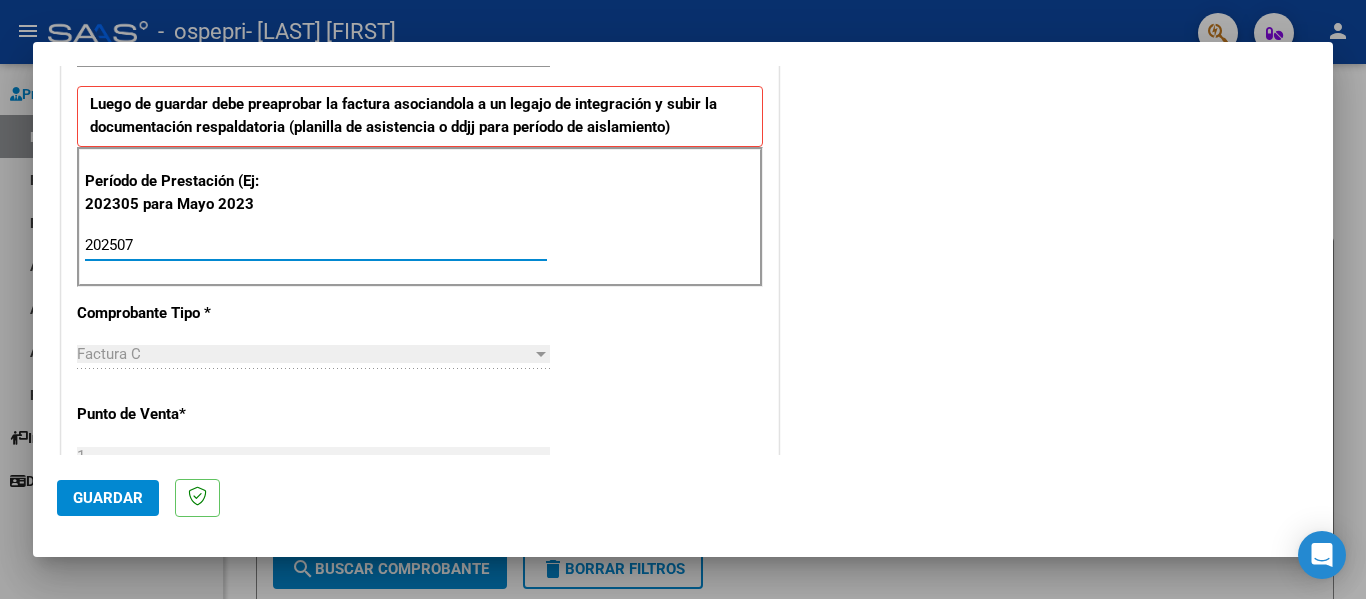 type on "202507" 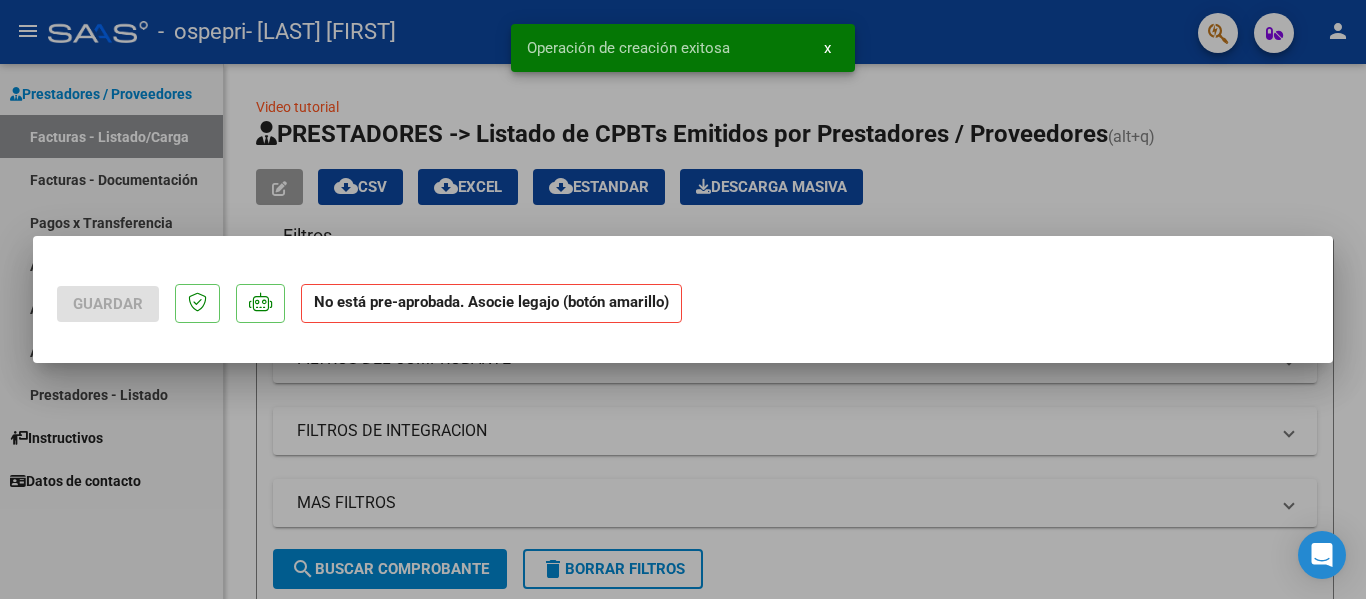 scroll, scrollTop: 0, scrollLeft: 0, axis: both 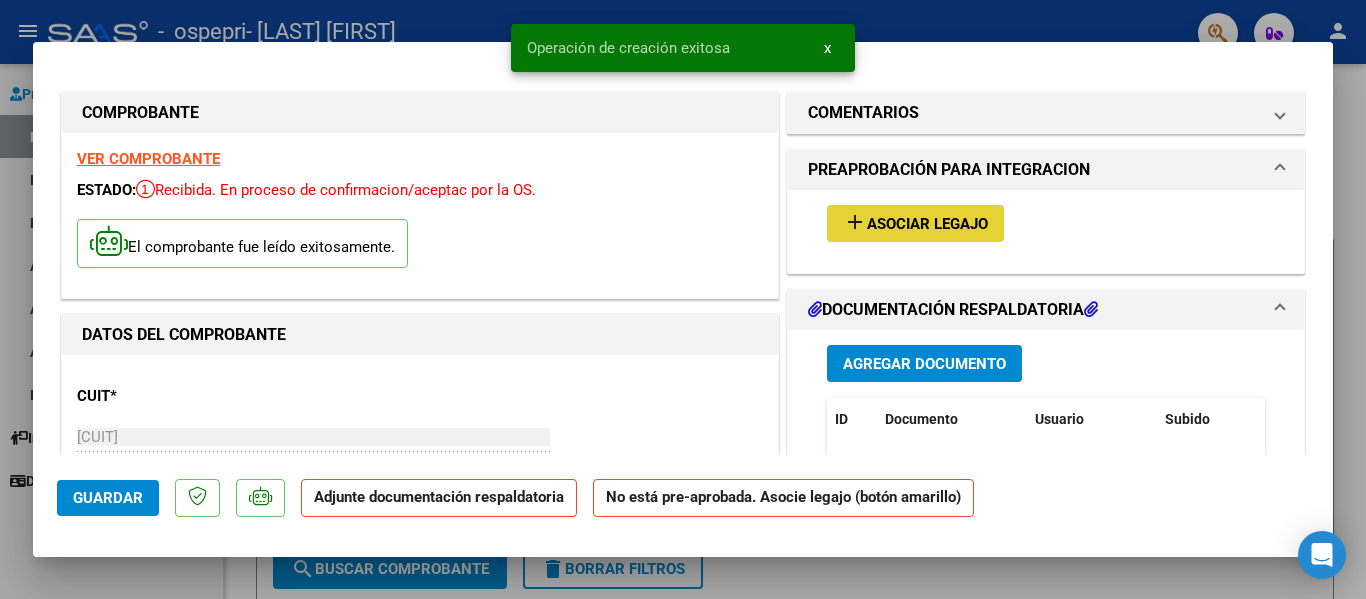 click on "Asociar Legajo" at bounding box center [927, 224] 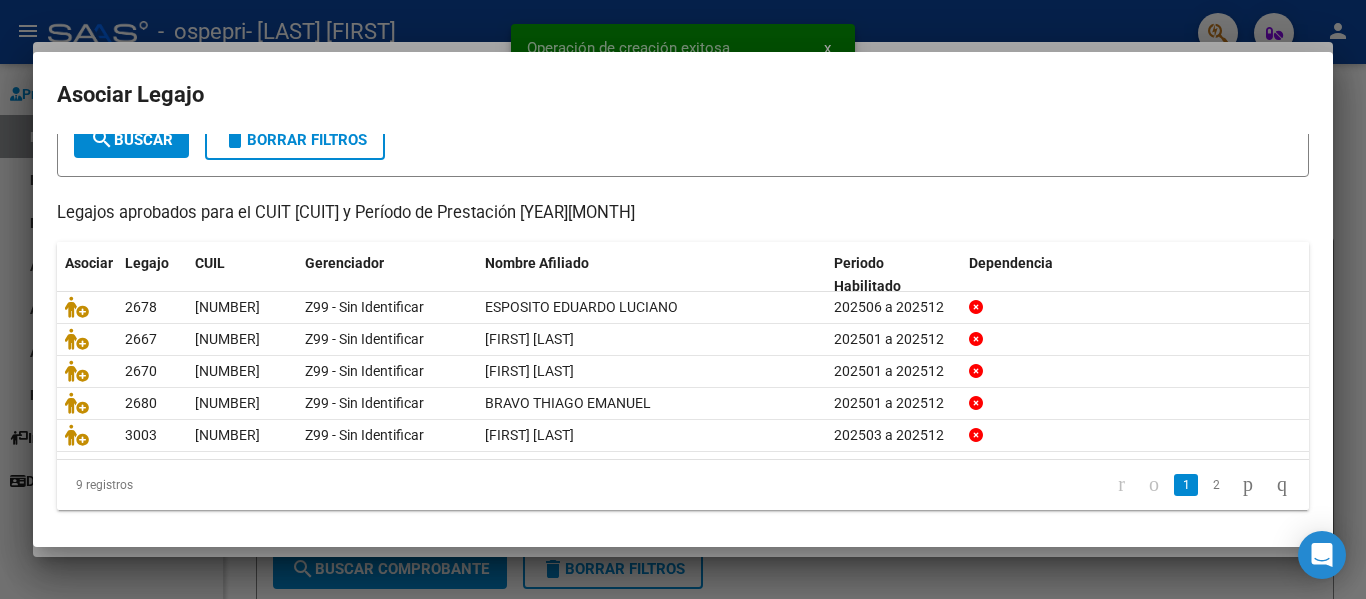 scroll, scrollTop: 137, scrollLeft: 0, axis: vertical 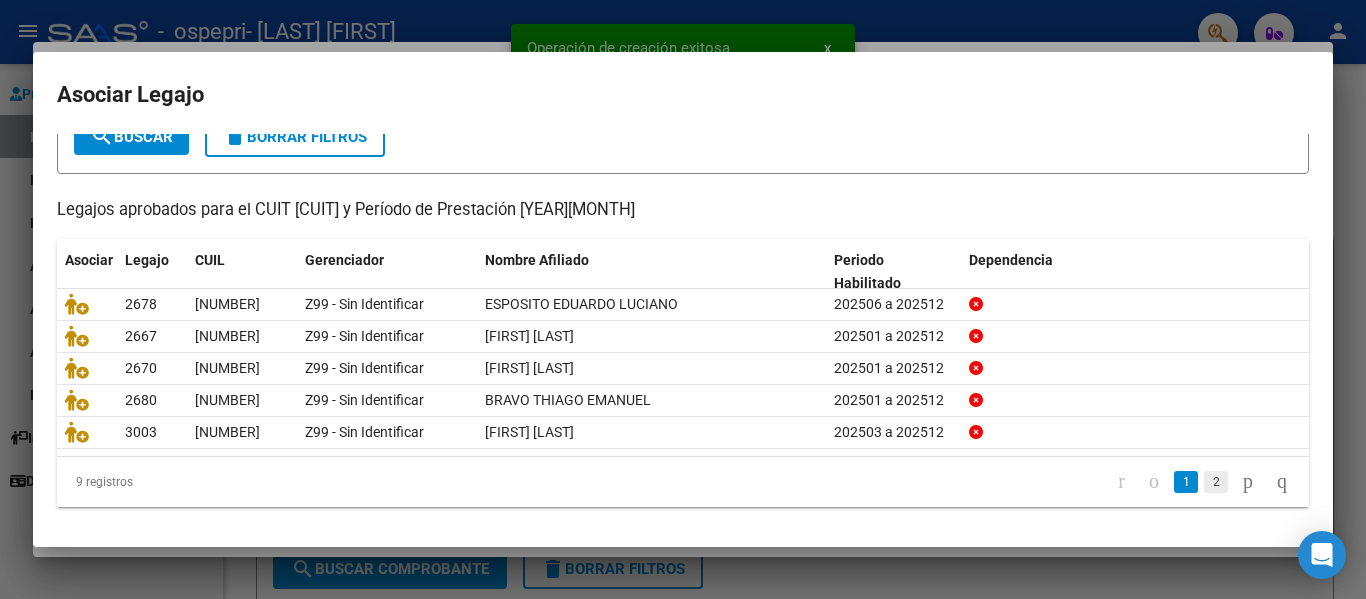 click on "2" 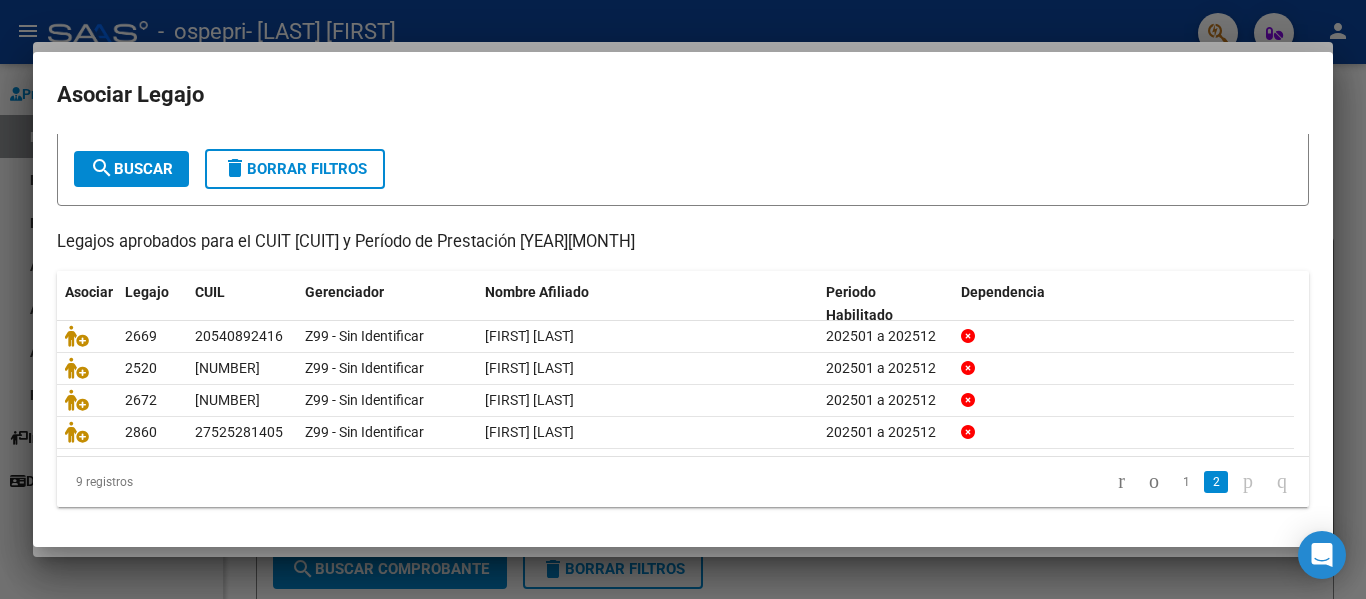 scroll, scrollTop: 104, scrollLeft: 0, axis: vertical 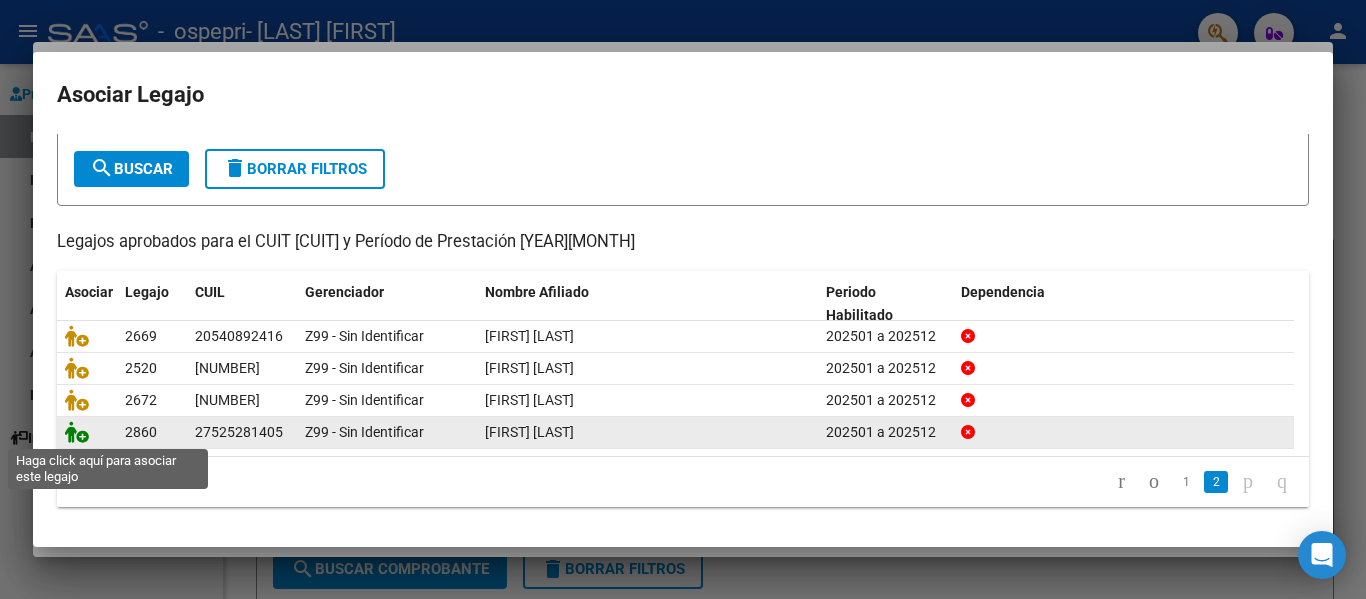 click 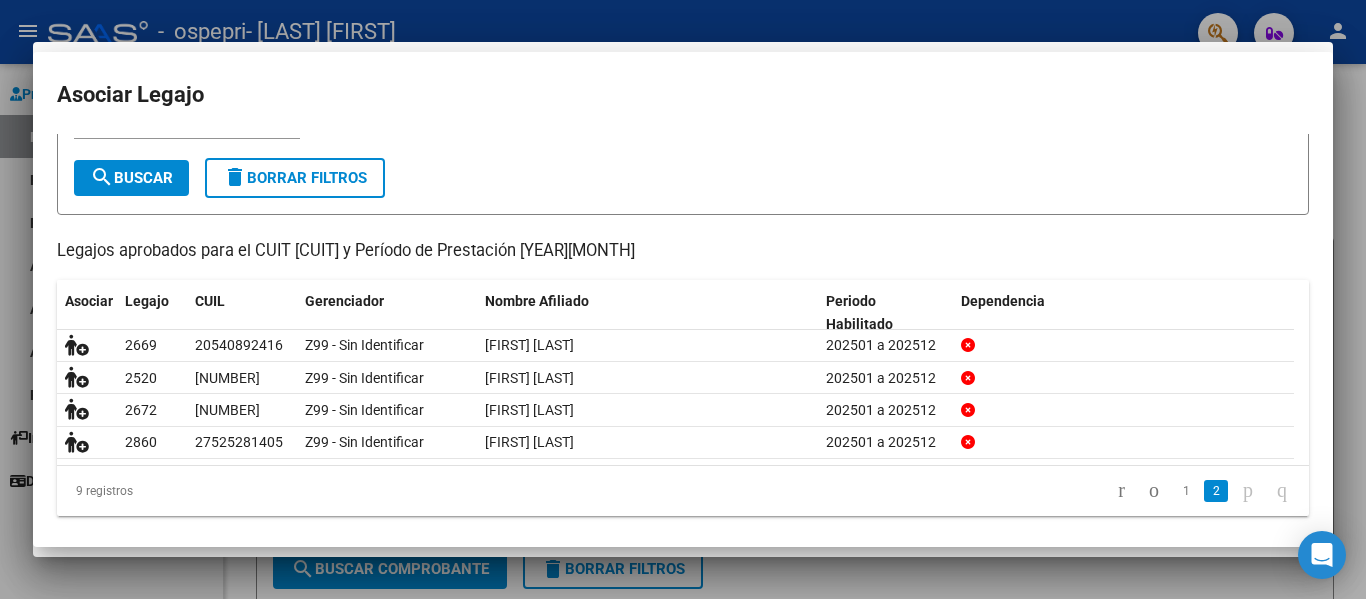 scroll, scrollTop: 117, scrollLeft: 0, axis: vertical 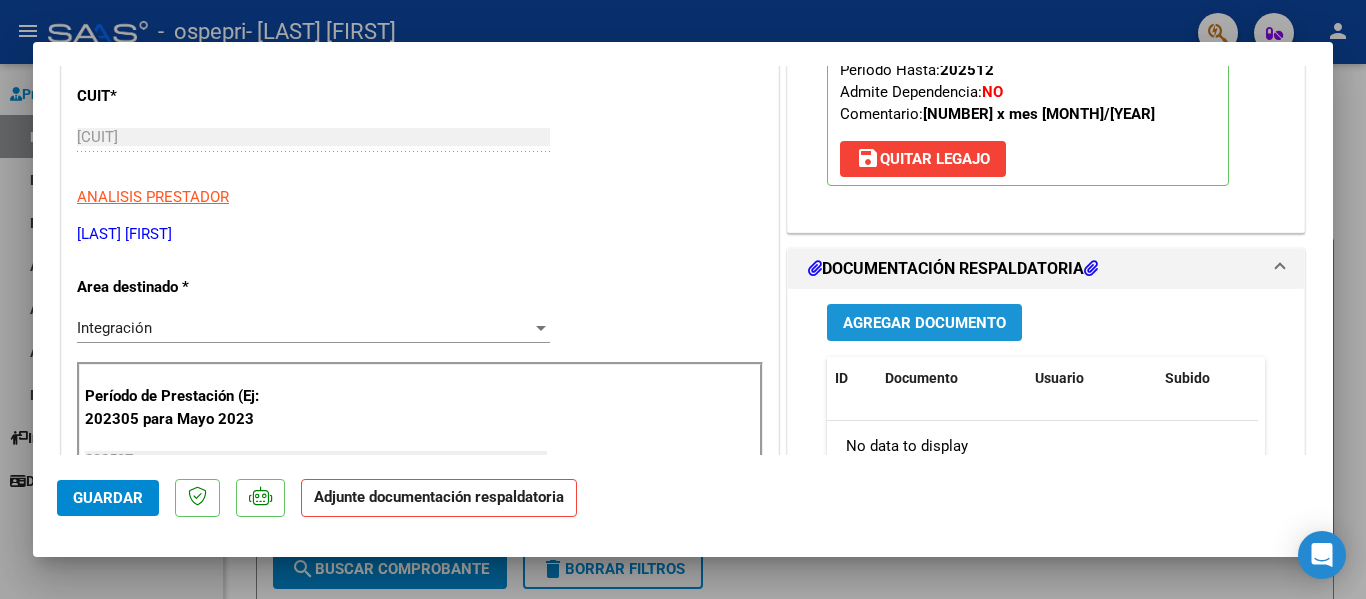 click on "Agregar Documento" at bounding box center (924, 323) 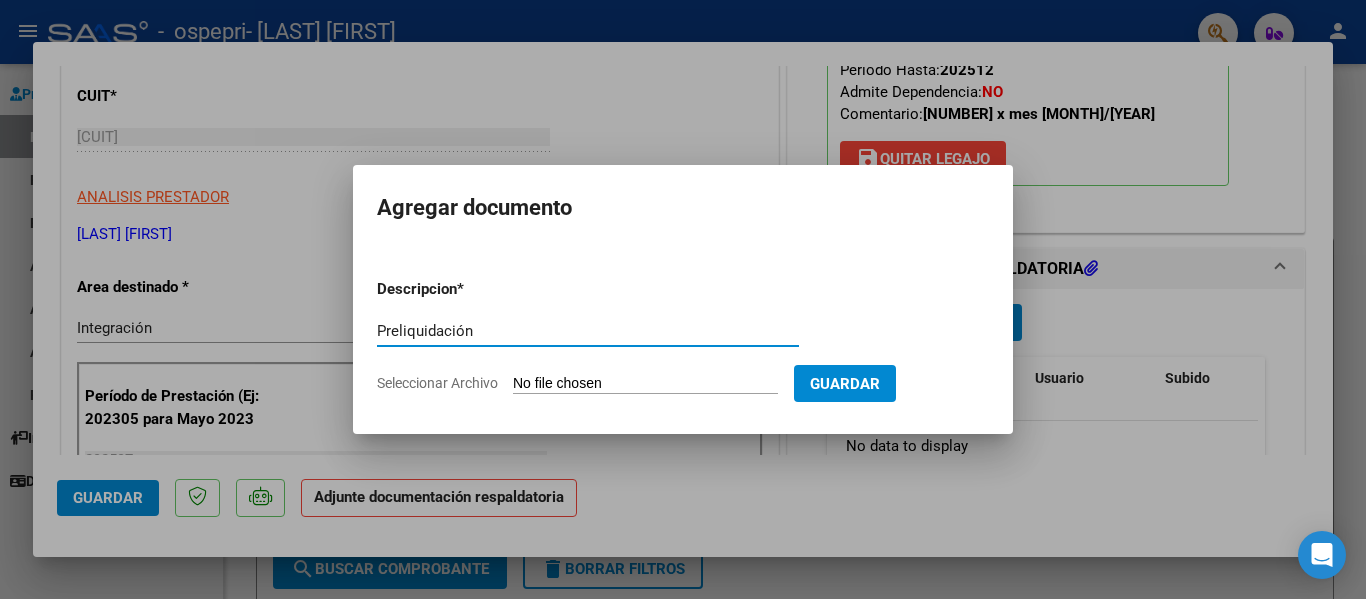 type on "Preliquidación" 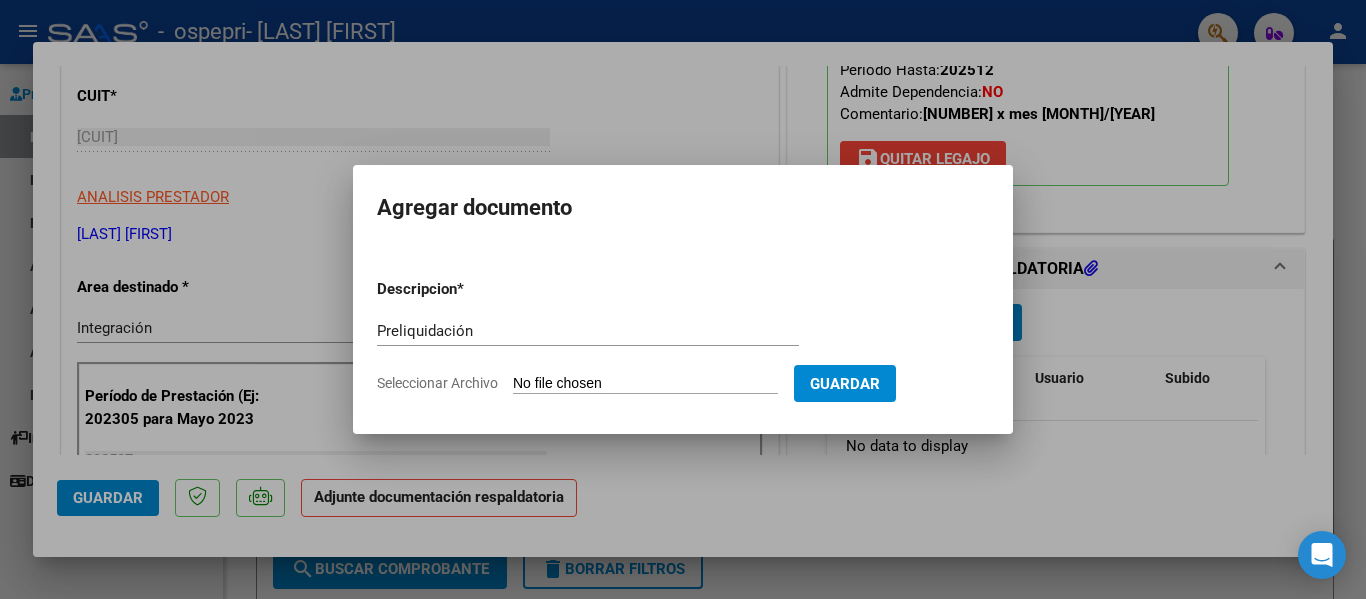 type on "C:\fakepath\apfmimpresionpreliq (2).pdf" 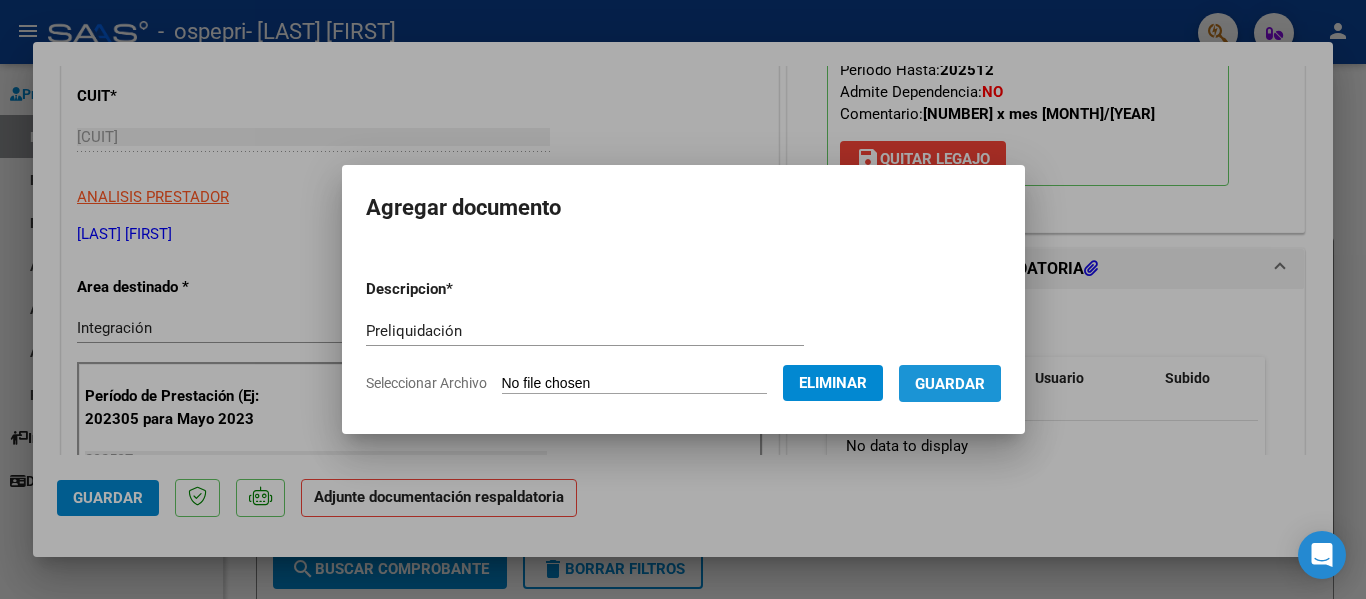 click on "Guardar" at bounding box center (950, 384) 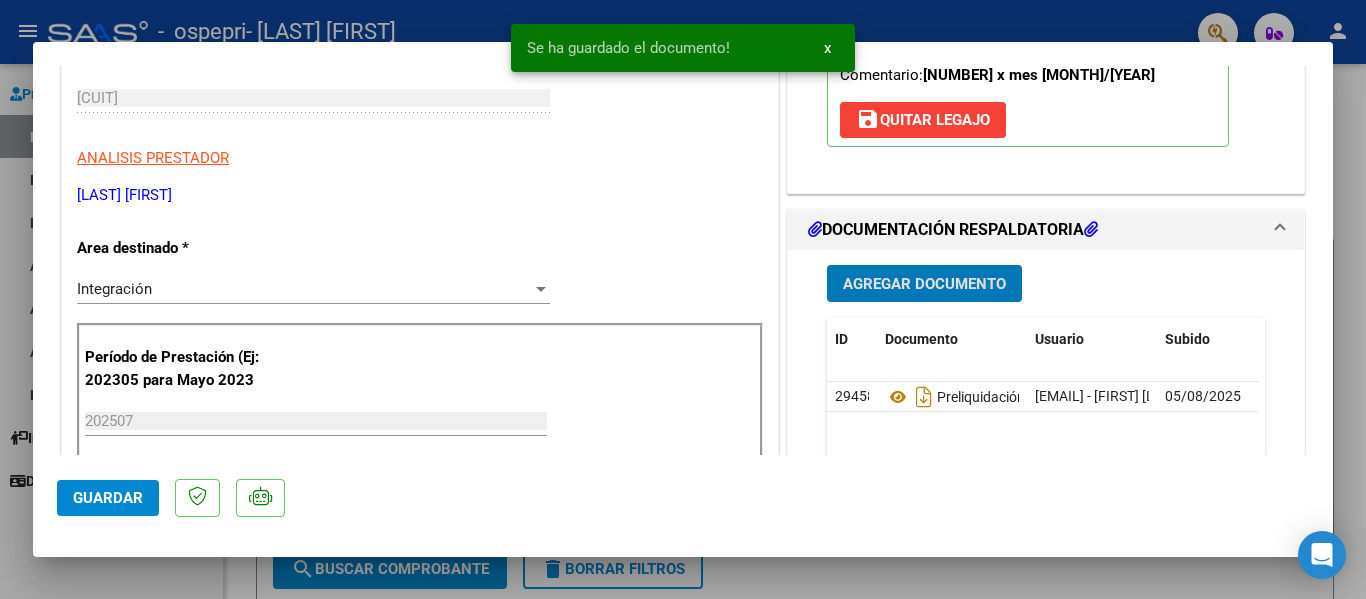 scroll, scrollTop: 300, scrollLeft: 0, axis: vertical 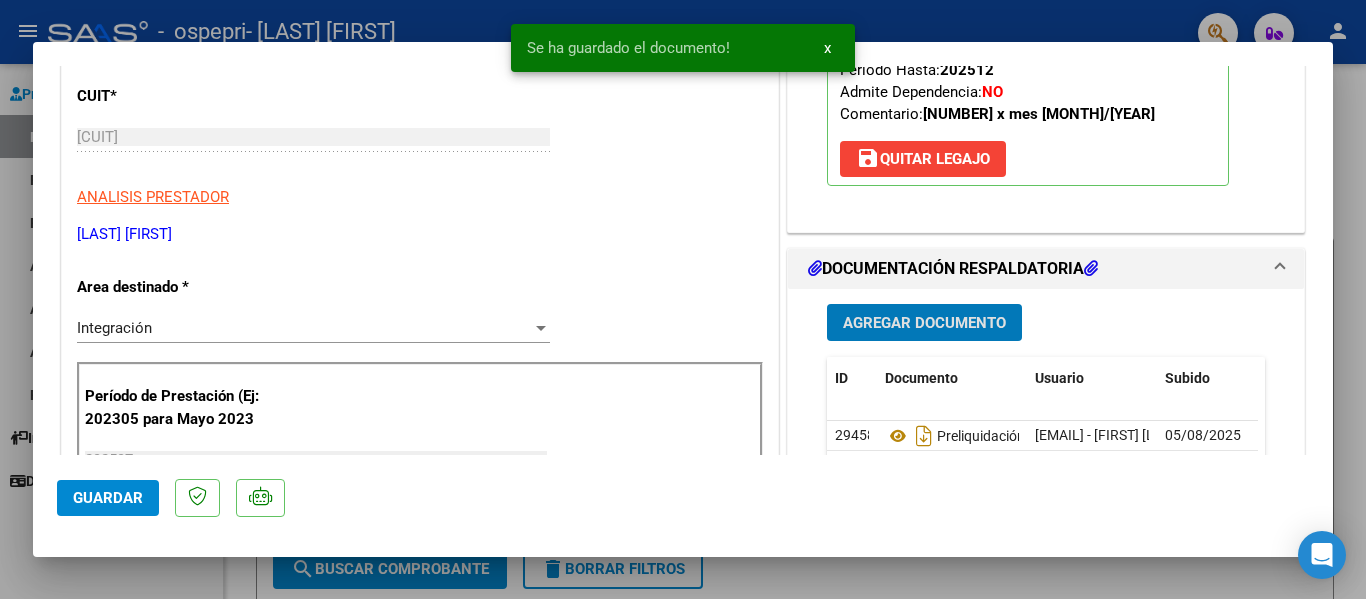 click on "Guardar" 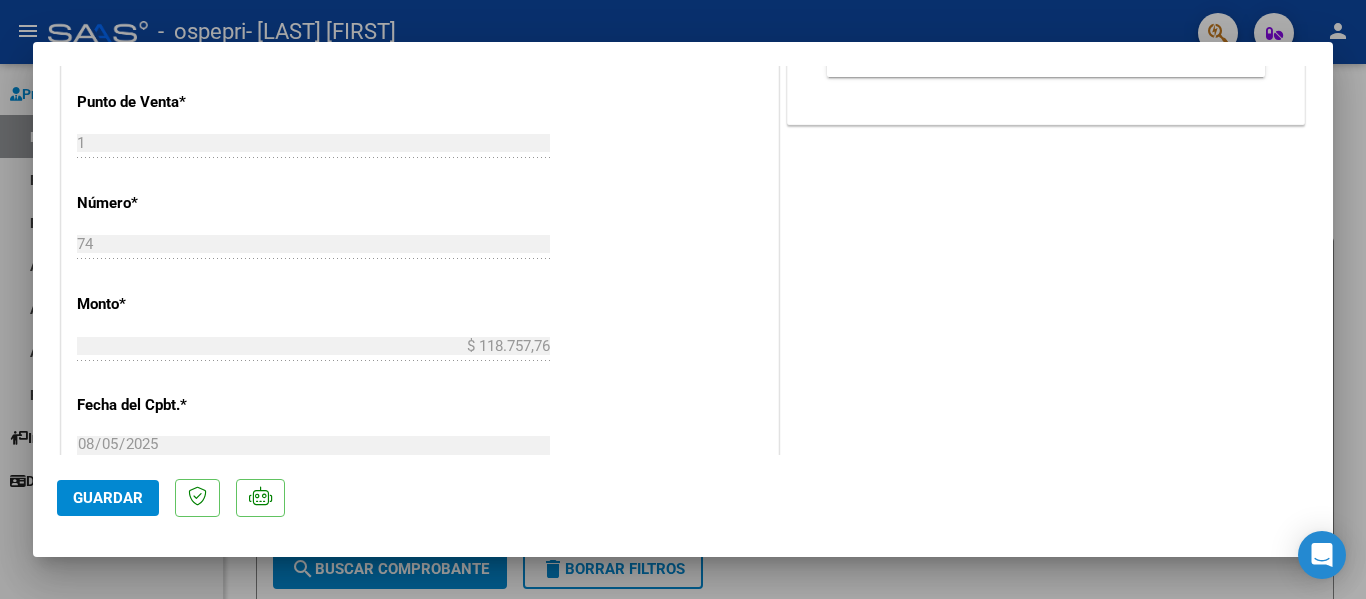 scroll, scrollTop: 900, scrollLeft: 0, axis: vertical 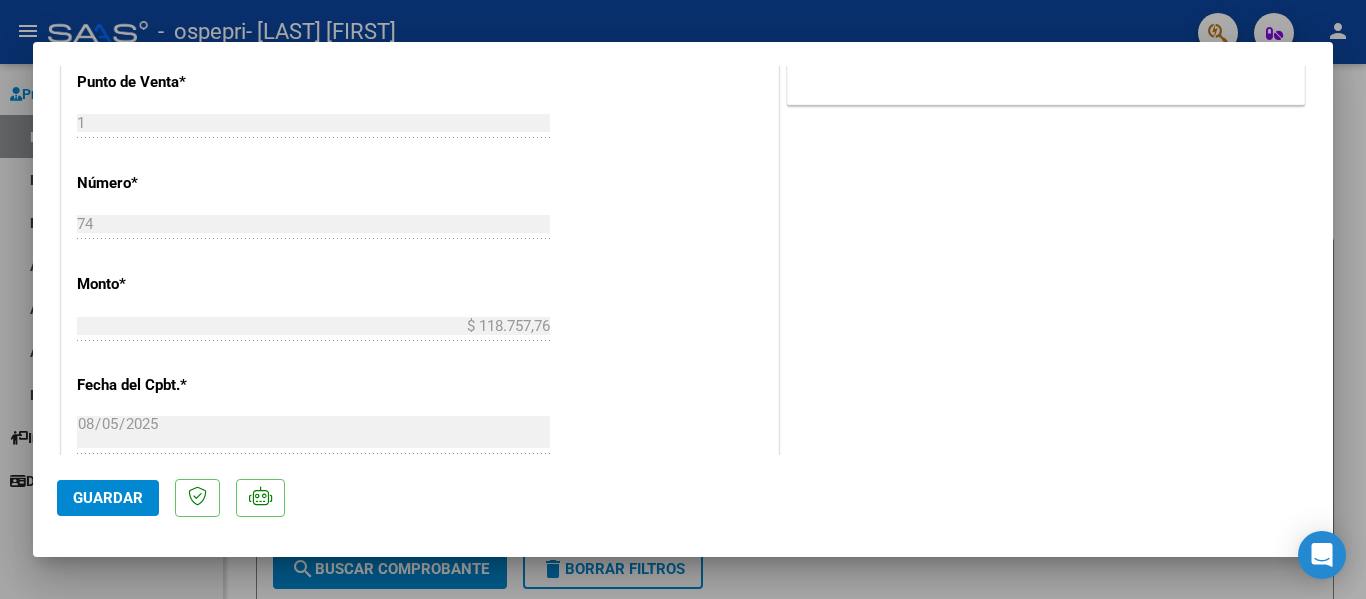 click on "Guardar" 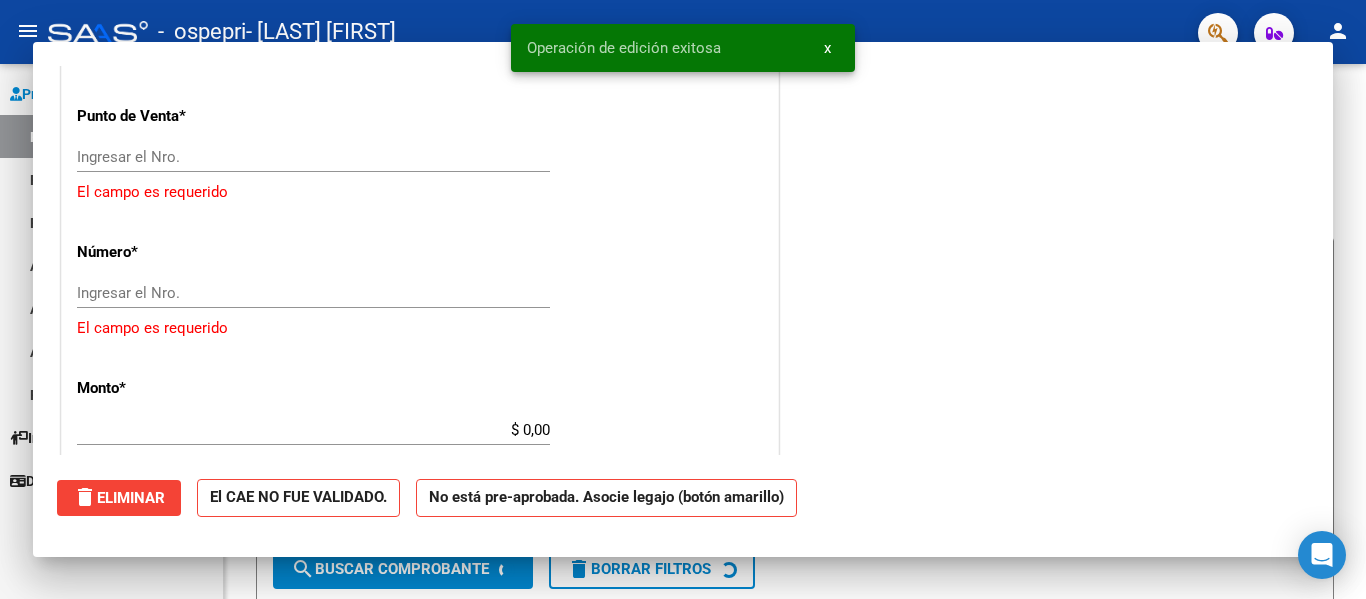scroll, scrollTop: 0, scrollLeft: 0, axis: both 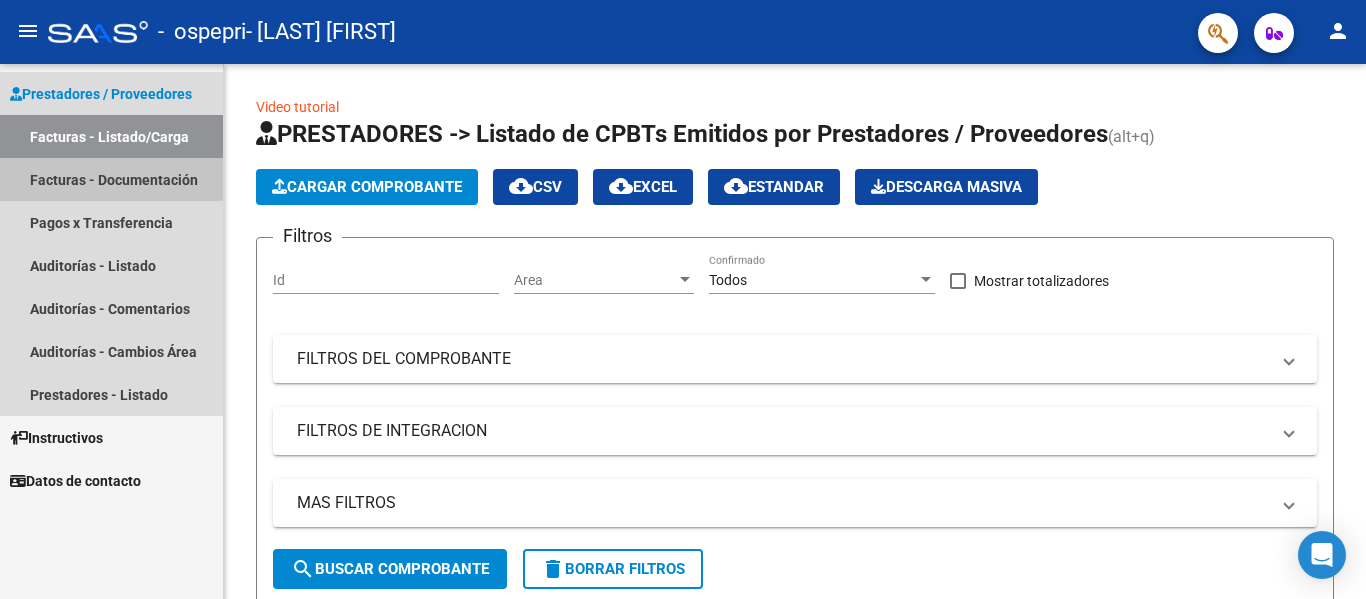 click on "Facturas - Documentación" at bounding box center [111, 179] 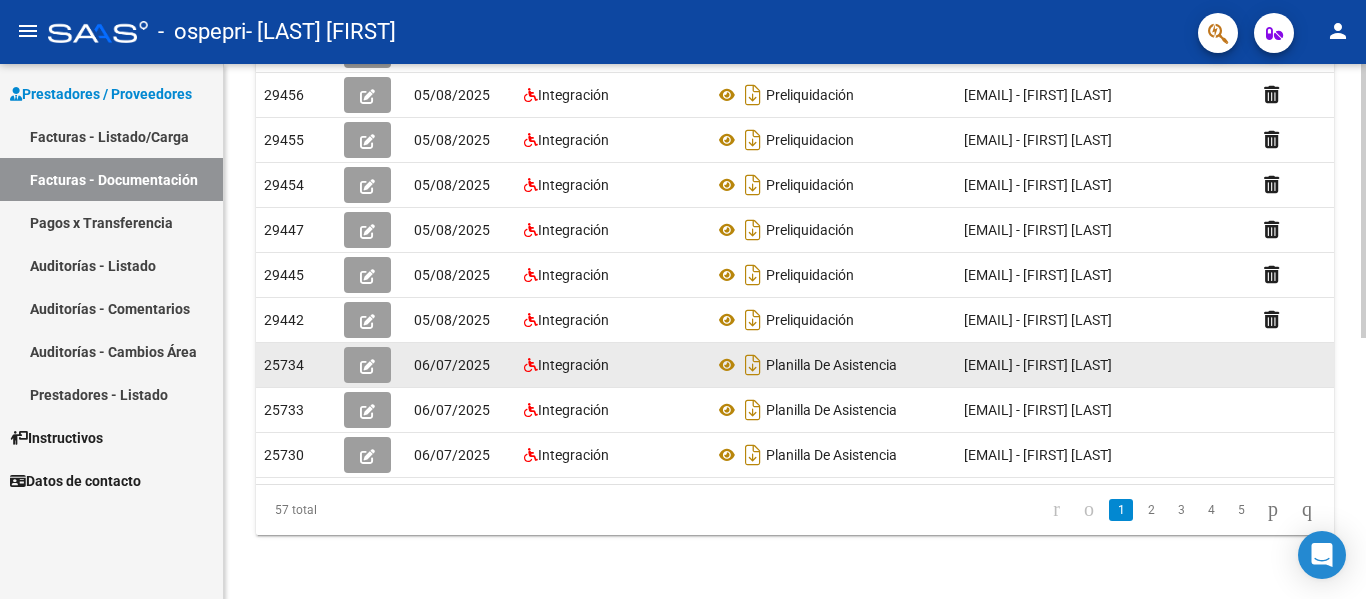 scroll, scrollTop: 508, scrollLeft: 0, axis: vertical 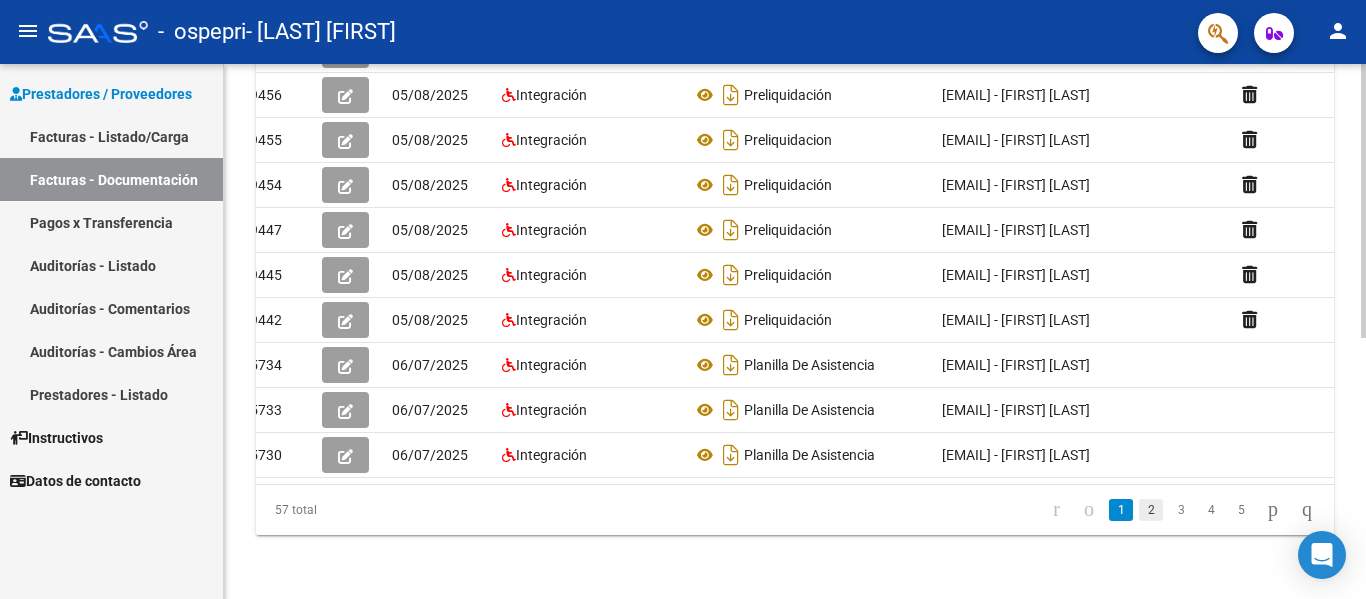 click on "2" 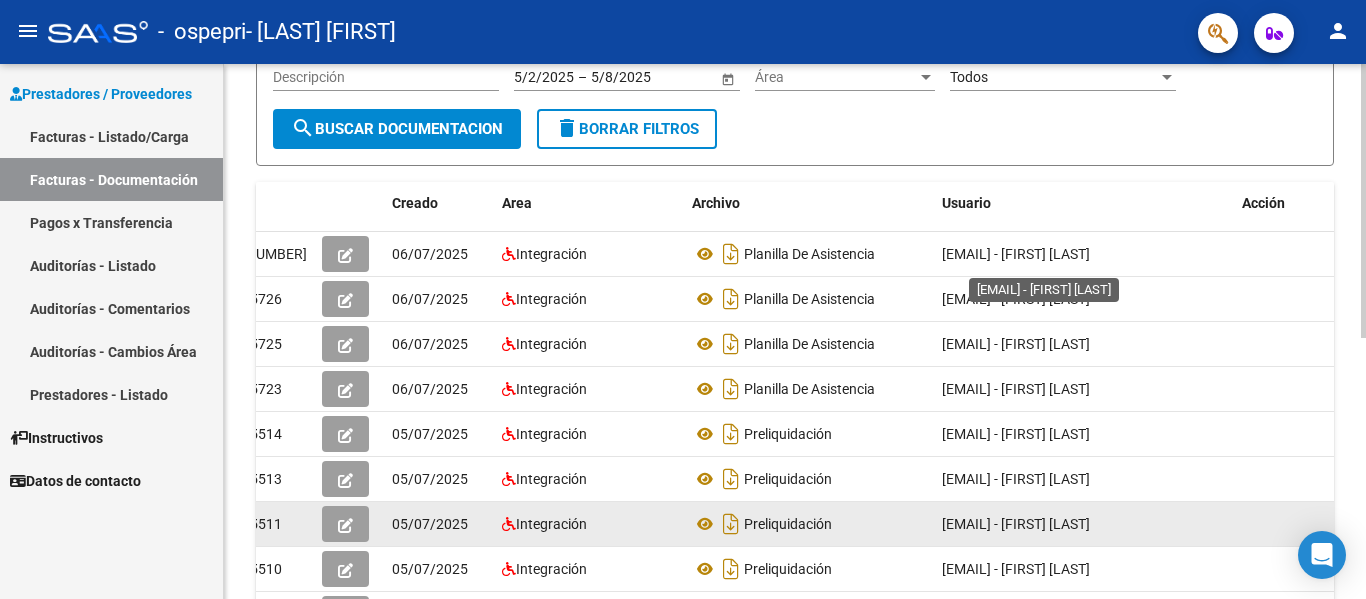scroll, scrollTop: 208, scrollLeft: 0, axis: vertical 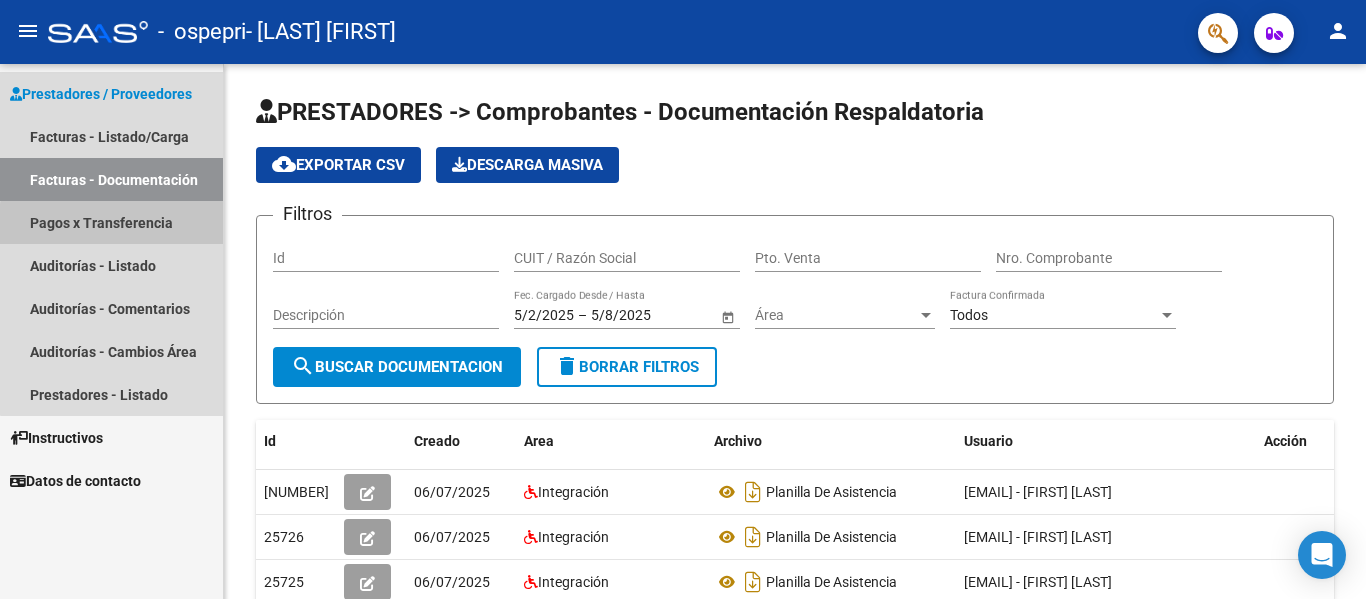 click on "Pagos x Transferencia" at bounding box center (111, 222) 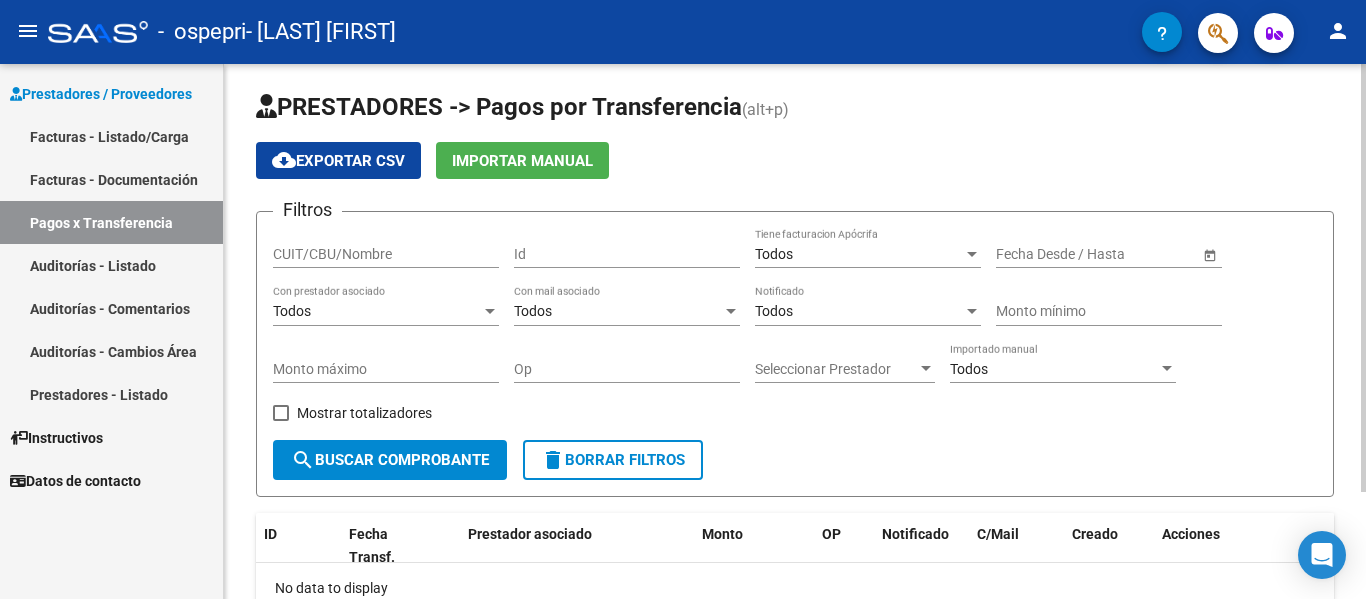 scroll, scrollTop: 0, scrollLeft: 0, axis: both 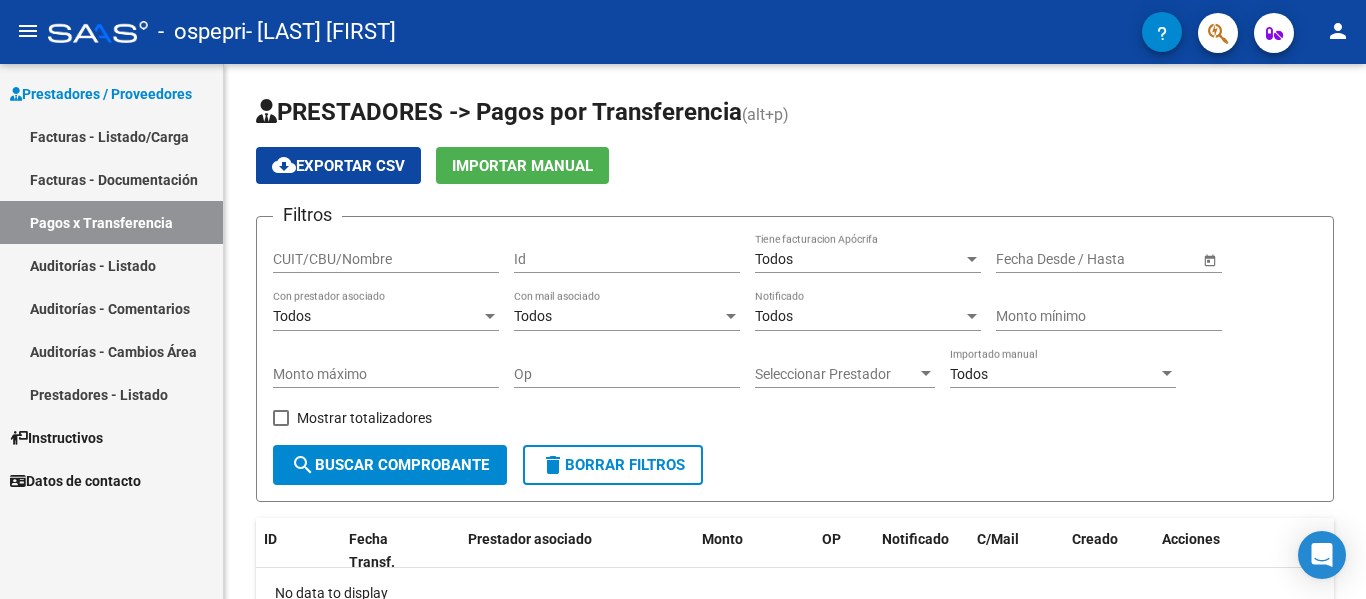 click on "Auditorías - Listado" at bounding box center (111, 265) 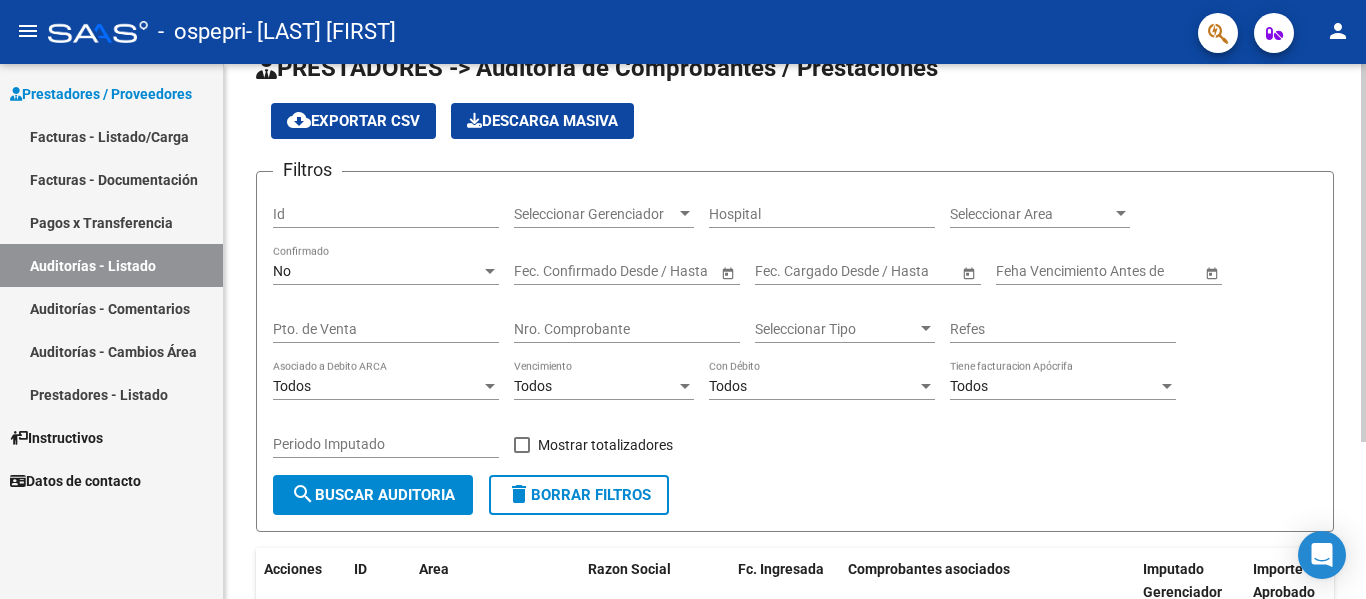 scroll, scrollTop: 0, scrollLeft: 0, axis: both 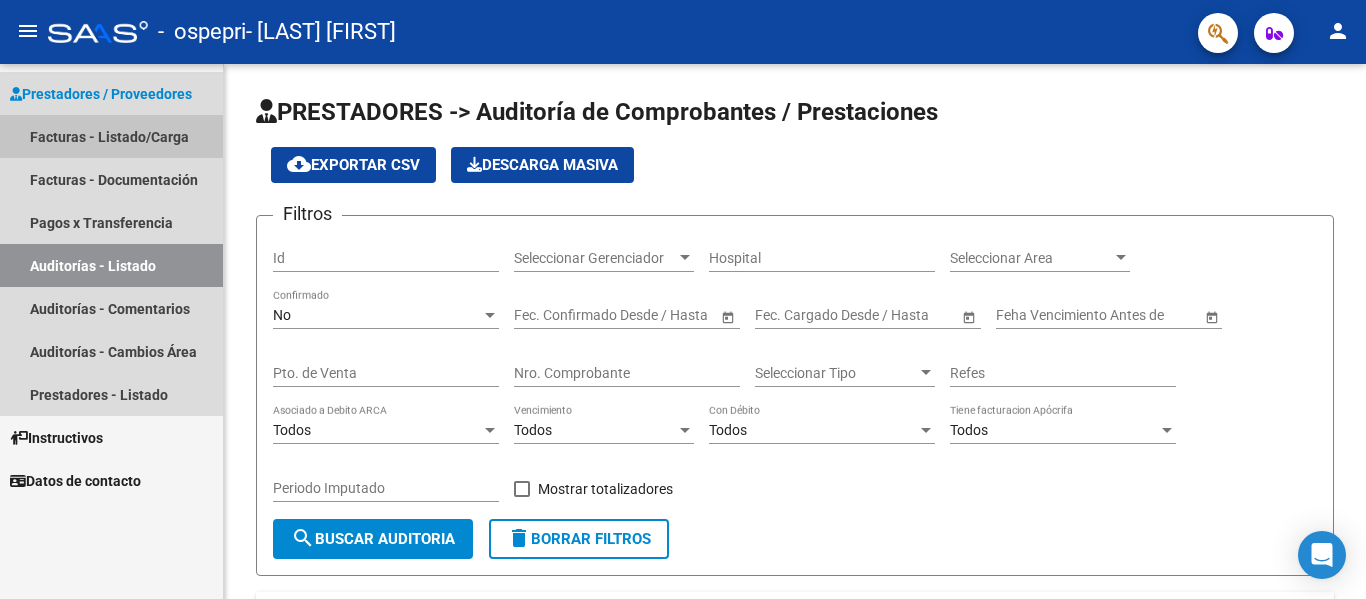 click on "Facturas - Listado/Carga" at bounding box center [111, 136] 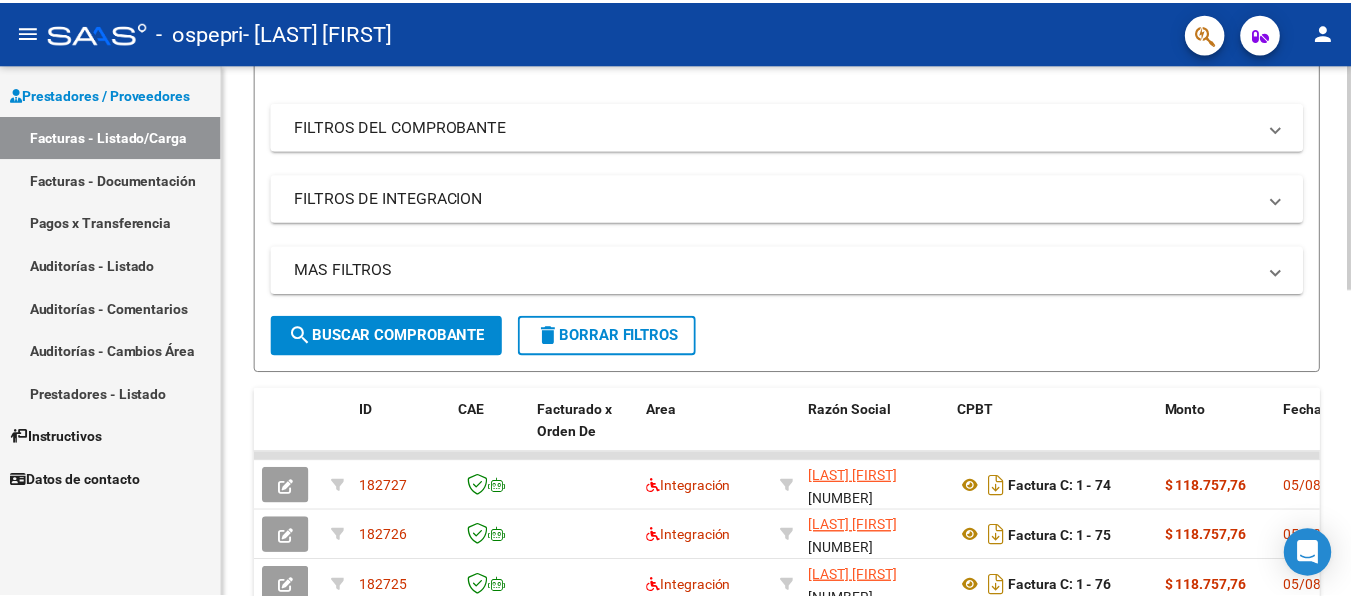 scroll, scrollTop: 0, scrollLeft: 0, axis: both 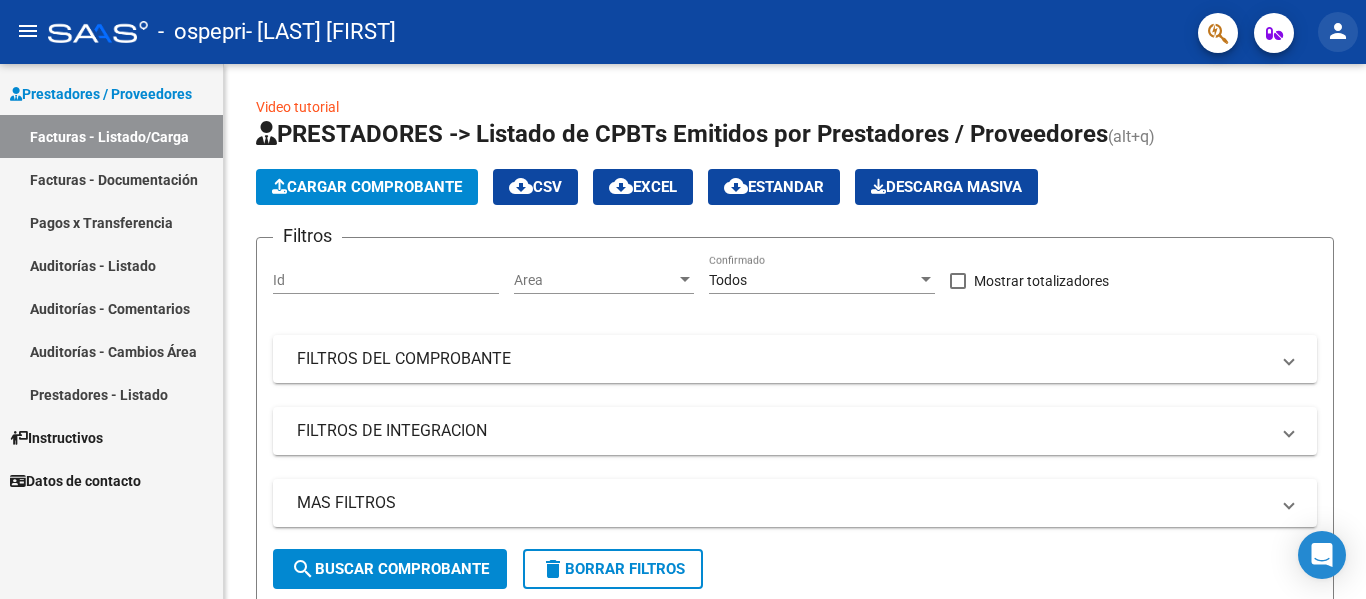 click on "person" 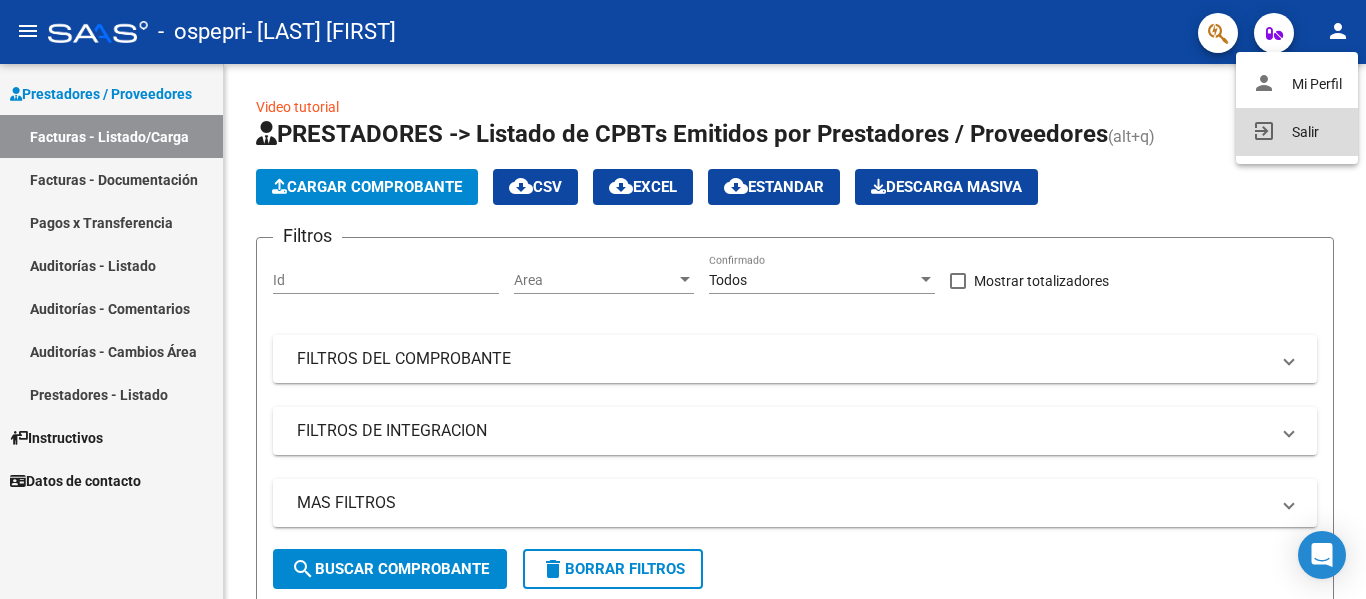 click on "exit_to_app  Salir" at bounding box center (1297, 132) 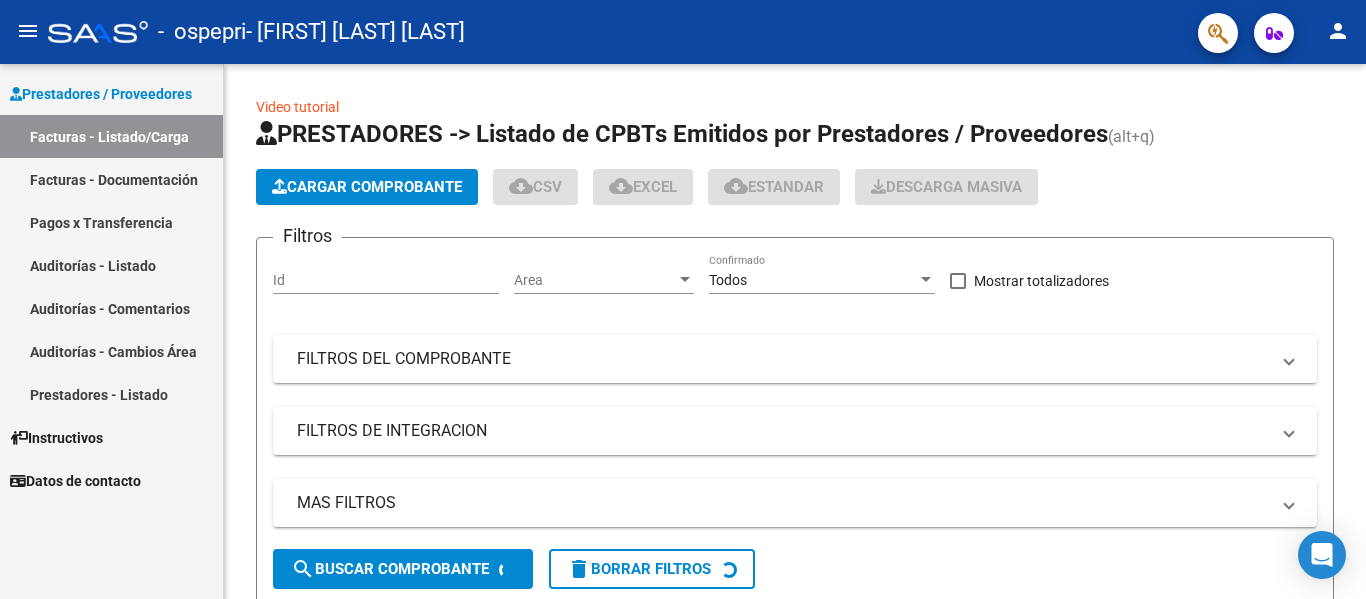 scroll, scrollTop: 0, scrollLeft: 0, axis: both 